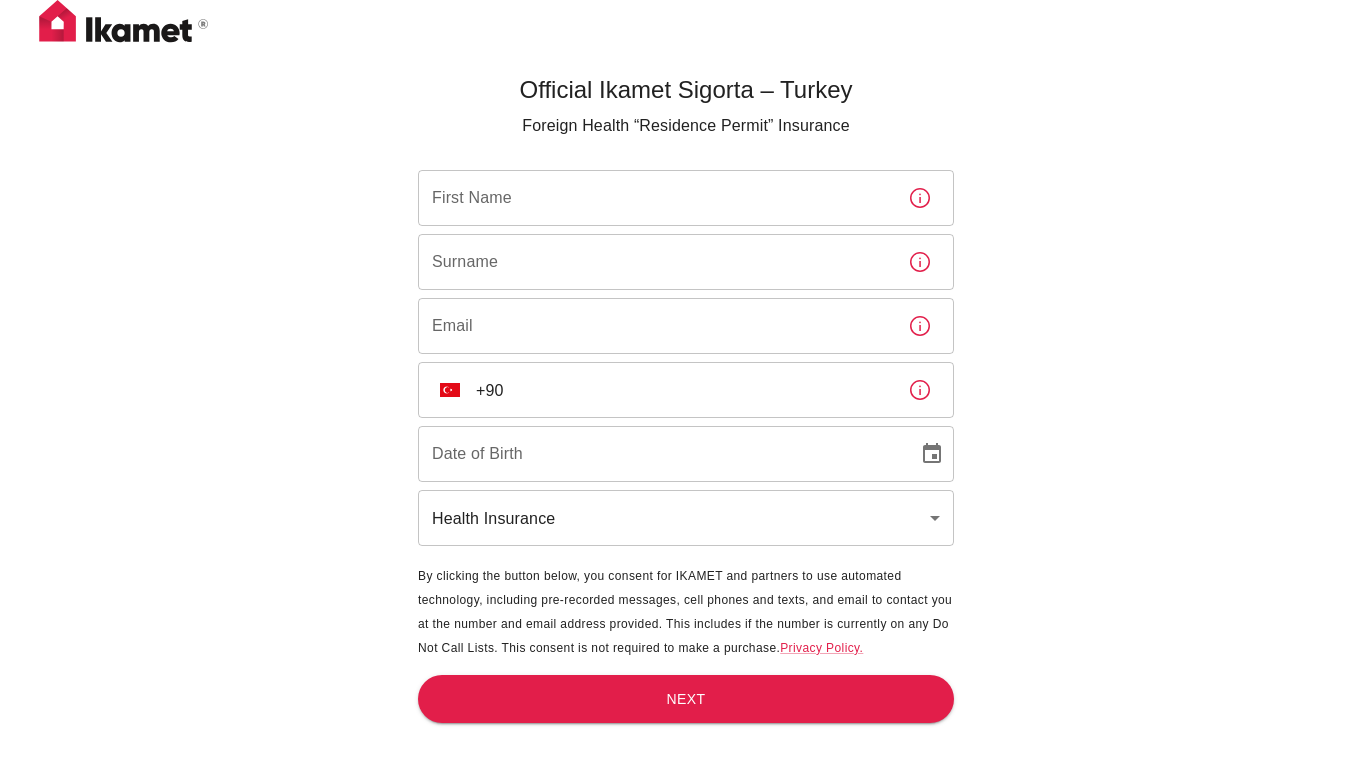 scroll, scrollTop: 0, scrollLeft: 0, axis: both 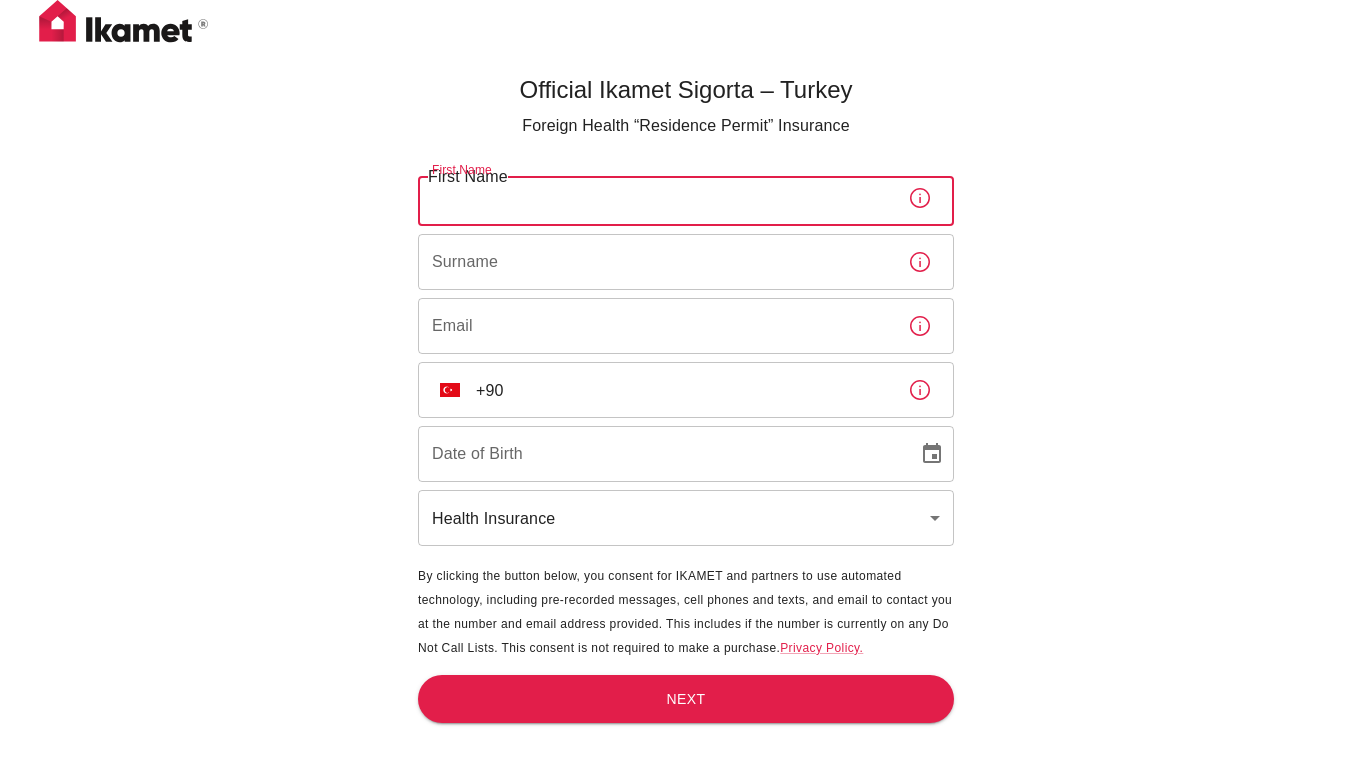 click on "First Name" at bounding box center [655, 198] 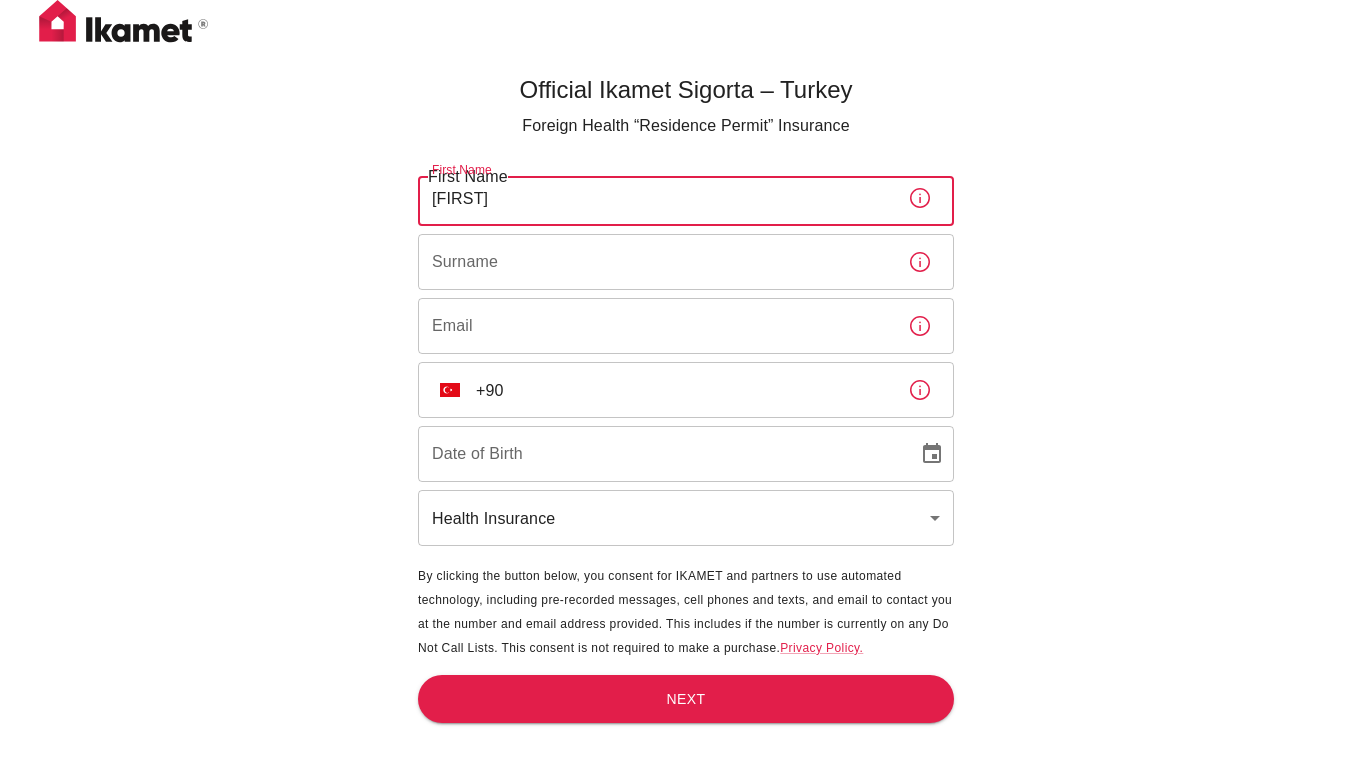 click on "Surname" at bounding box center [655, 262] 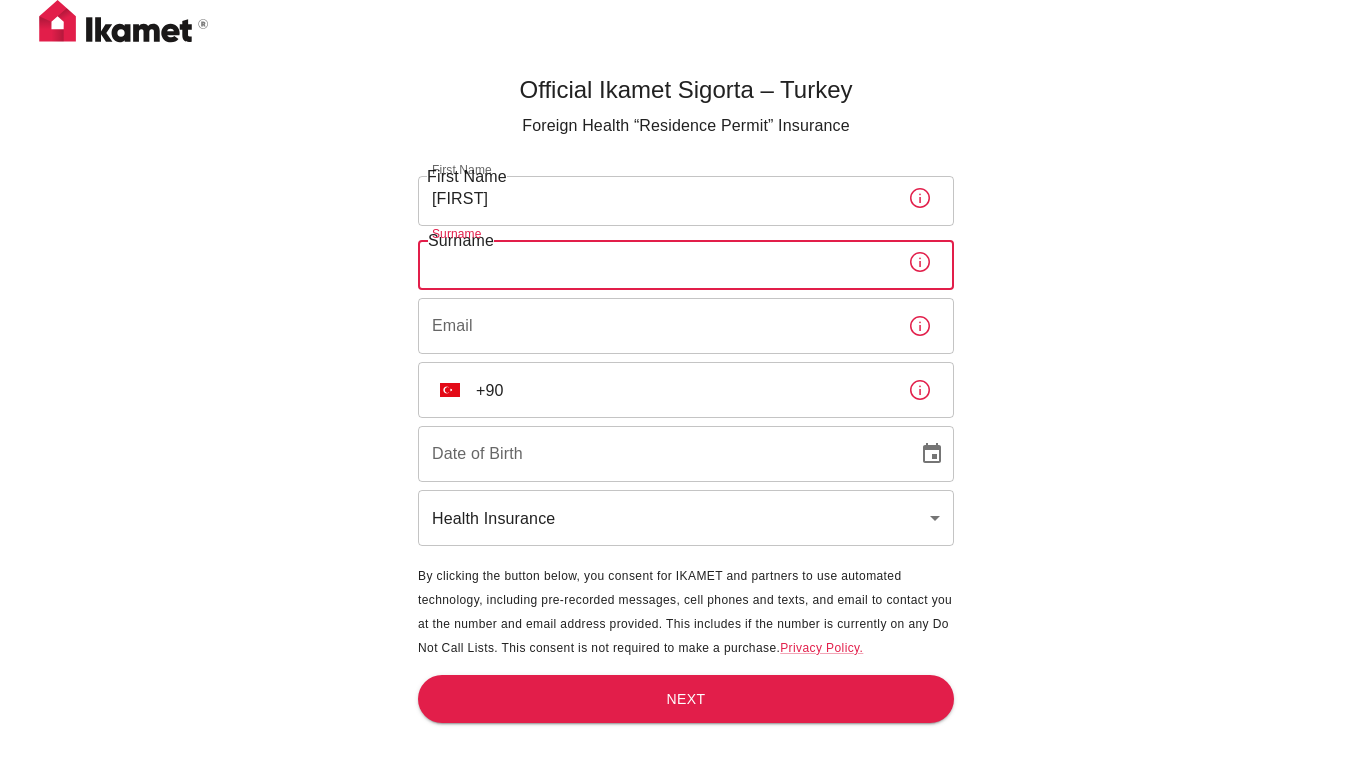 click on "Surname" at bounding box center (655, 262) 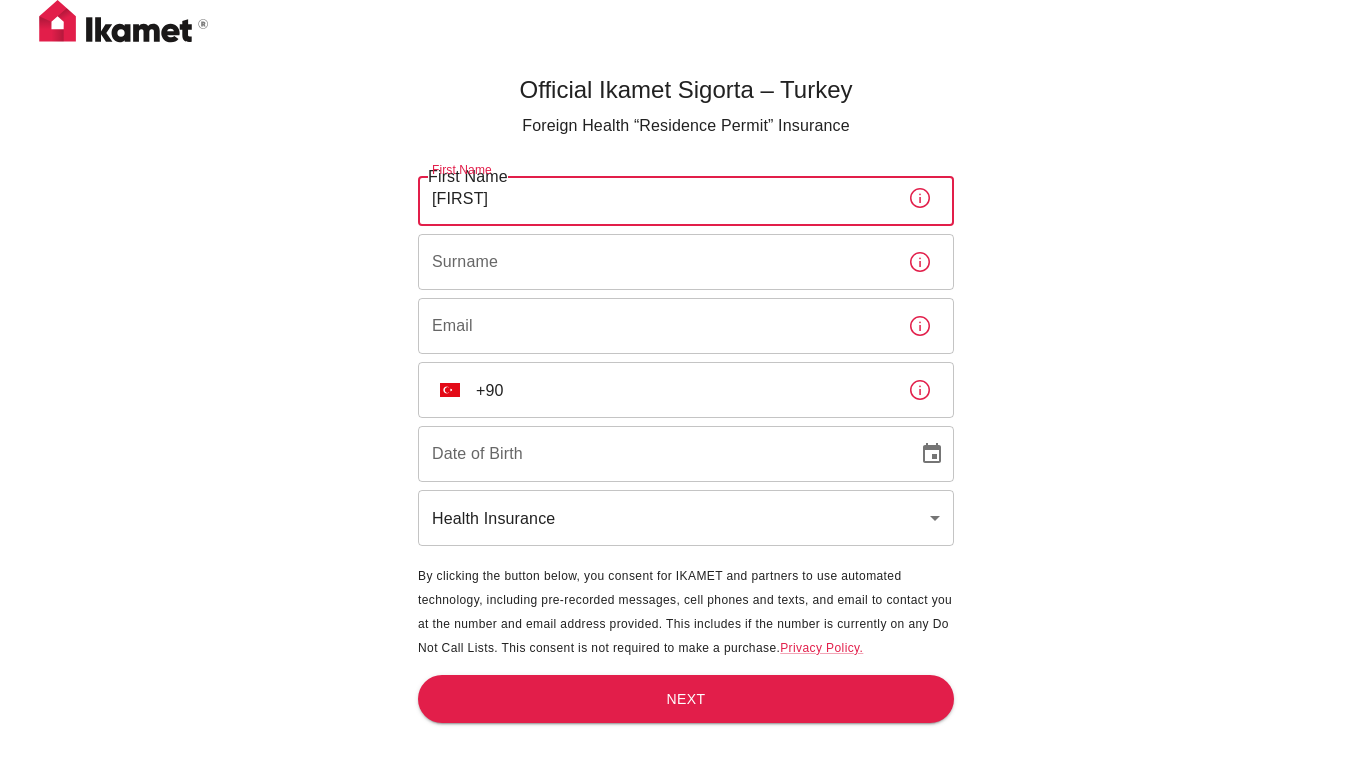 click on "[FIRST]" at bounding box center [655, 198] 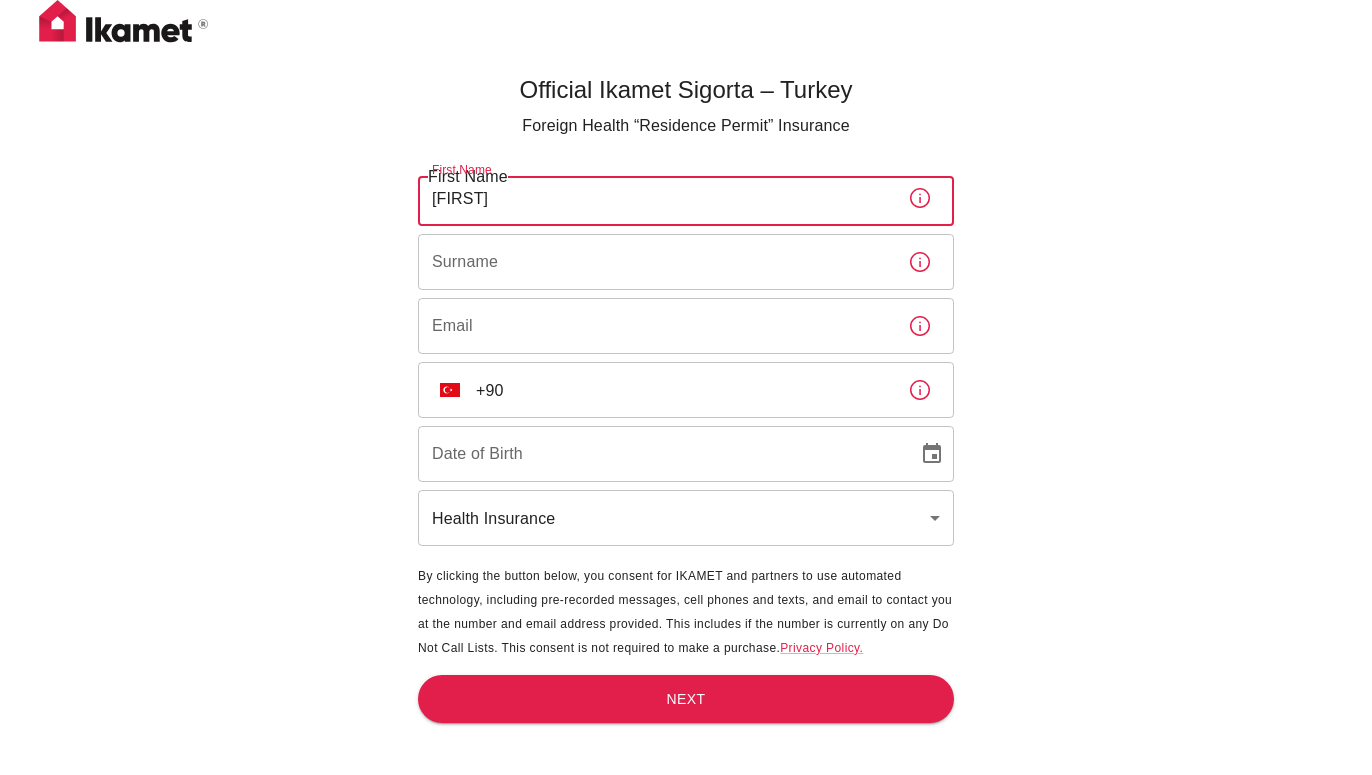 type on "M" 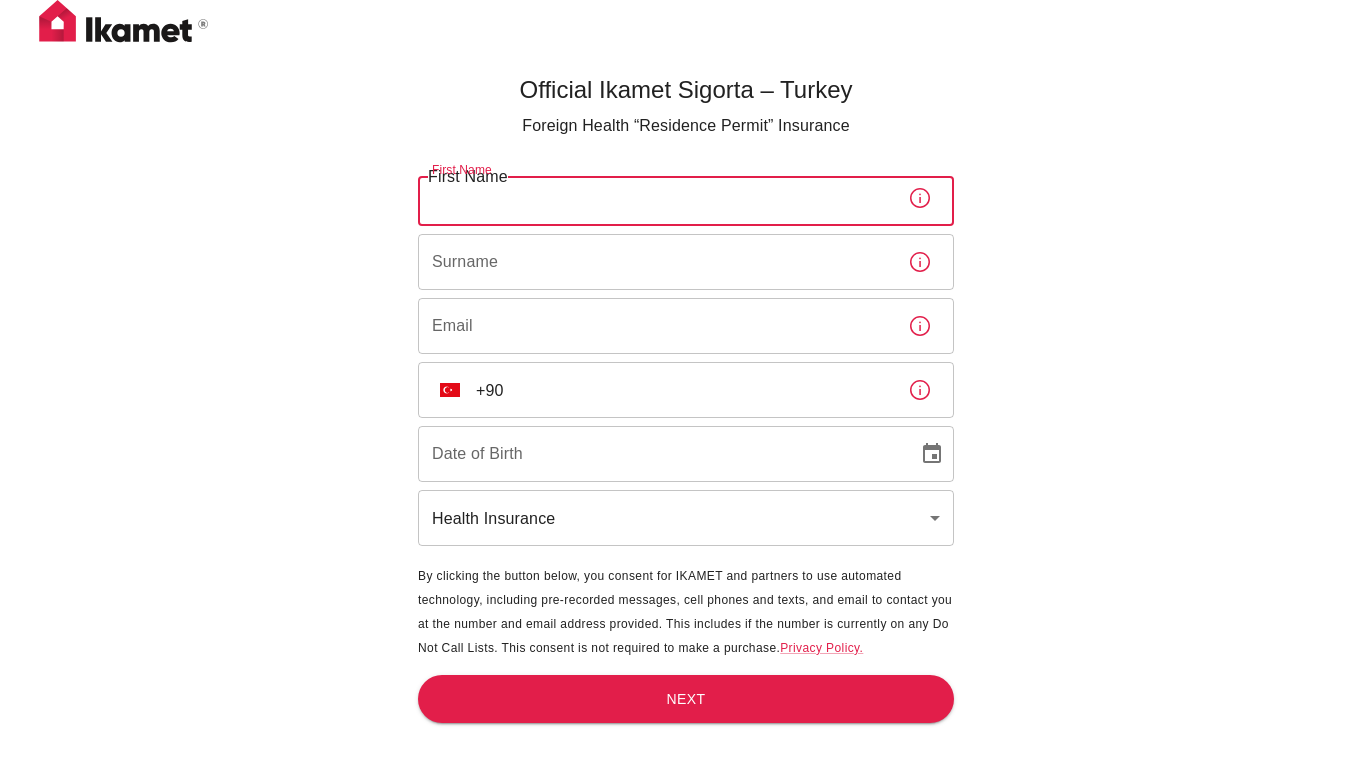 click on "First Name" at bounding box center [655, 198] 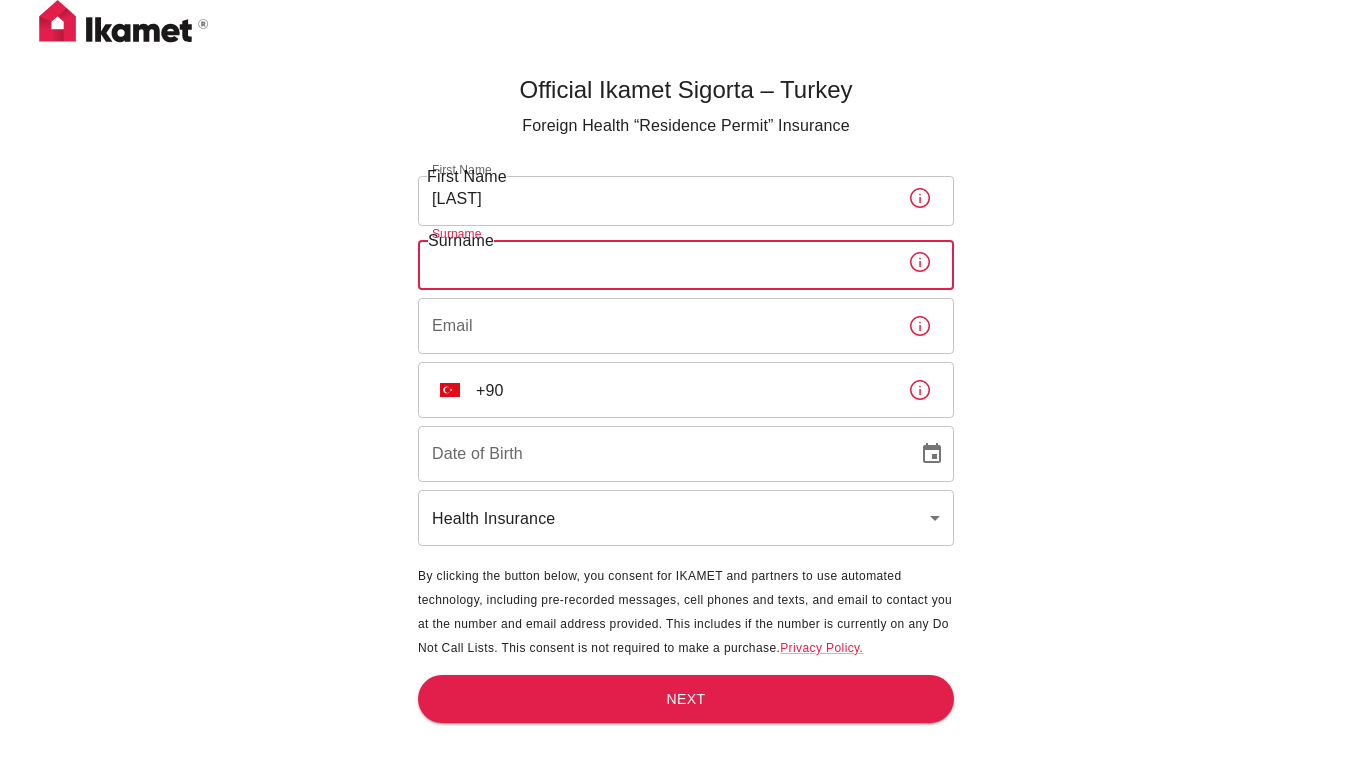 click on "Surname" at bounding box center [655, 262] 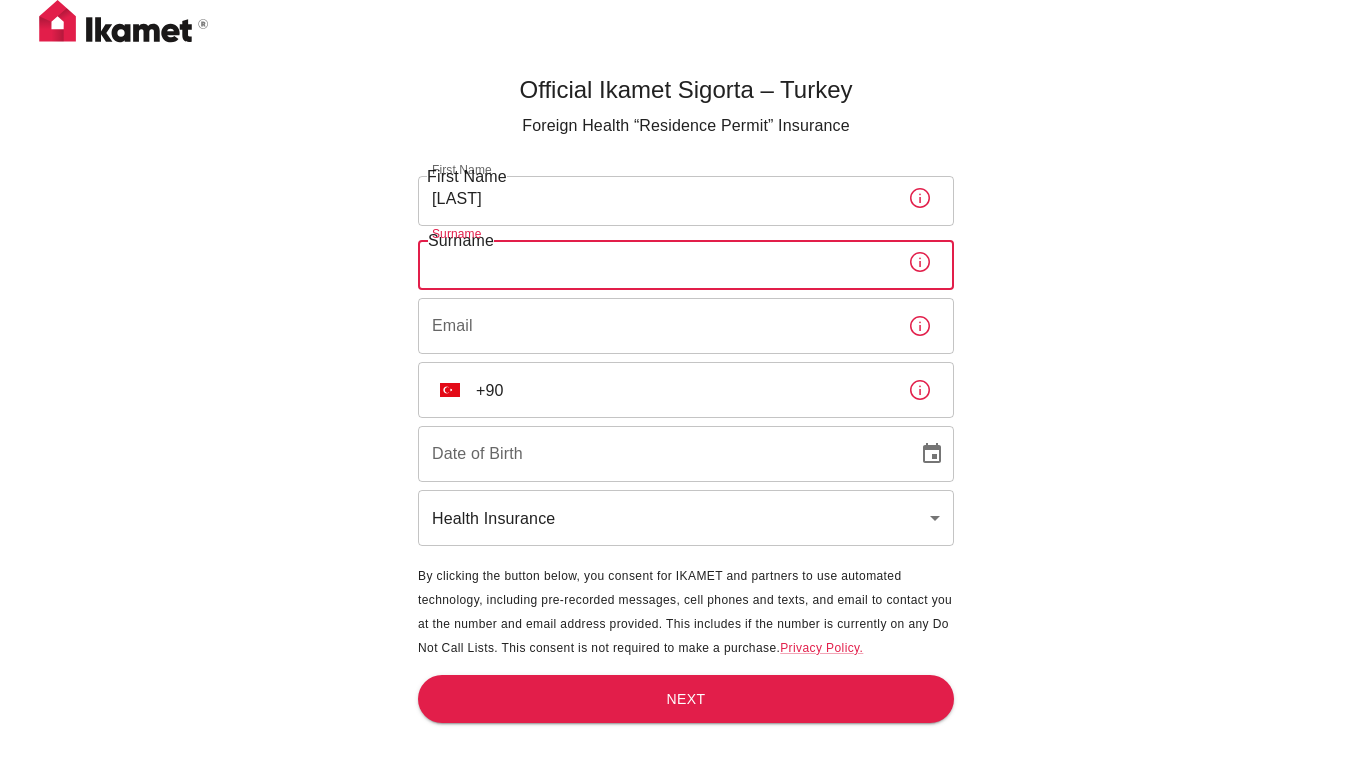 click on "[LAST]" at bounding box center (655, 198) 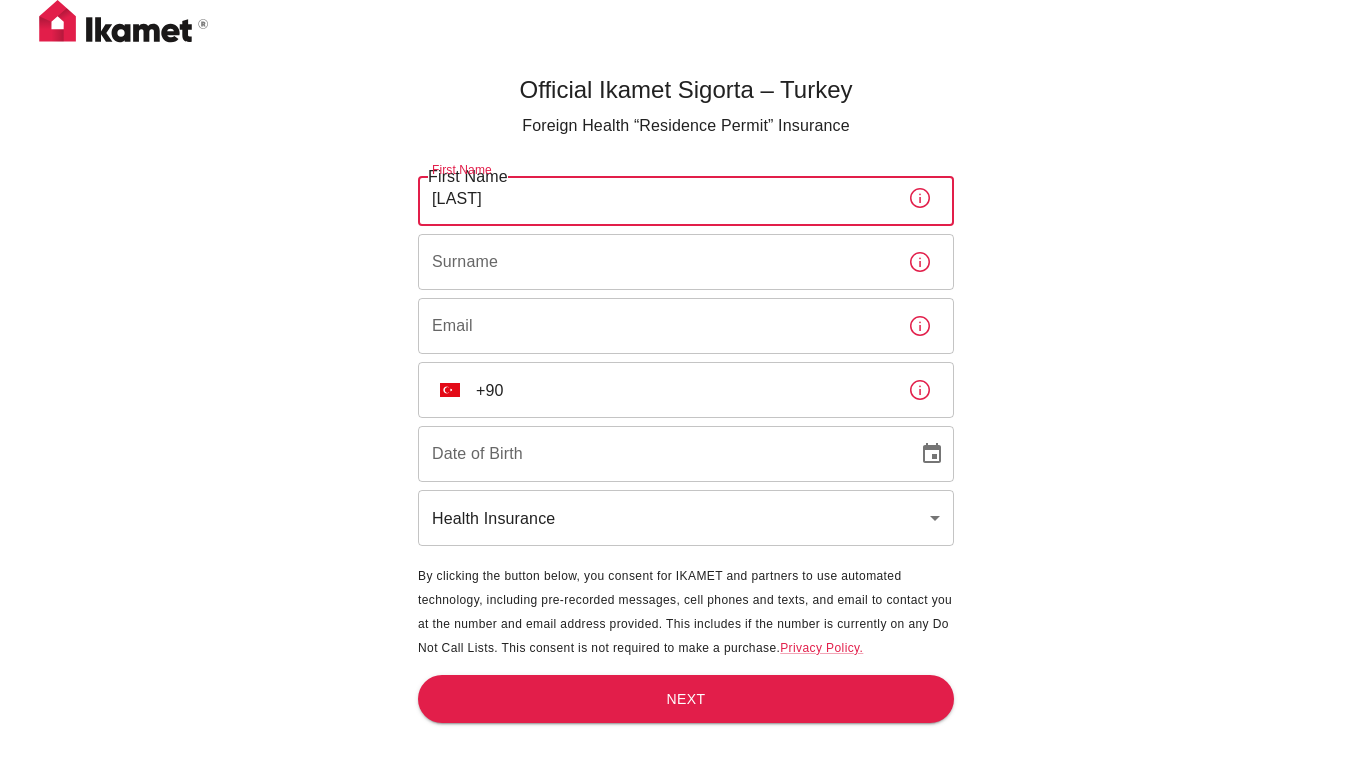 type on "V" 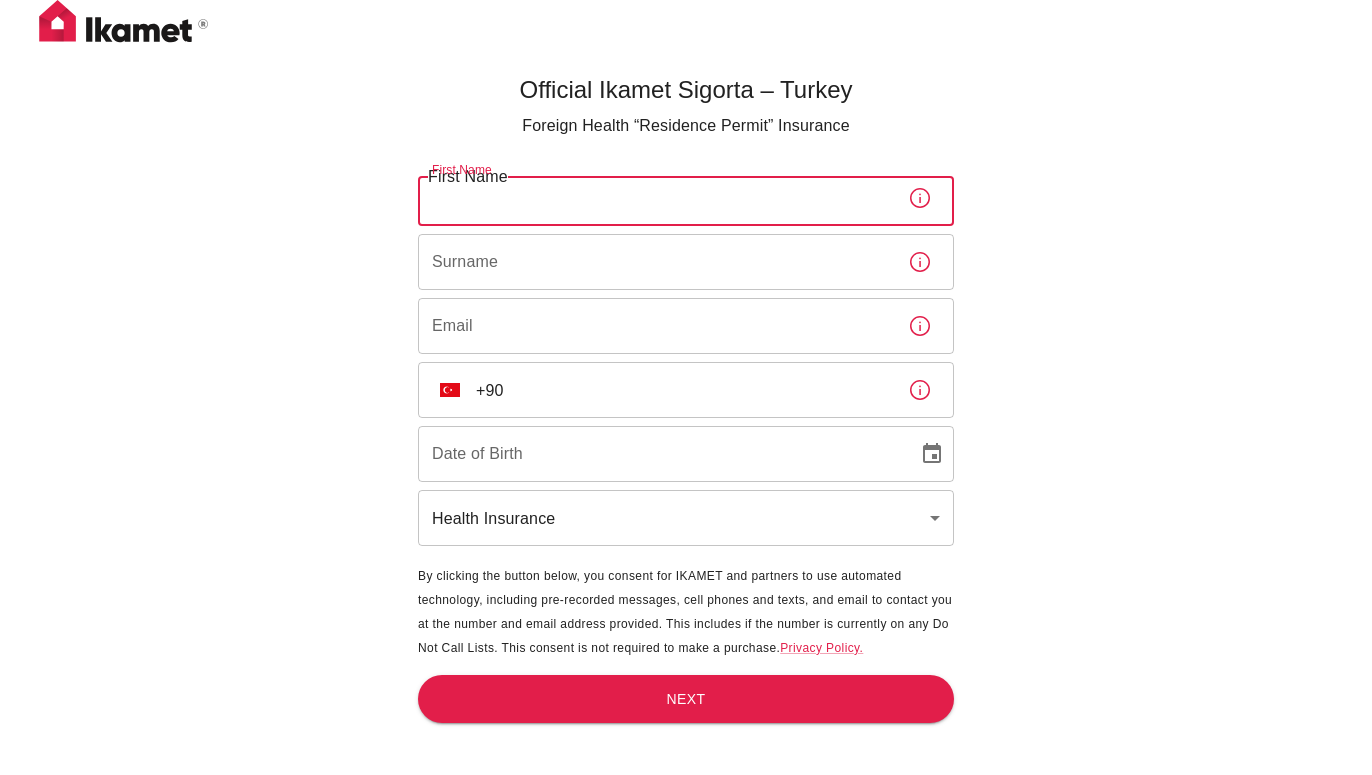 type 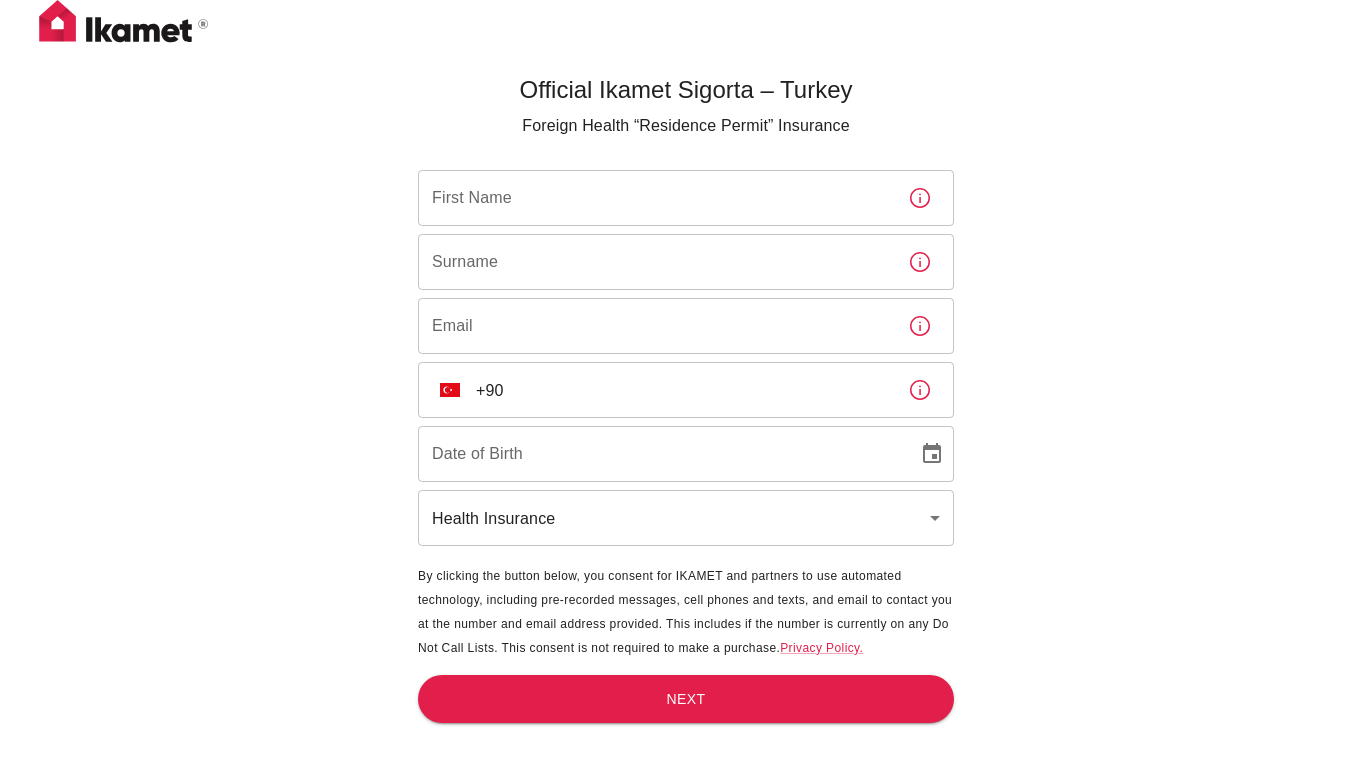 click on "[FIRST] [FIRST] [LAST] [LAST] [EMAIL] [EMAIL] TR [PHONE] [DATE] [DATE] [HEALTH] [HEALTH] By clicking the button below, you consent for IKAMET and partners to use automated technology, including pre-recorded messages, cell phones and texts, and email to contact you at the number and email address provided. This includes if the number is currently on any Do Not Call Lists. This consent is not required to make a purchase. Privacy Policy. Next" at bounding box center [686, 420] 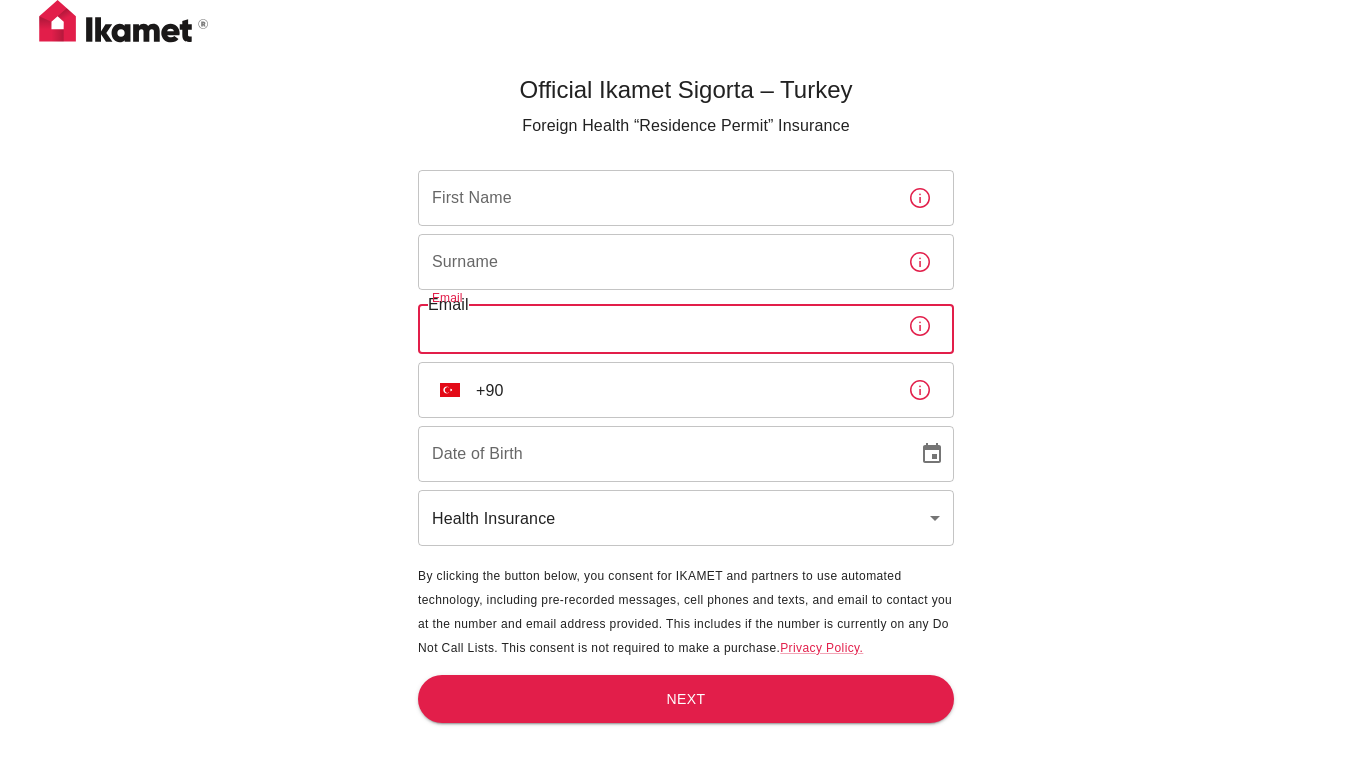 click on "Email" at bounding box center [655, 326] 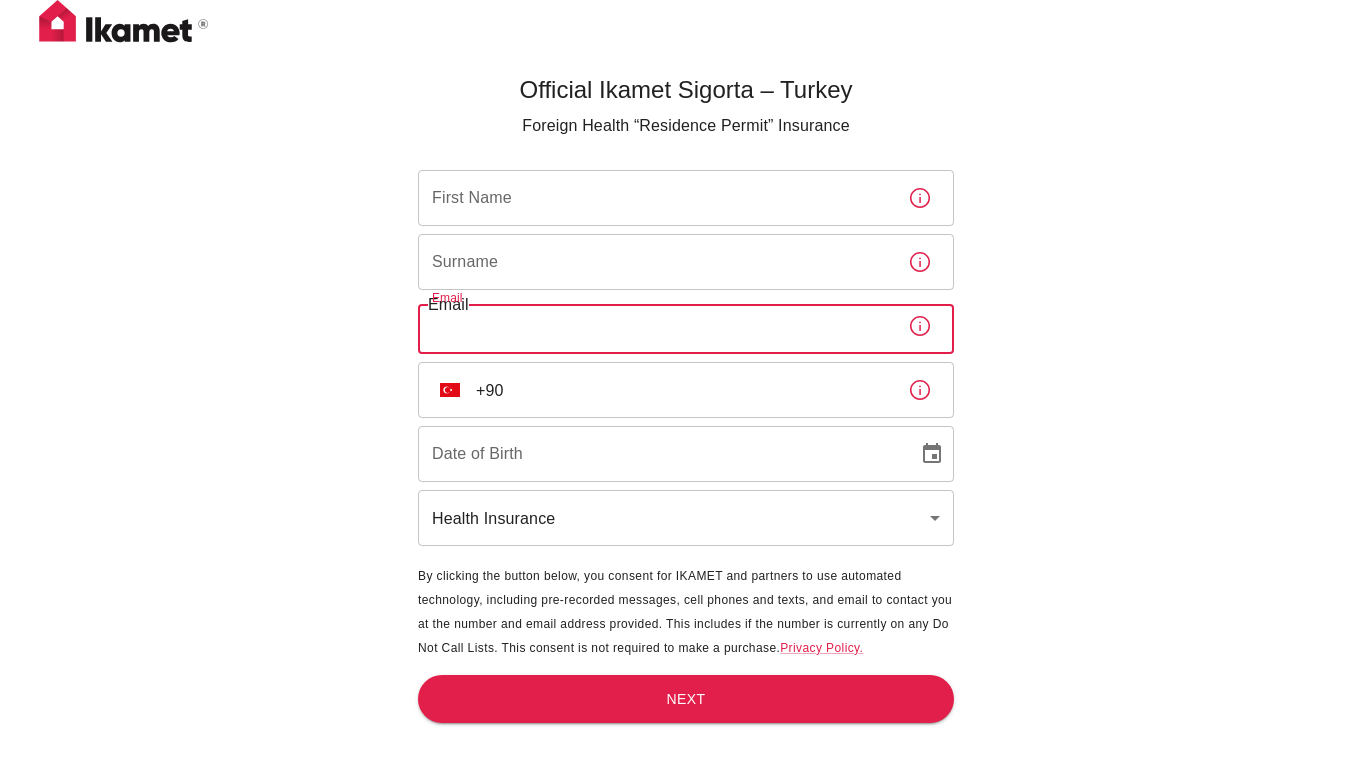 click on "Official Ikamet Sigorta – Turkey Foreign Health “Residence Permit” Insurance First Name First Name Surname Surname Email Email ​ TR +[PHONE] ​ Date of Birth Date of Birth Health Insurance health ​ By clicking the button below, you consent for IKAMET and partners to use automated technology, including pre-recorded messages, cell phones and texts, and email to contact you at the number and email address provided. This includes if the number is currently on any Do Not Call Lists. This consent is not required to make a purchase.  Privacy Policy. Next" at bounding box center [686, 420] 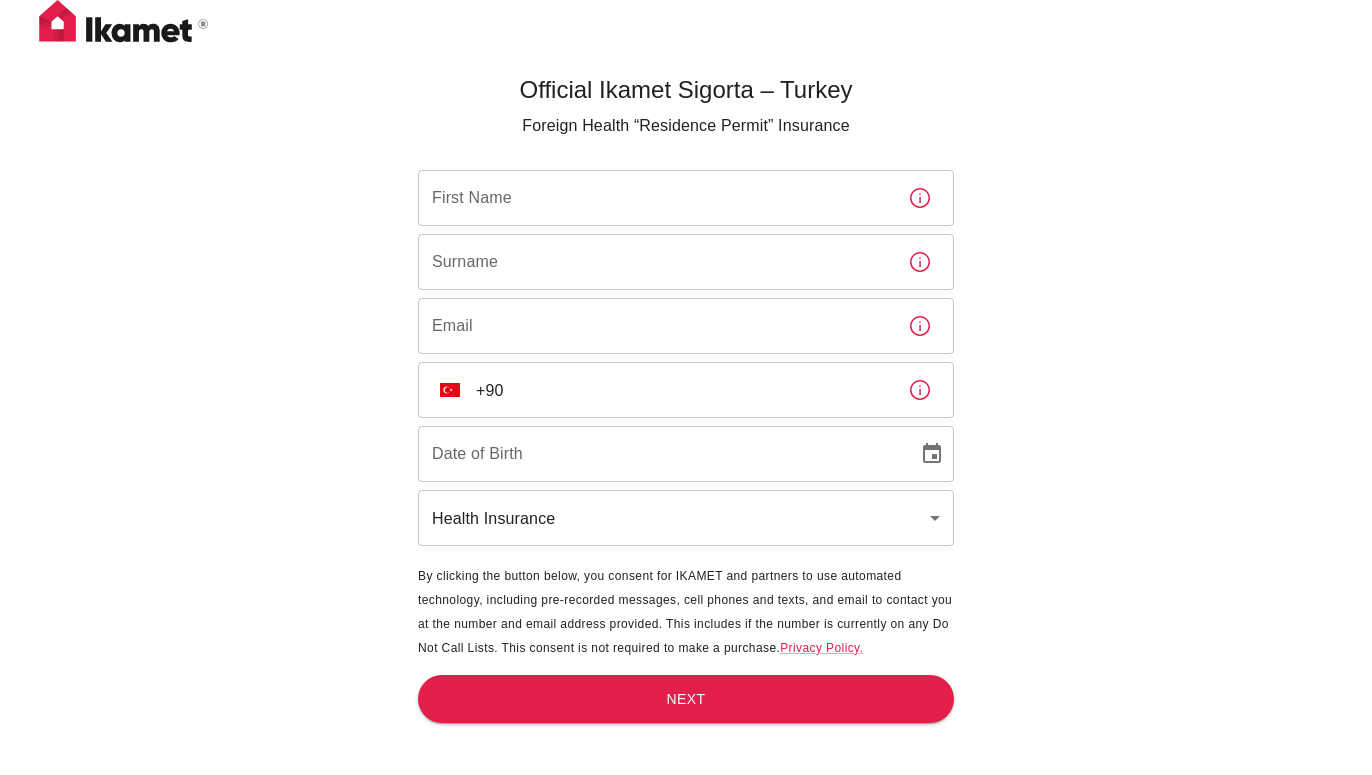 click on "Official Ikamet Sigorta – Turkey Foreign Health “Residence Permit” Insurance First Name First Name Surname Surname Email Email ​ TR +[PHONE] ​ Date of Birth Date of Birth Health Insurance health ​ By clicking the button below, you consent for IKAMET and partners to use automated technology, including pre-recorded messages, cell phones and texts, and email to contact you at the number and email address provided. This includes if the number is currently on any Do Not Call Lists. This consent is not required to make a purchase.  Privacy Policy. Next" at bounding box center (686, 420) 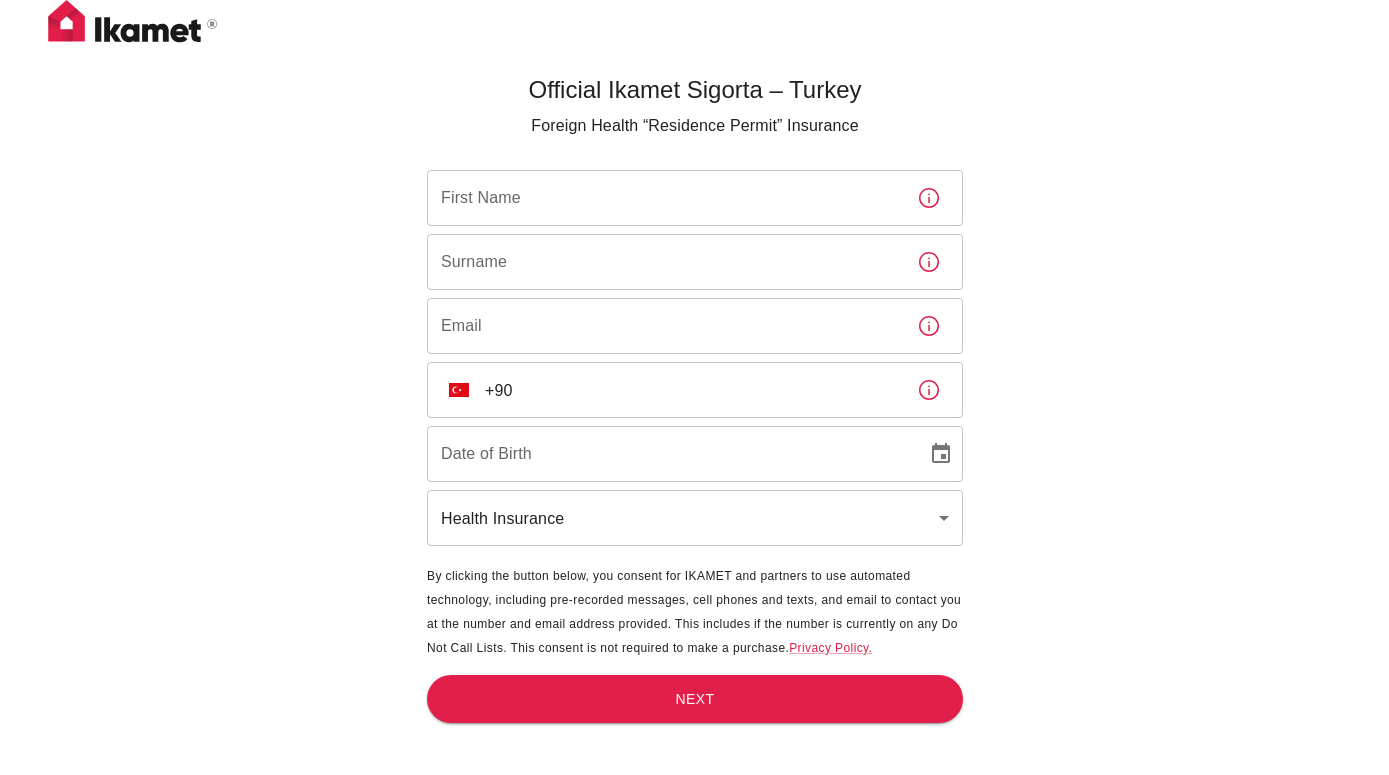 scroll, scrollTop: 0, scrollLeft: 0, axis: both 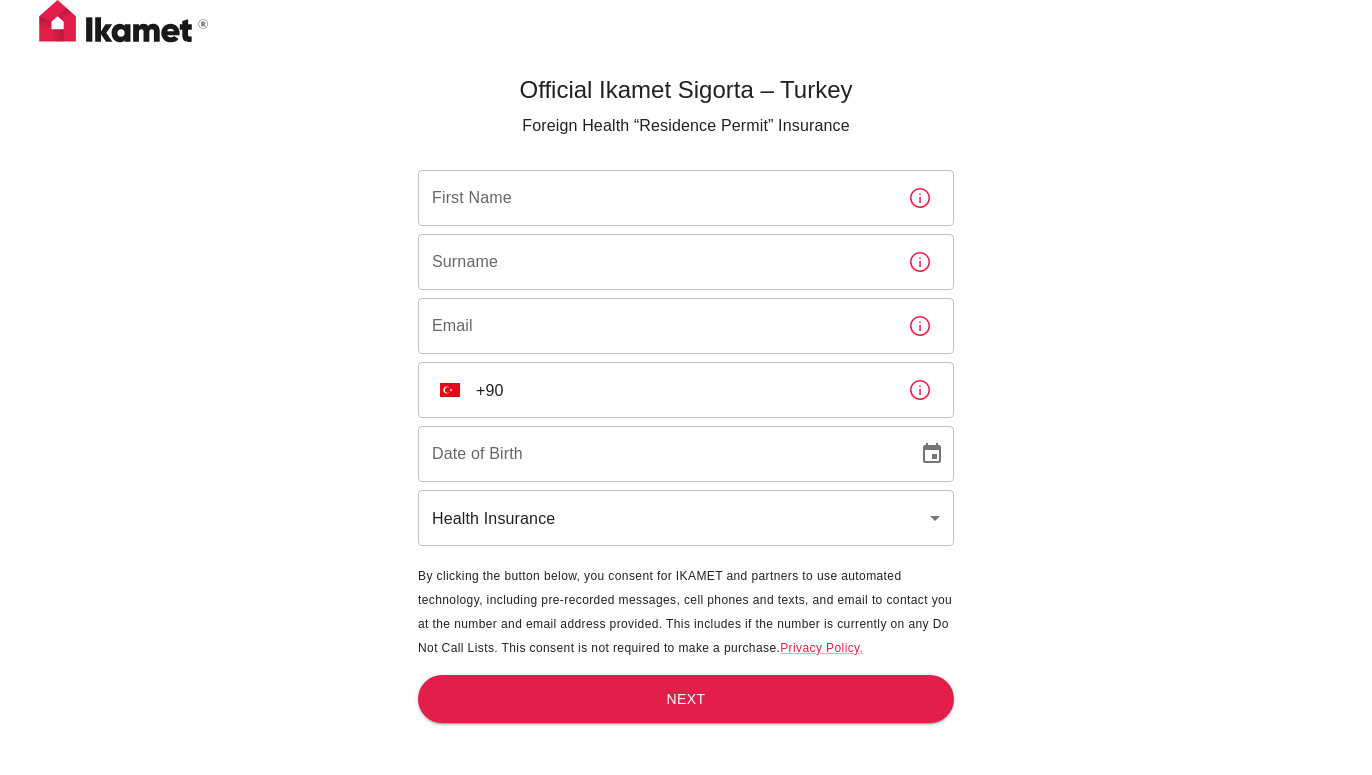 click on "Official Ikamet Sigorta – Turkey Foreign Health “Residence Permit” Insurance First Name First Name Surname Surname Email Email ​ TR +[PHONE] ​ Date of Birth Date of Birth Health Insurance health ​ By clicking the button below, you consent for IKAMET and partners to use automated technology, including pre-recorded messages, cell phones and texts, and email to contact you at the number and email address provided. This includes if the number is currently on any Do Not Call Lists. This consent is not required to make a purchase.  Privacy Policy. Next" at bounding box center (686, 420) 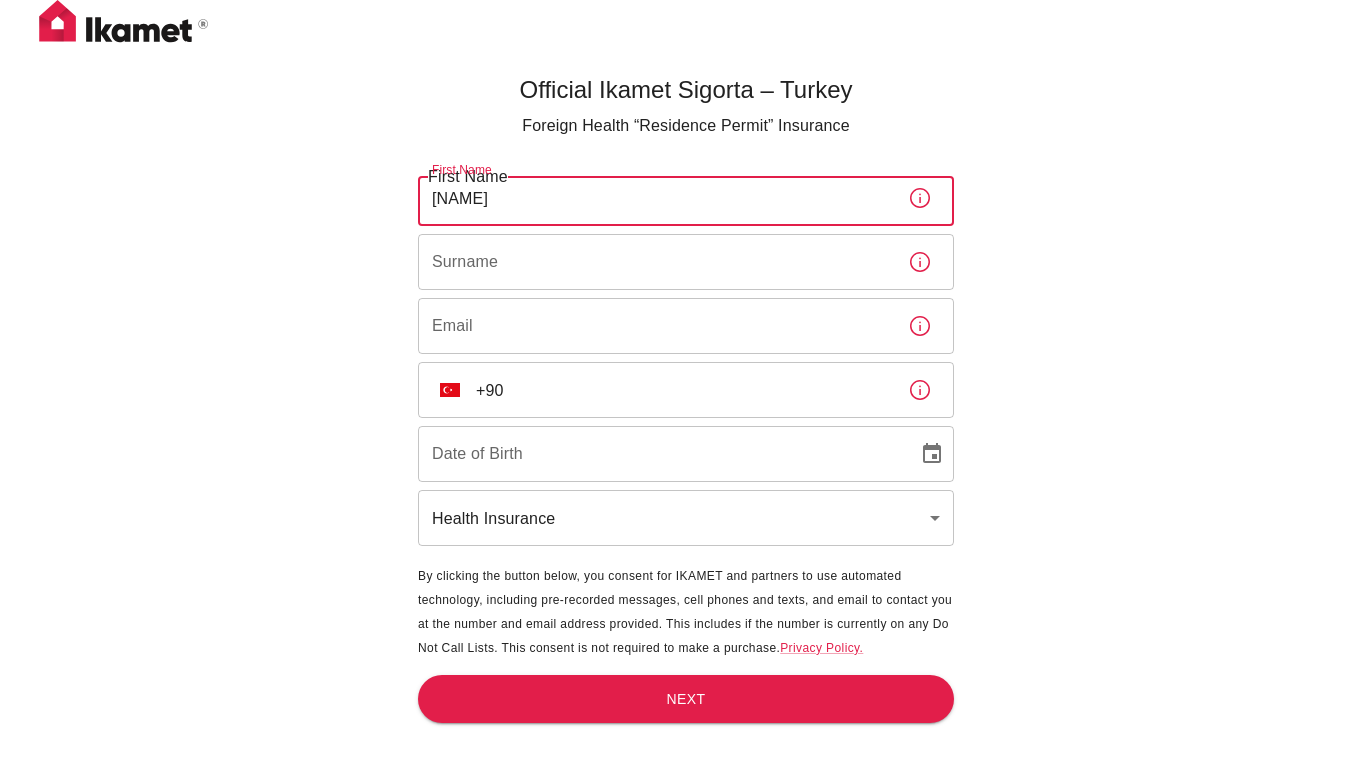 type on "[NAME]" 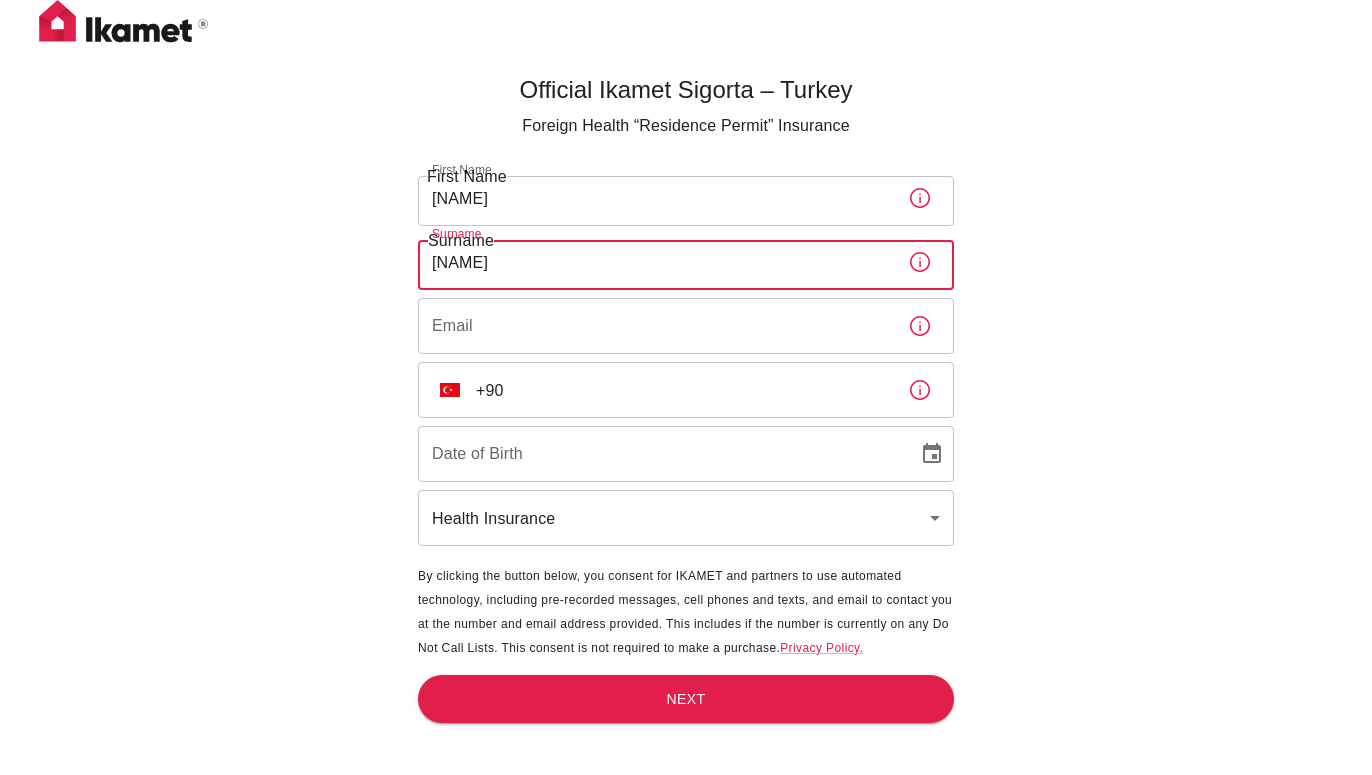 type on "[NAME]" 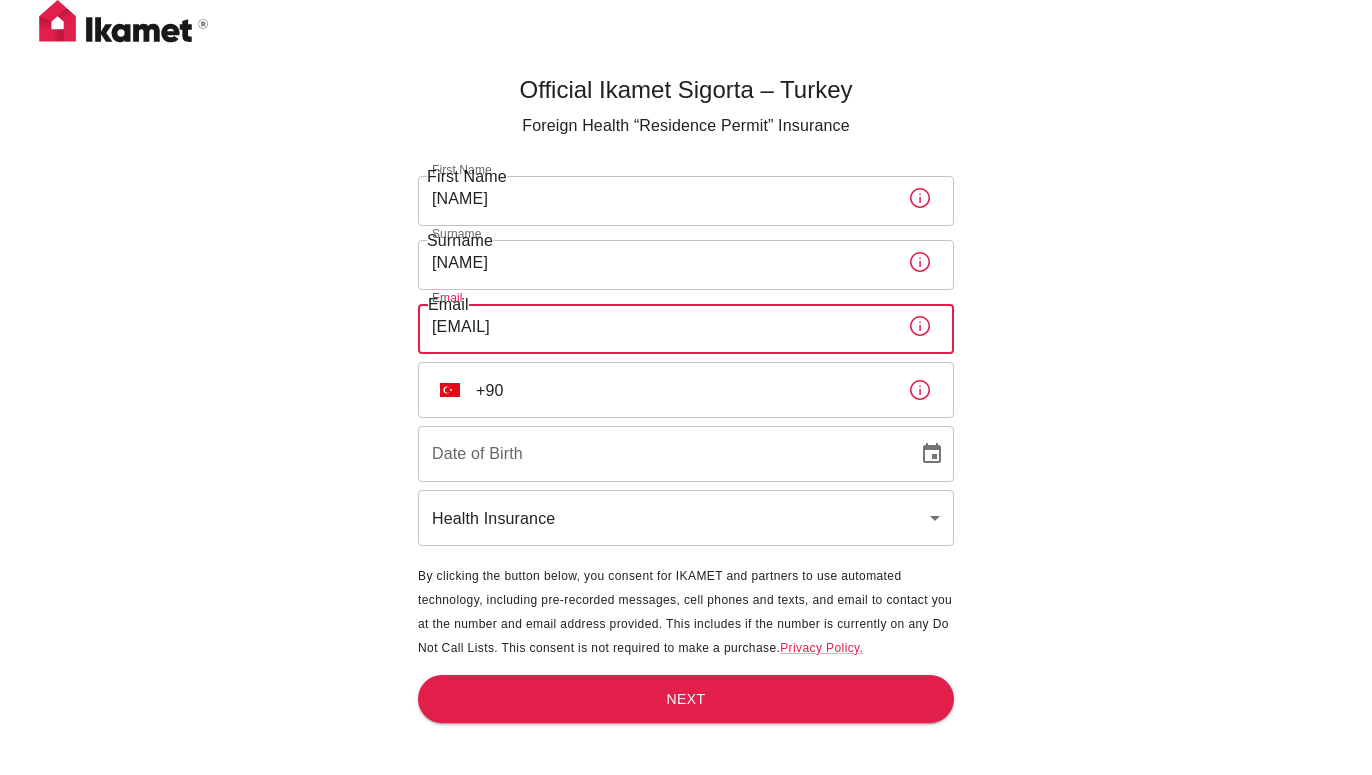 type on "[EMAIL]" 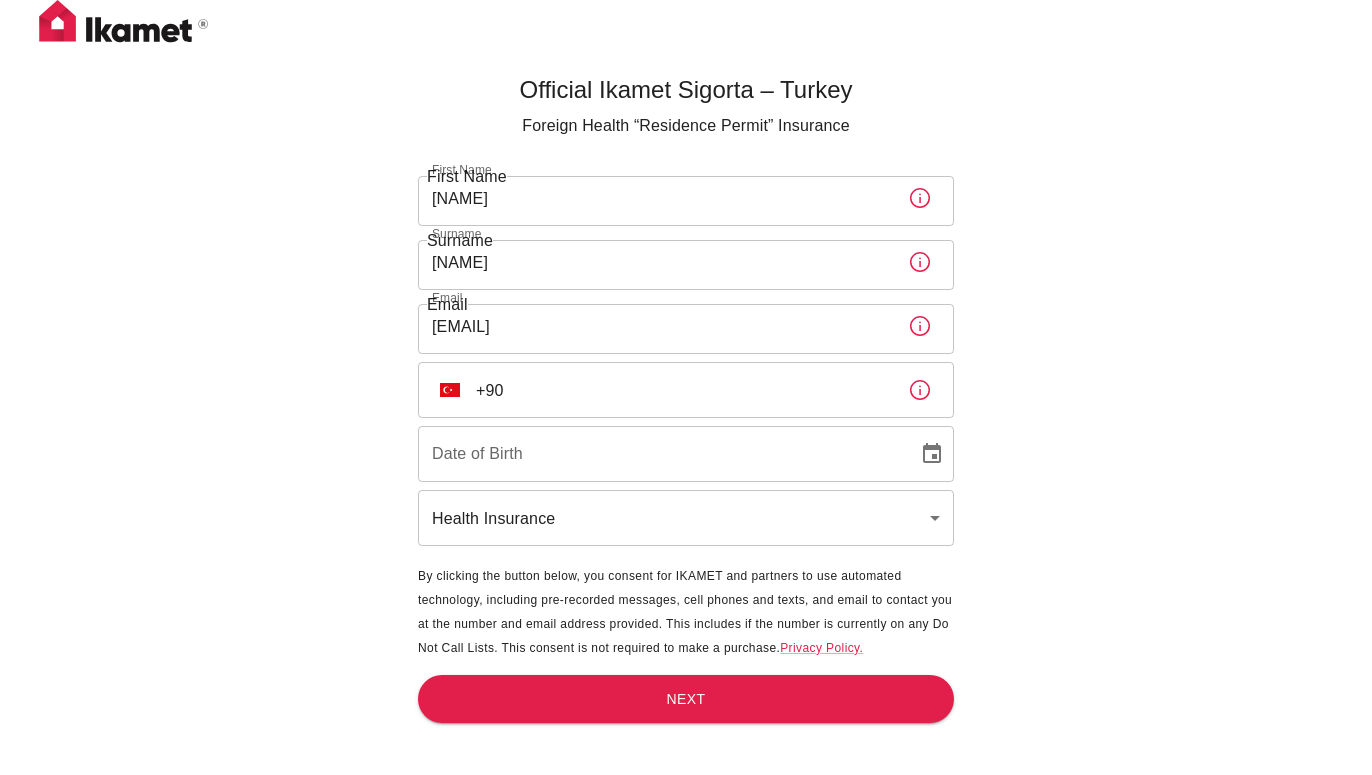 click on "Official Ikamet Sigorta – Turkey Foreign Health “Residence Permit” Insurance First Name [NAME] First Name Surname [NAME] Surname Email mircea.vulpe@[EXAMPLE_DOMAIN] Email ​ TR +90 ​ Date of Birth Date of Birth Health Insurance health ​ By clicking the button below, you consent for IKAMET and partners to use automated technology, including pre-recorded messages, cell phones and texts, and email to contact you at the number and email address provided. This includes if the number is currently on any Do Not Call Lists. This consent is not required to make a purchase. Privacy Policy. Next" at bounding box center (686, 420) 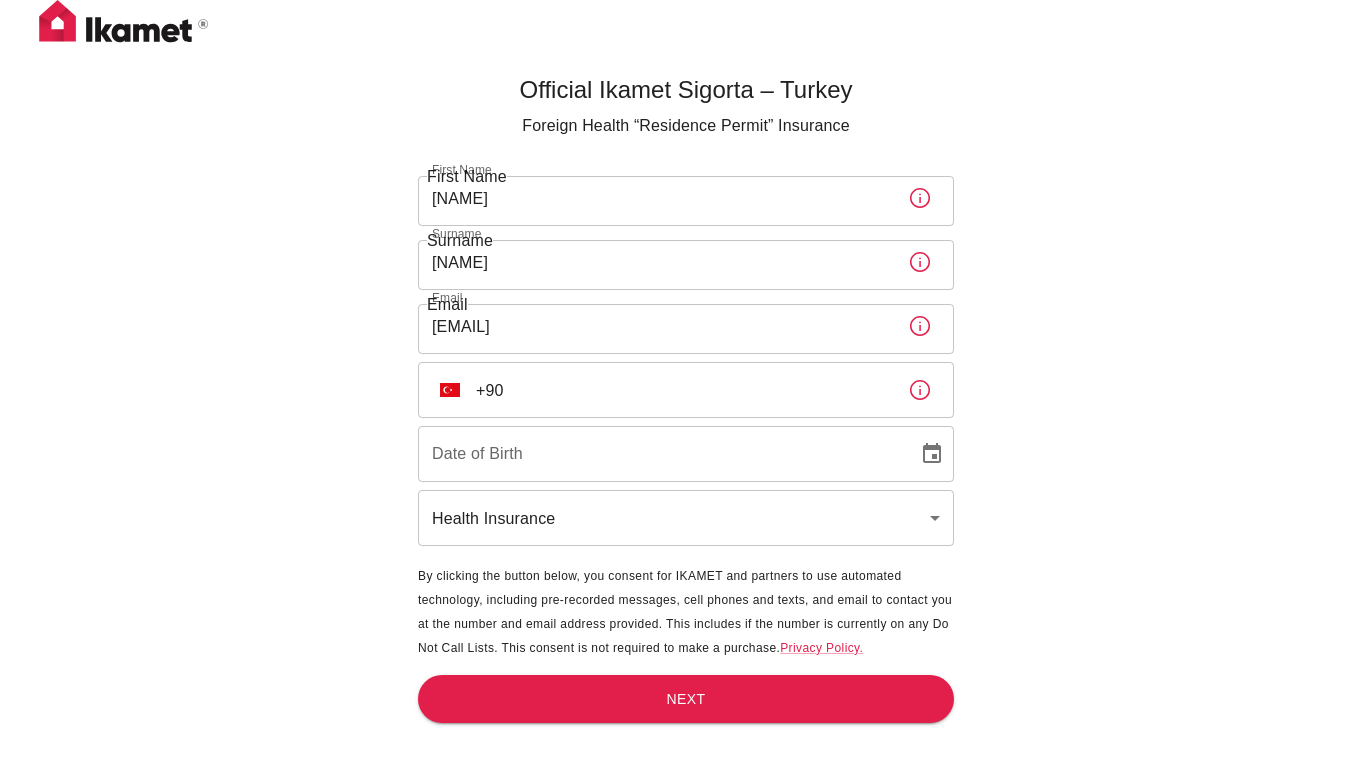 click at bounding box center [450, 390] 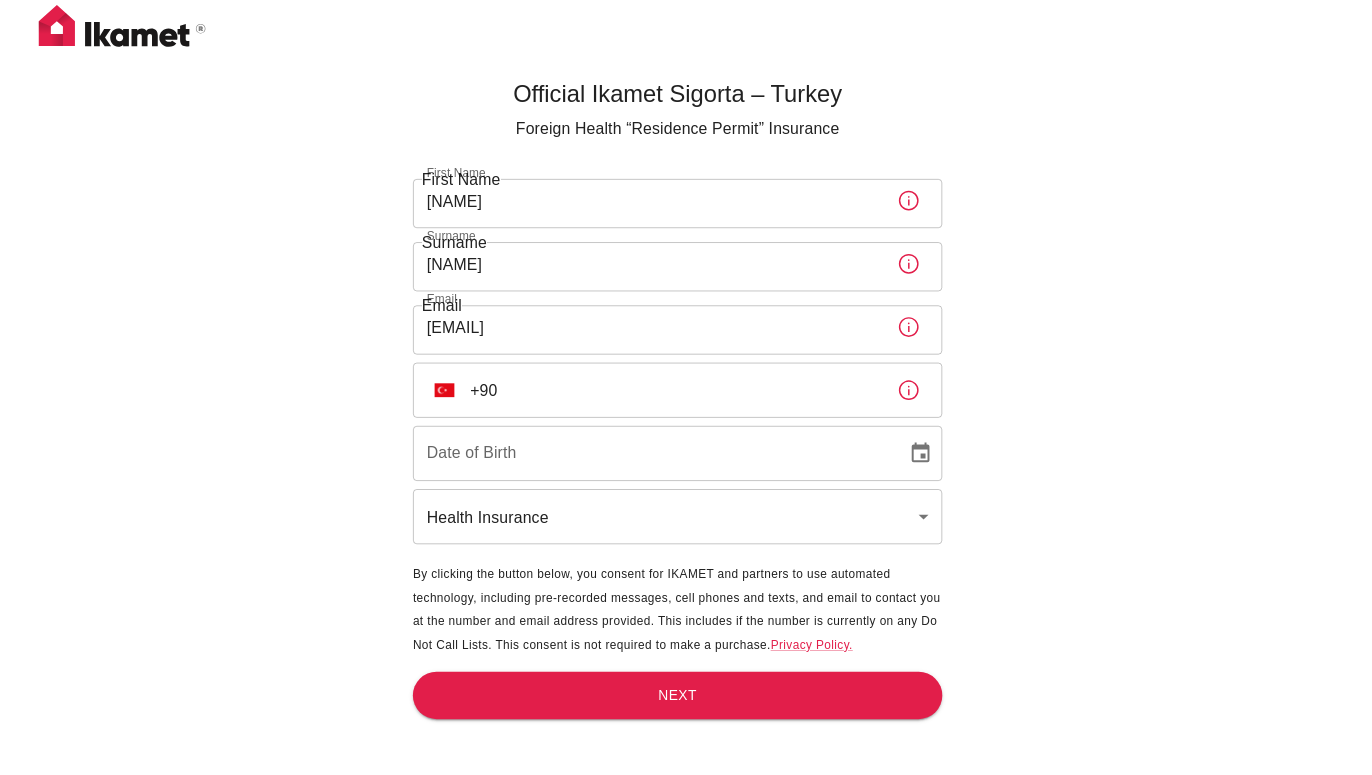 scroll, scrollTop: 6018, scrollLeft: 0, axis: vertical 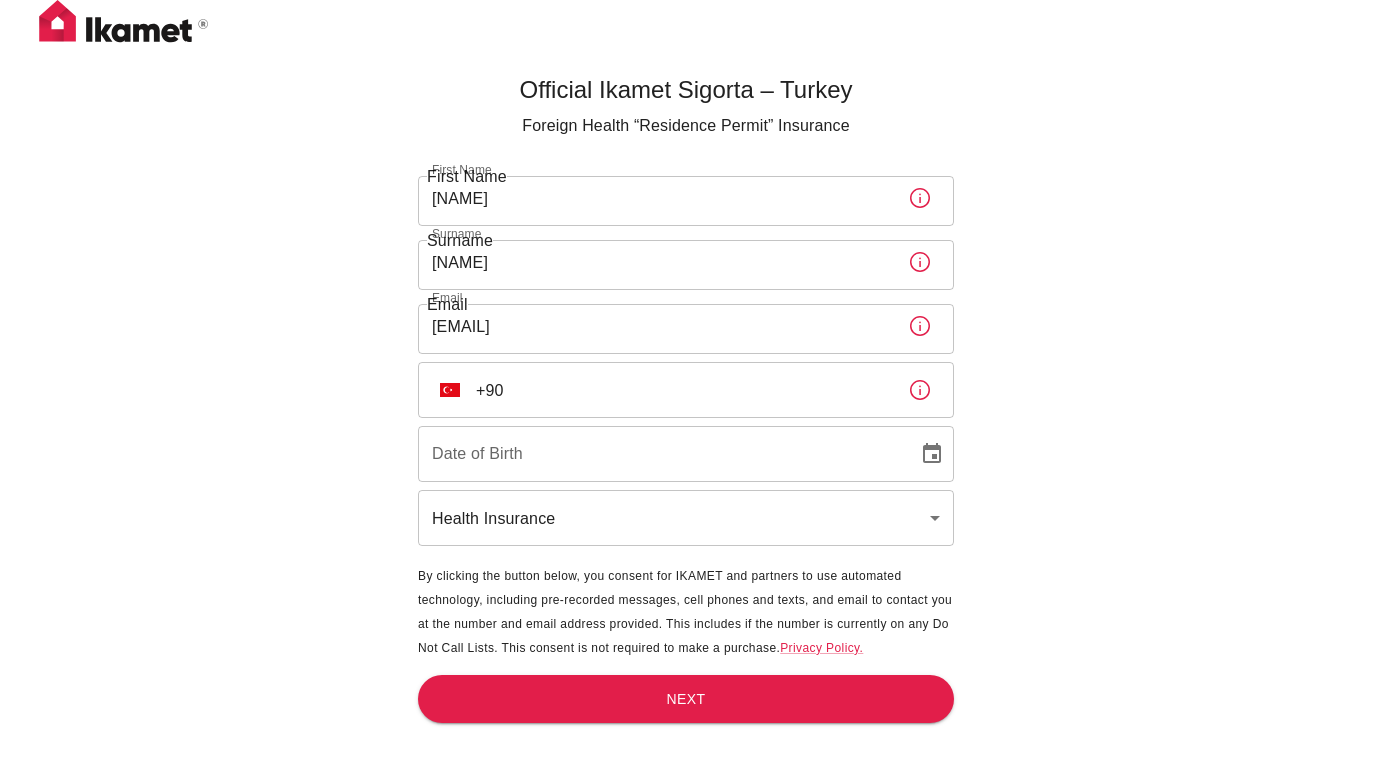 click on "Romania" at bounding box center [32, 12706] 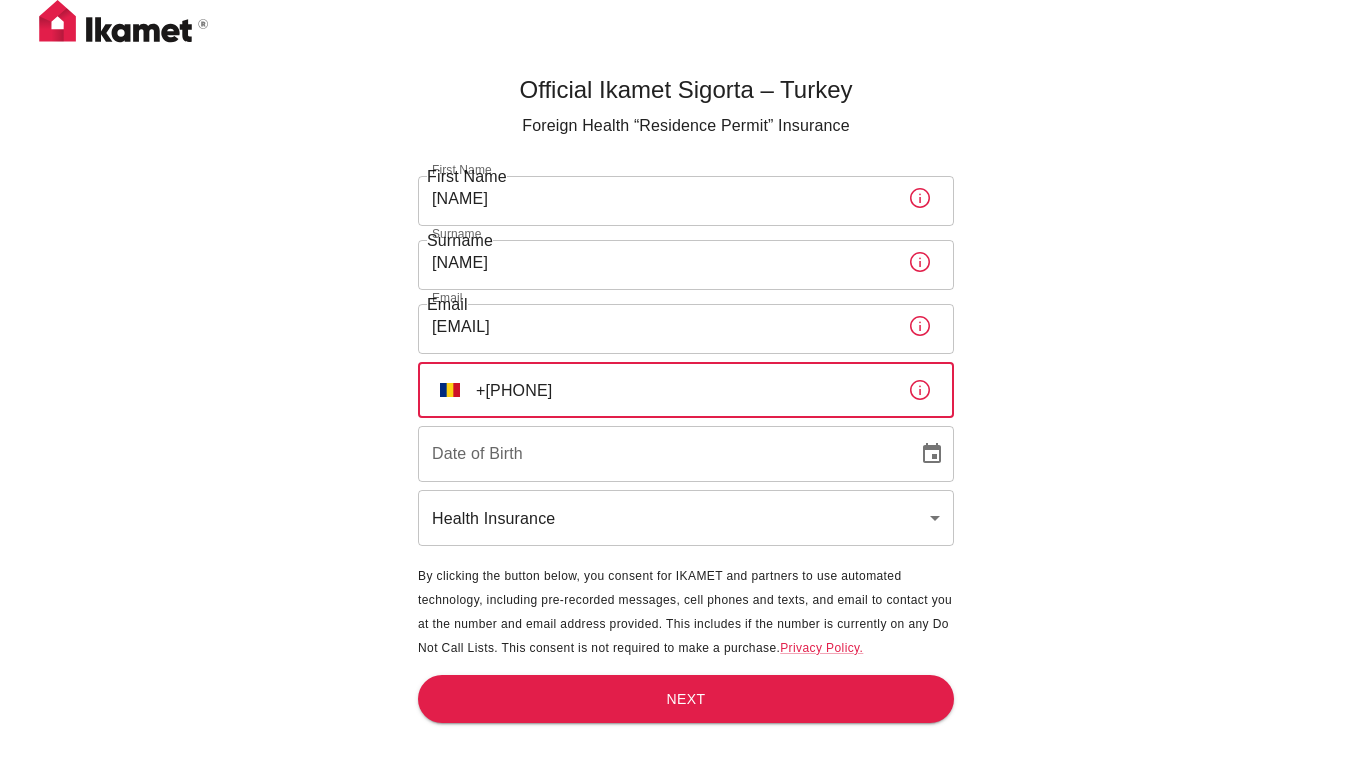 click on "+[PHONE]" at bounding box center (684, 390) 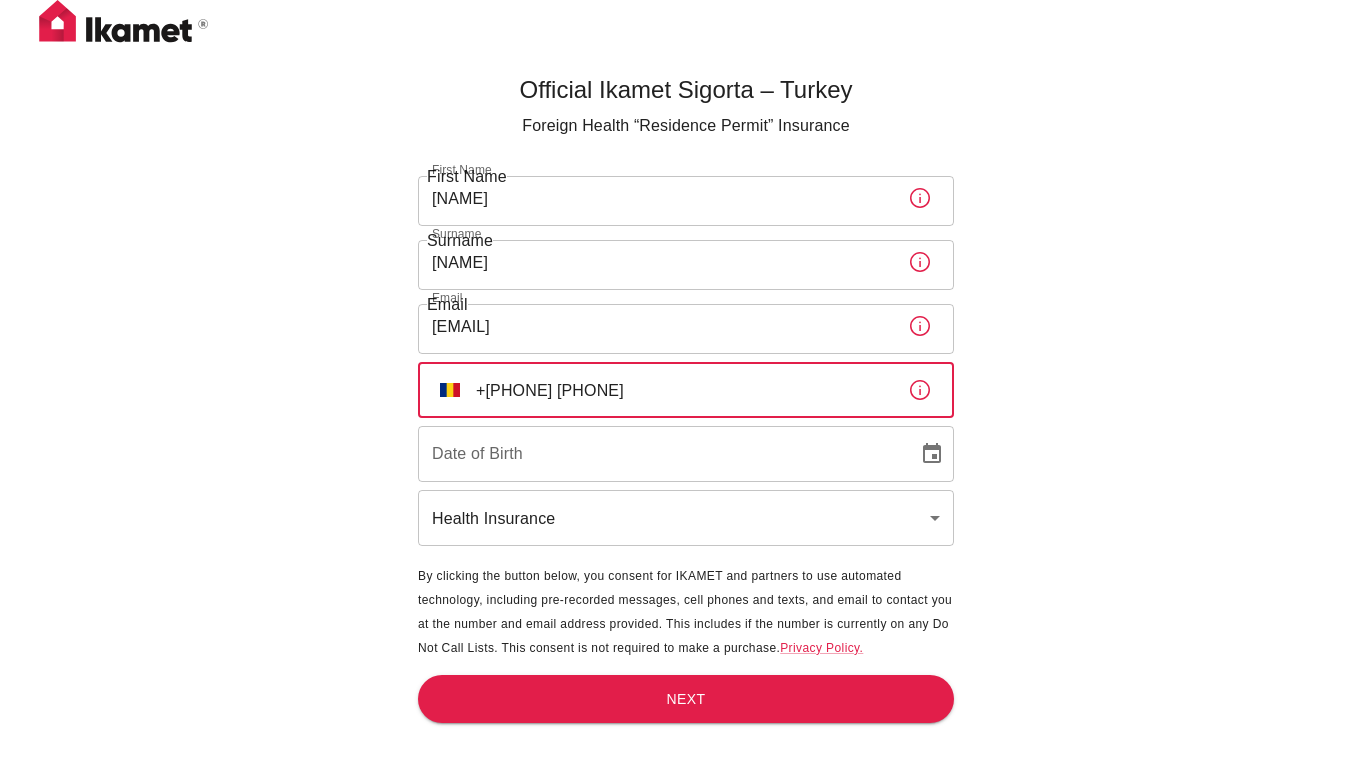 type on "+[PHONE] [PHONE]" 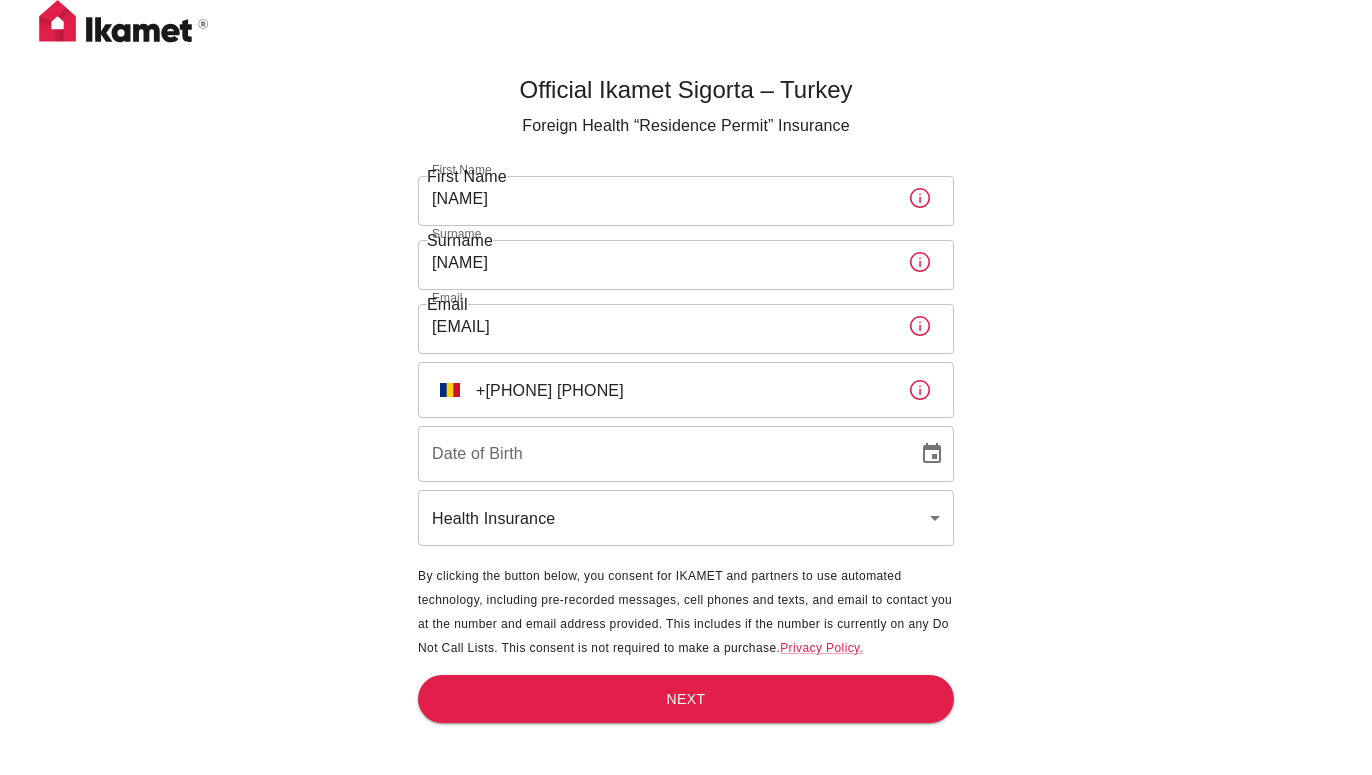 click on "Official Ikamet Sigorta – Turkey Foreign Health “Residence Permit” Insurance First Name [NAME] First Name Surname [NAME] Surname Email mircea.vulpe@[EXAMPLE_DOMAIN] Email ​ RO +[PHONE] 0756 545 487 ​ Date of Birth Date of Birth Health Insurance health ​ By clicking the button below, you consent for IKAMET and partners to use automated technology, including pre-recorded messages, cell phones and texts, and email to contact you at the number and email address provided. This includes if the number is currently on any Do Not Call Lists. This consent is not required to make a purchase. Privacy Policy. Next" at bounding box center (686, 420) 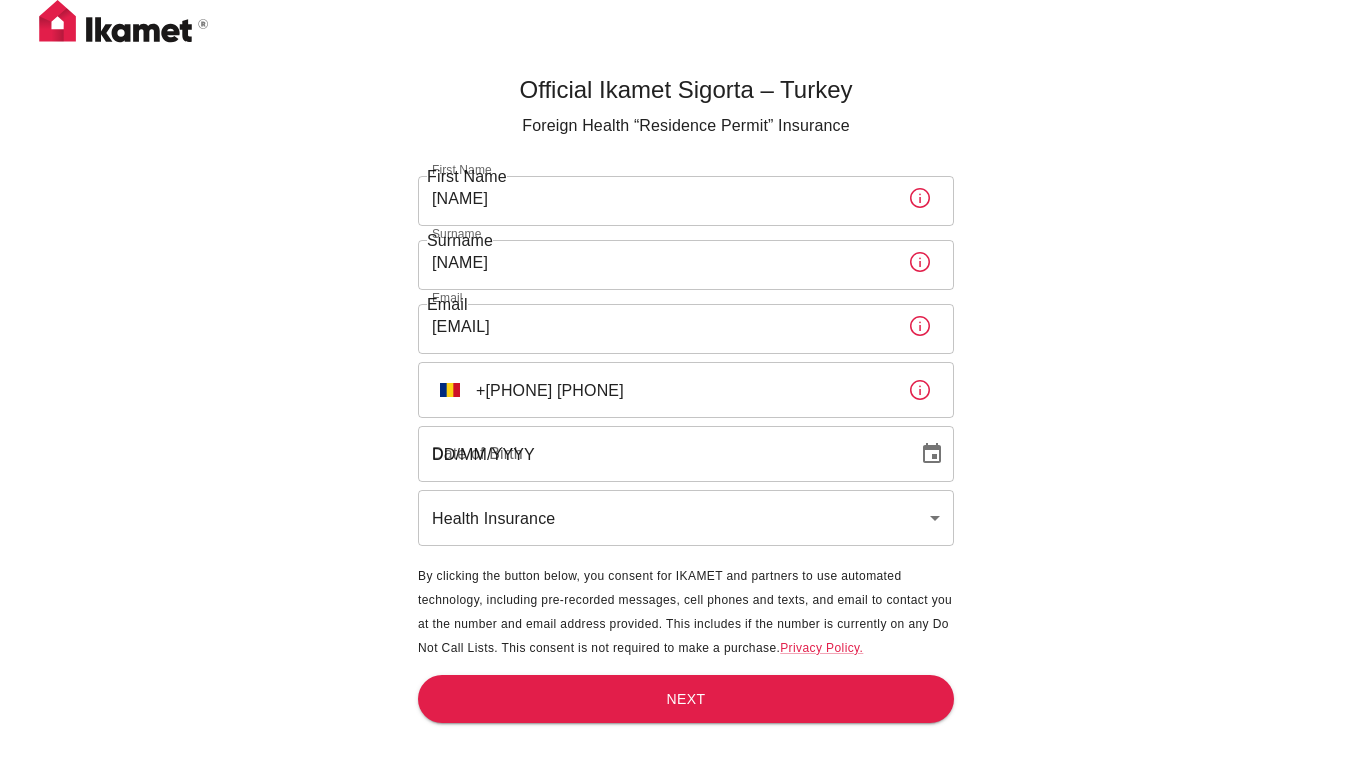 click on "DD/MM/YYYY" at bounding box center [661, 454] 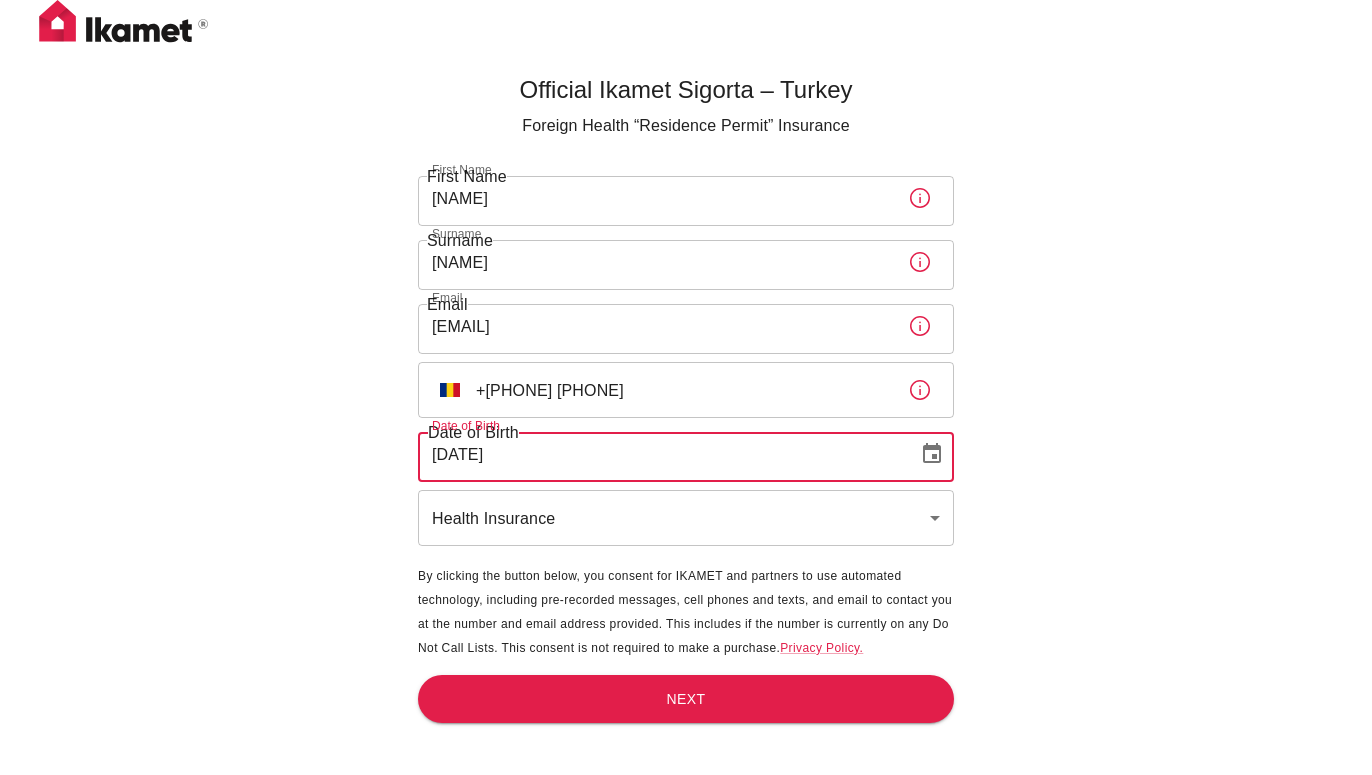 type on "[DATE]" 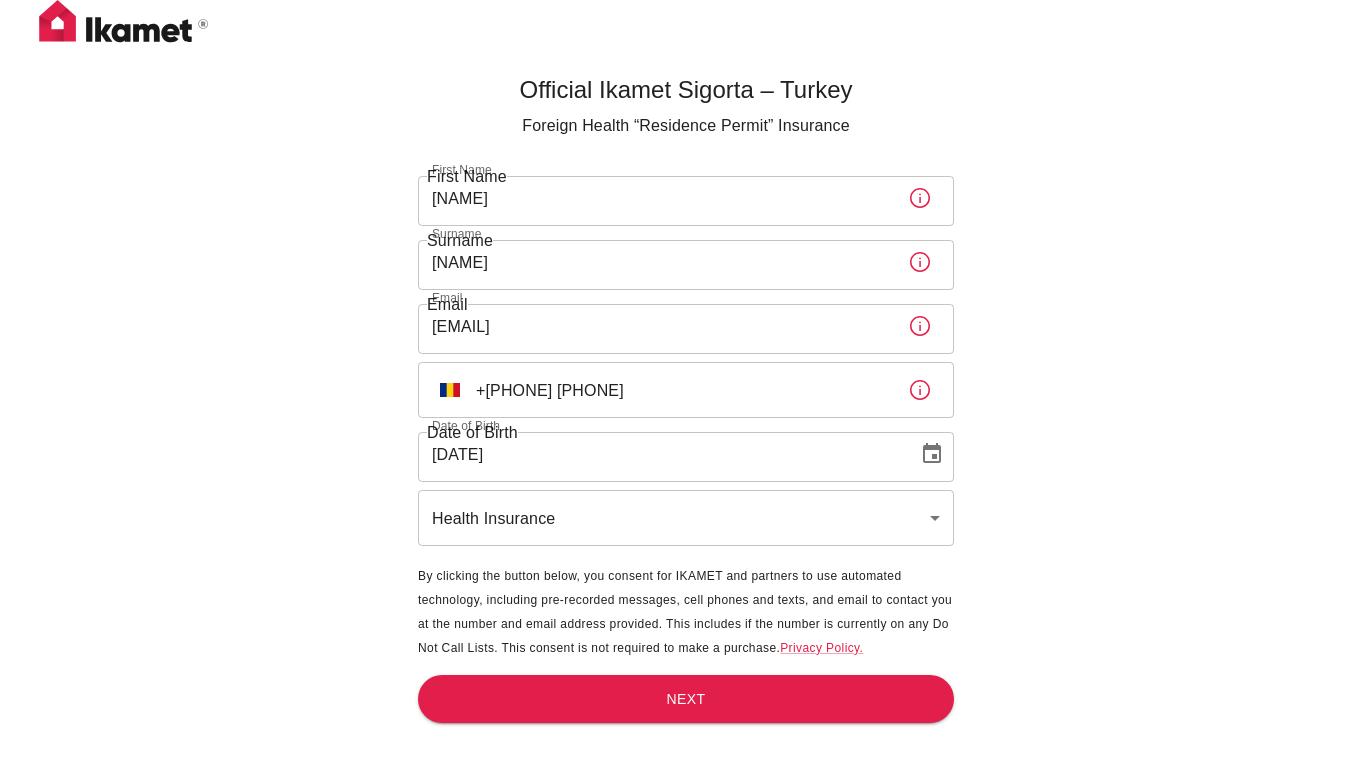 scroll, scrollTop: 66, scrollLeft: 0, axis: vertical 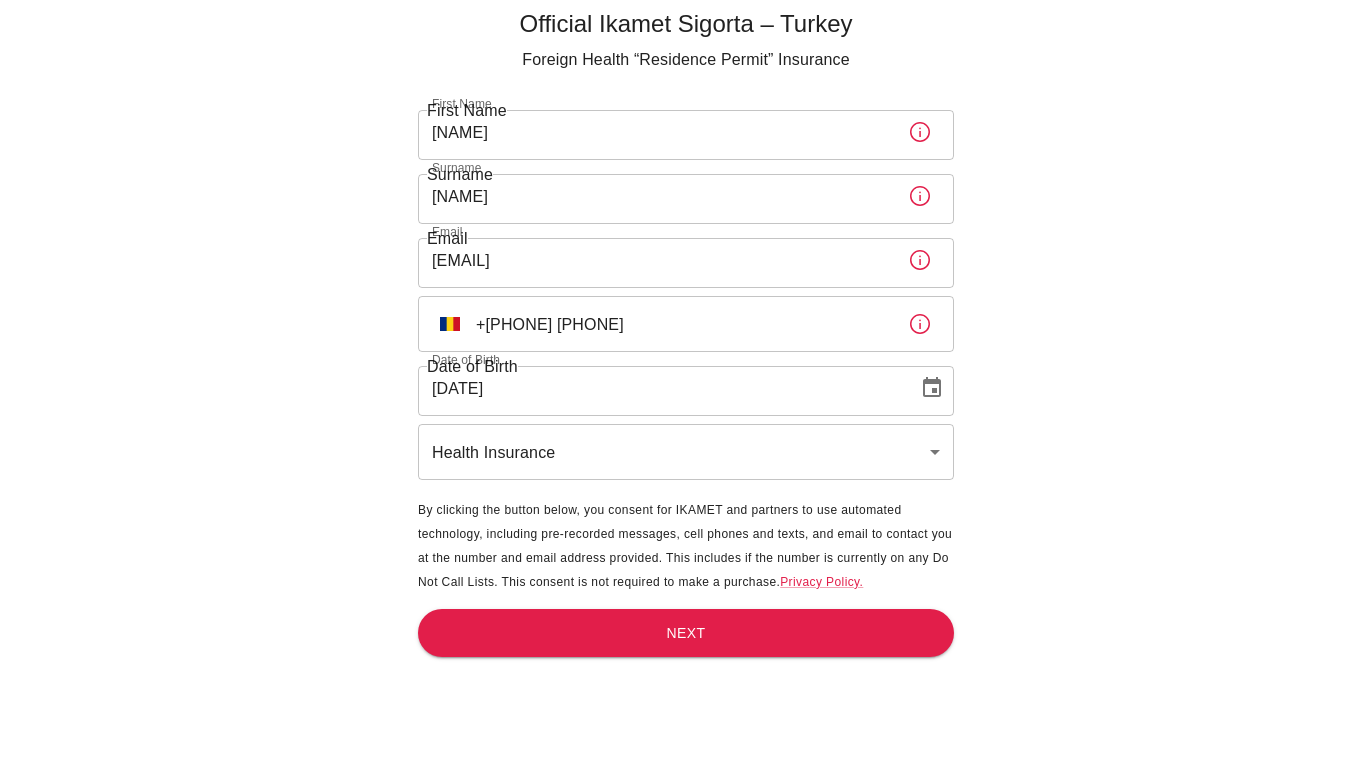 click on "Official Ikamet Sigorta – Turkey Foreign Health “Residence Permit” Insurance First Name [FIRST] First Name Surname [LAST] Surname Email [EMAIL] Email ​ RO [PHONE] ​ Date of Birth [DATE] Date of Birth Health Insurance health ​ By clicking the button below, you consent for IKAMET and partners to use automated technology, including pre-recorded messages, cell phones and texts, and email to contact you at the number and email address provided. This includes if the number is currently on any Do Not Call Lists. This consent is not required to make a purchase.  Privacy Policy. Next" at bounding box center [686, 354] 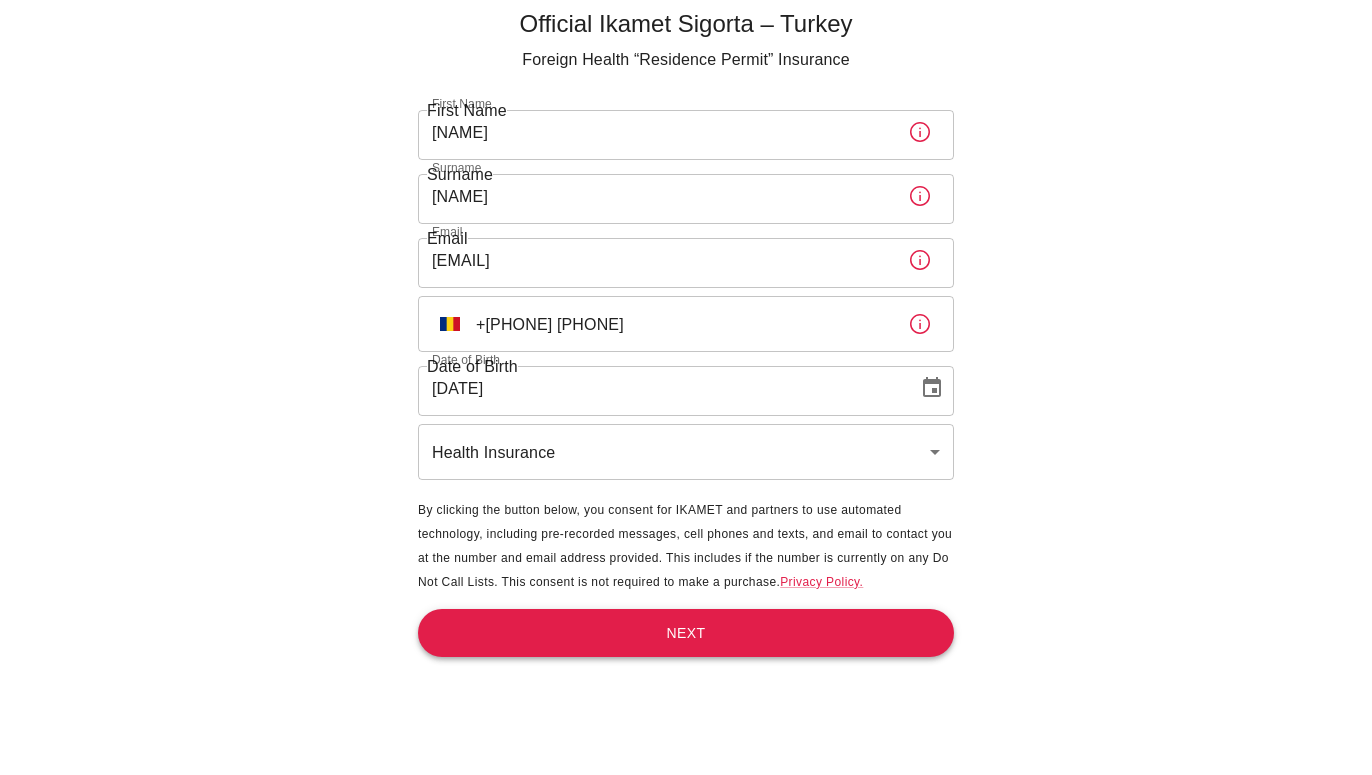 click on "Next" at bounding box center [686, 633] 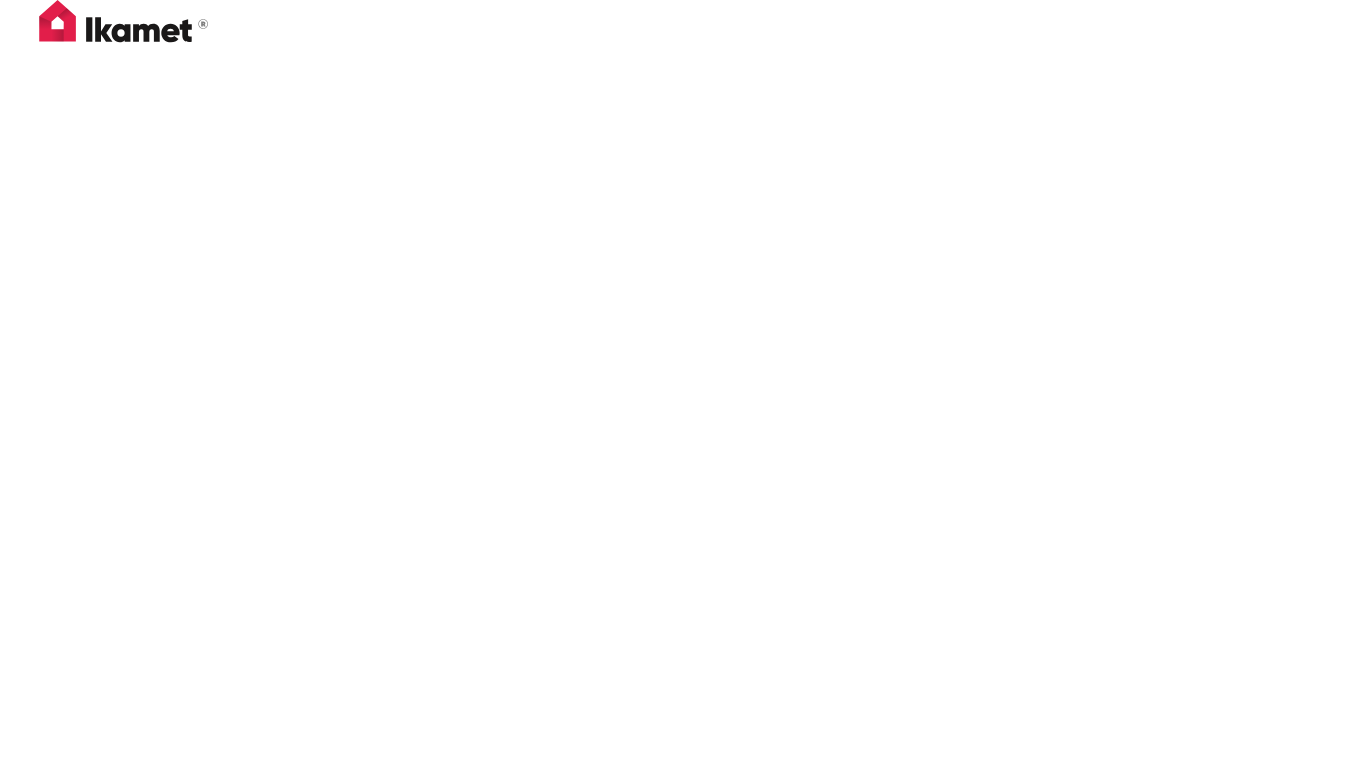 scroll, scrollTop: 0, scrollLeft: 0, axis: both 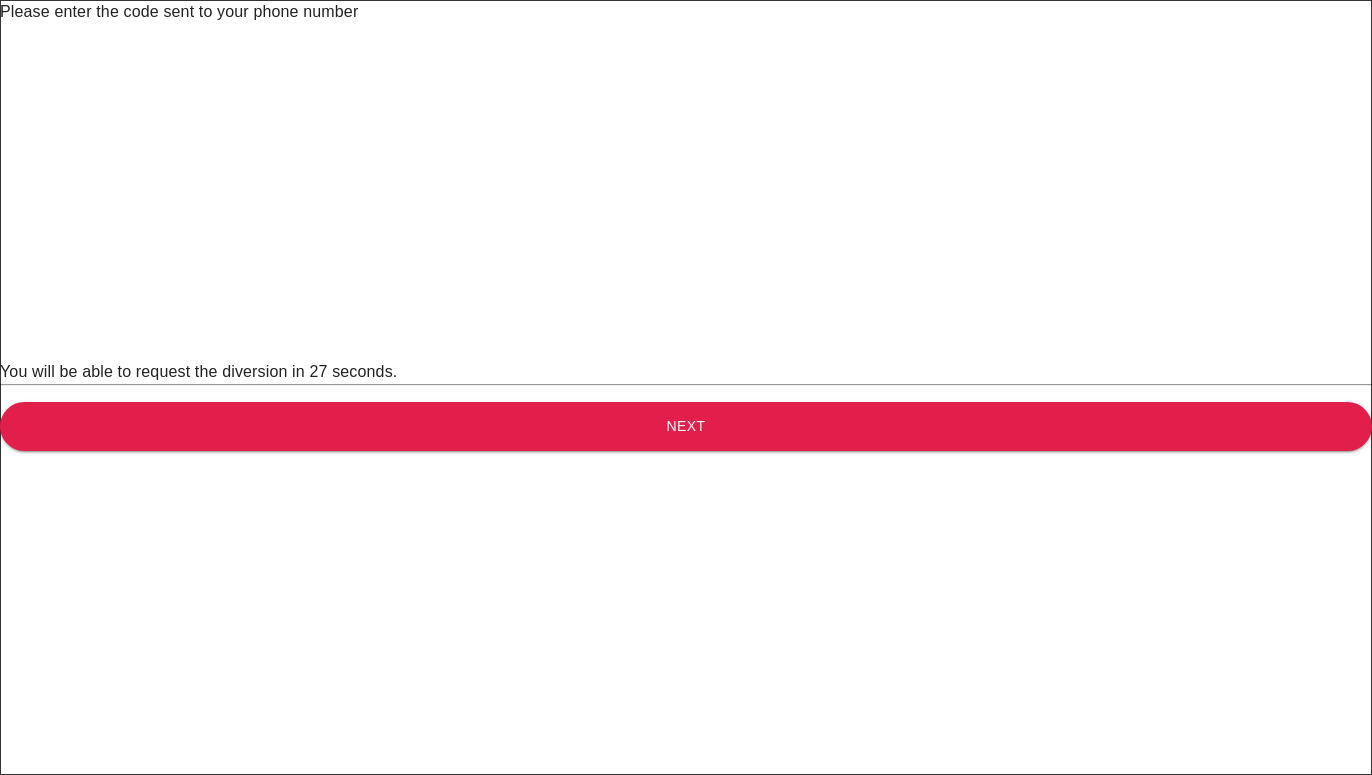 click at bounding box center [700, 52] 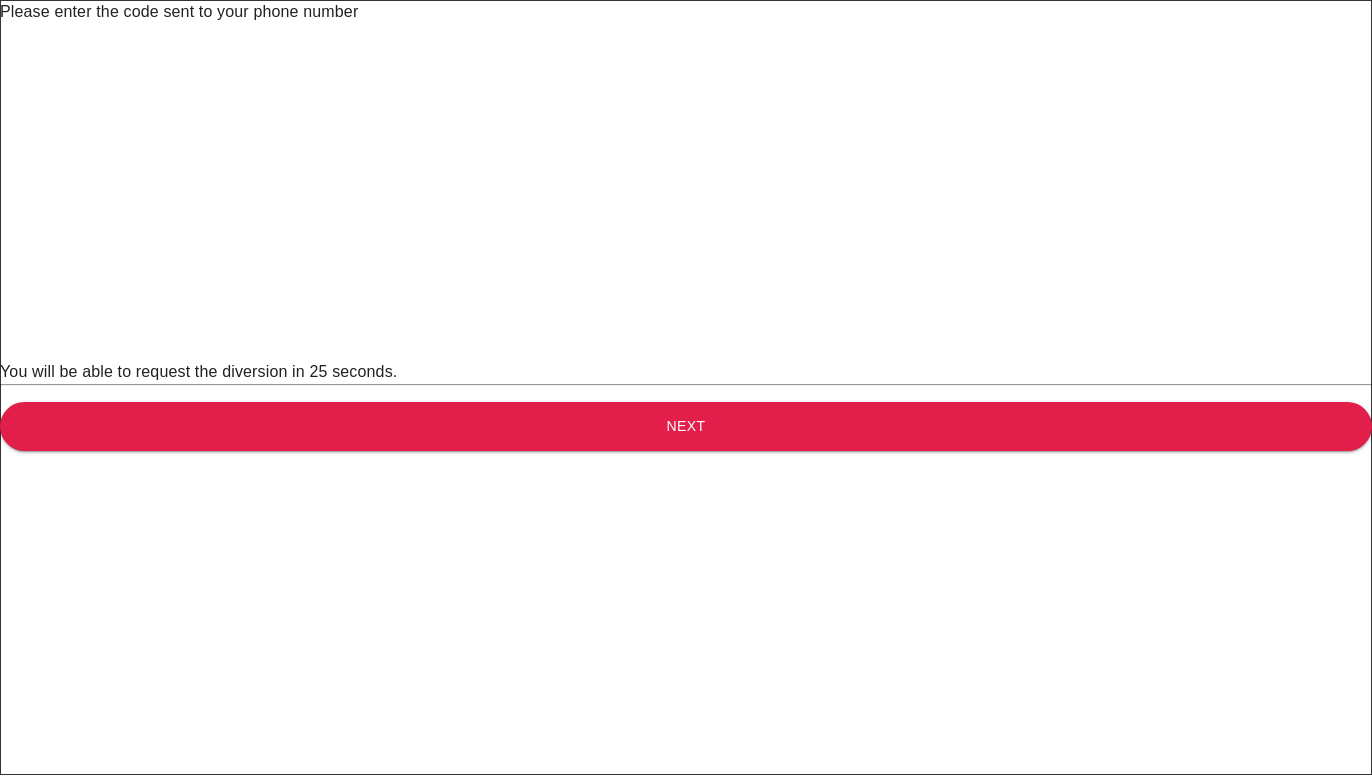 type on "0" 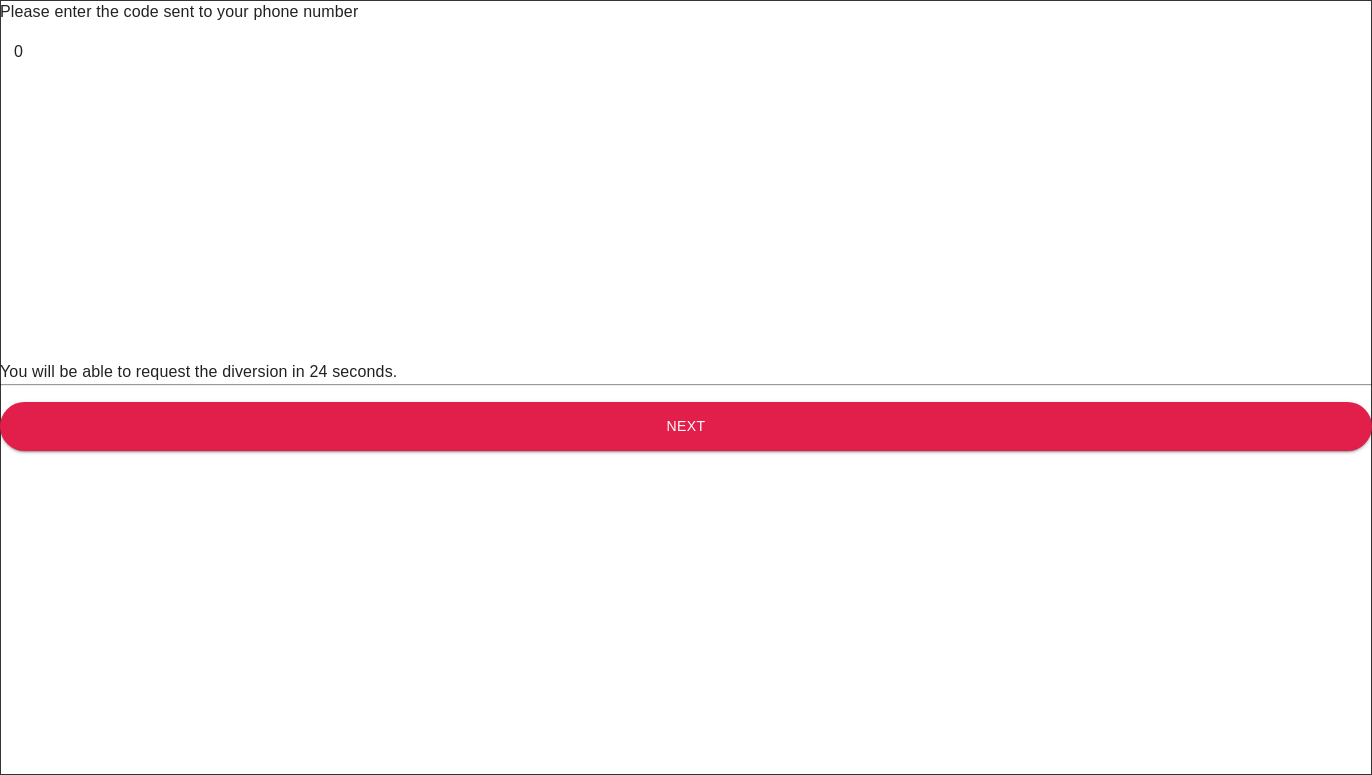 type on "9" 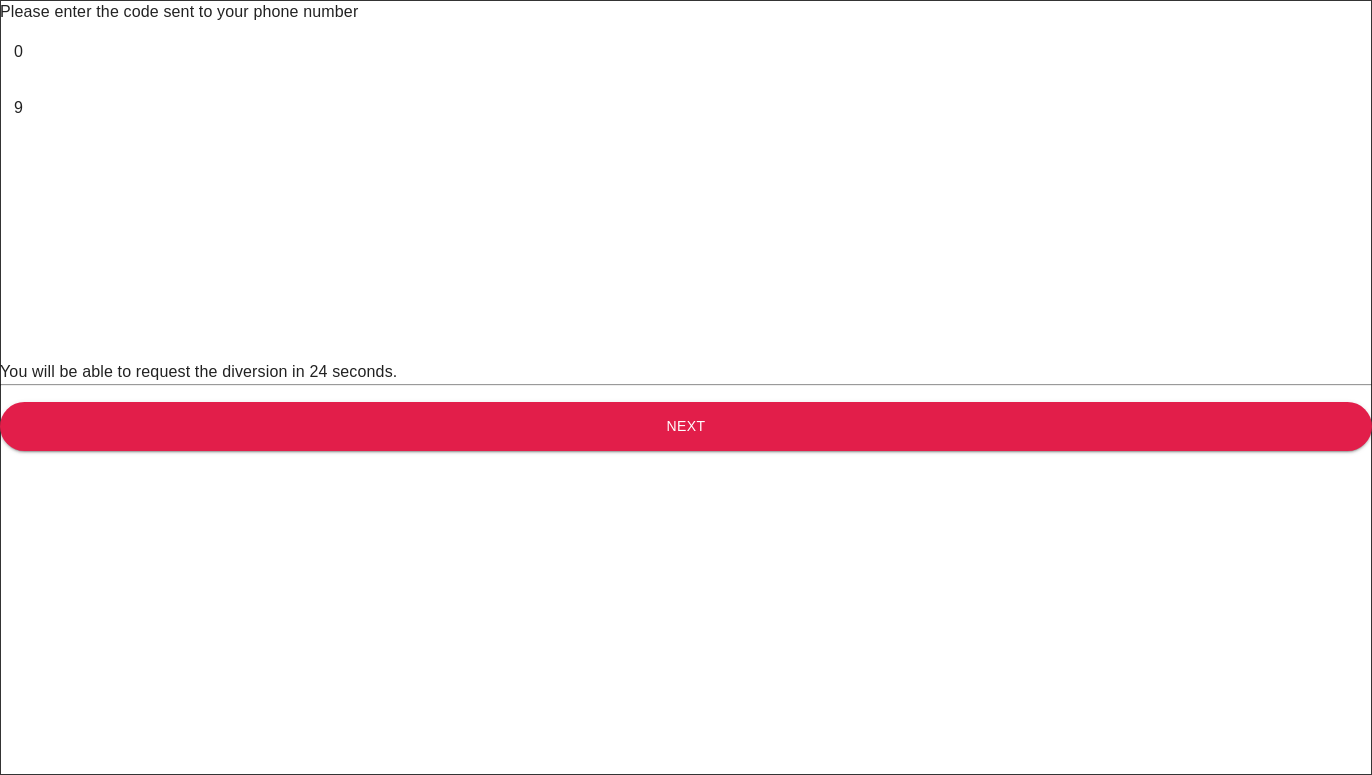 type on "1" 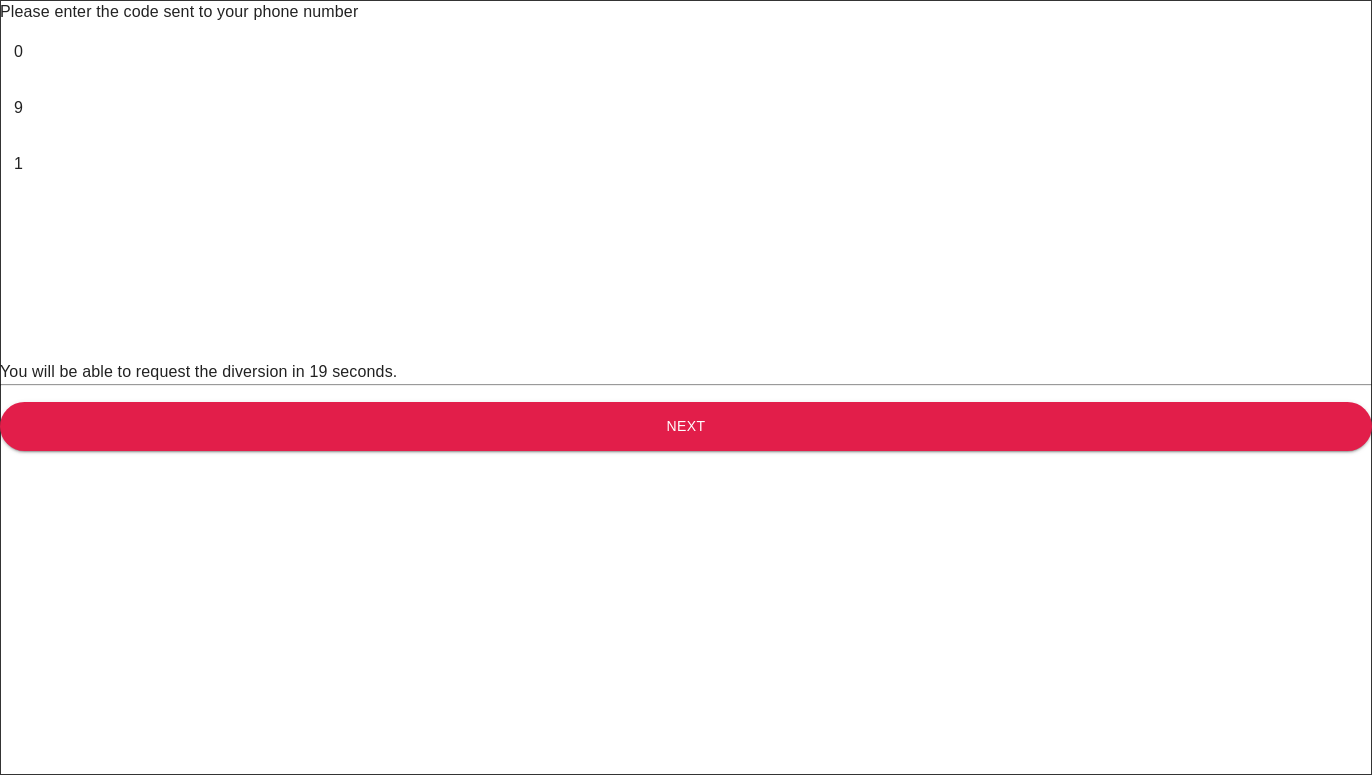 type on "2" 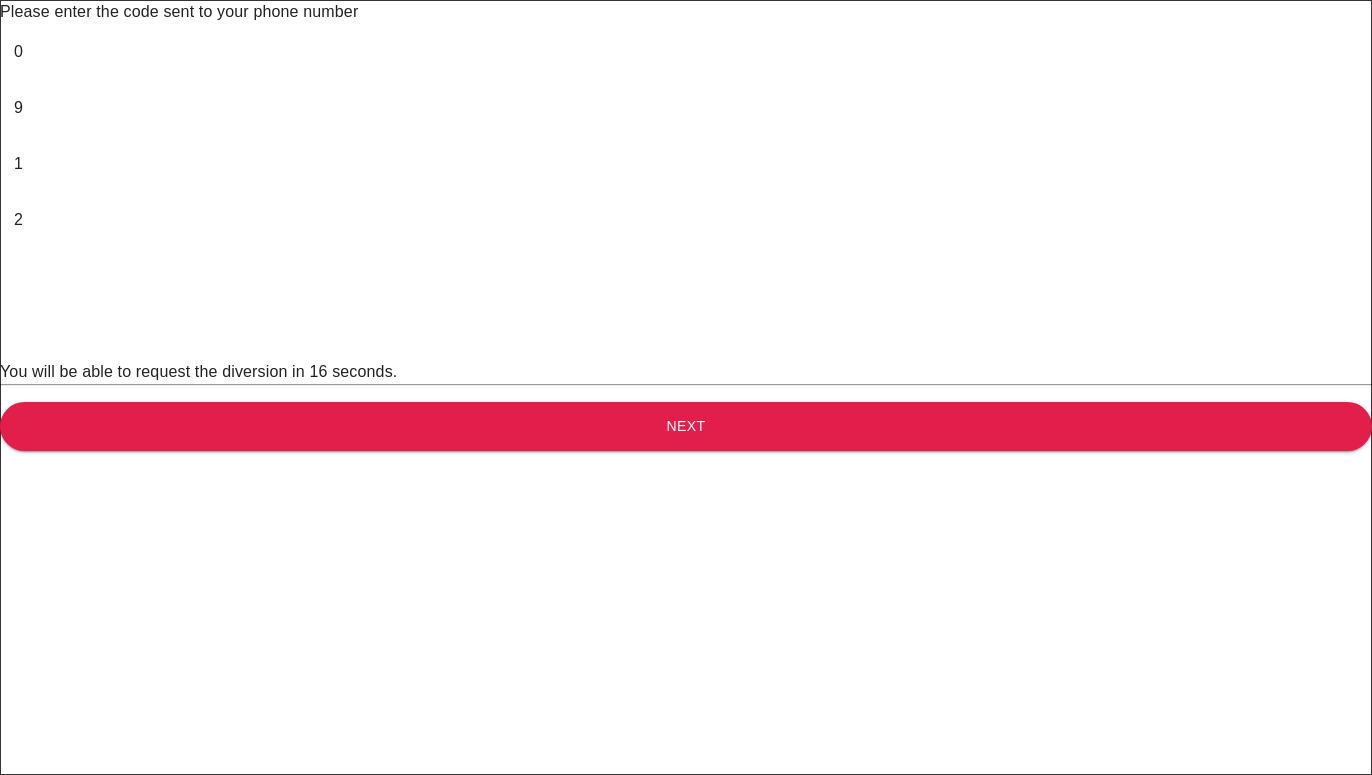 type on "7" 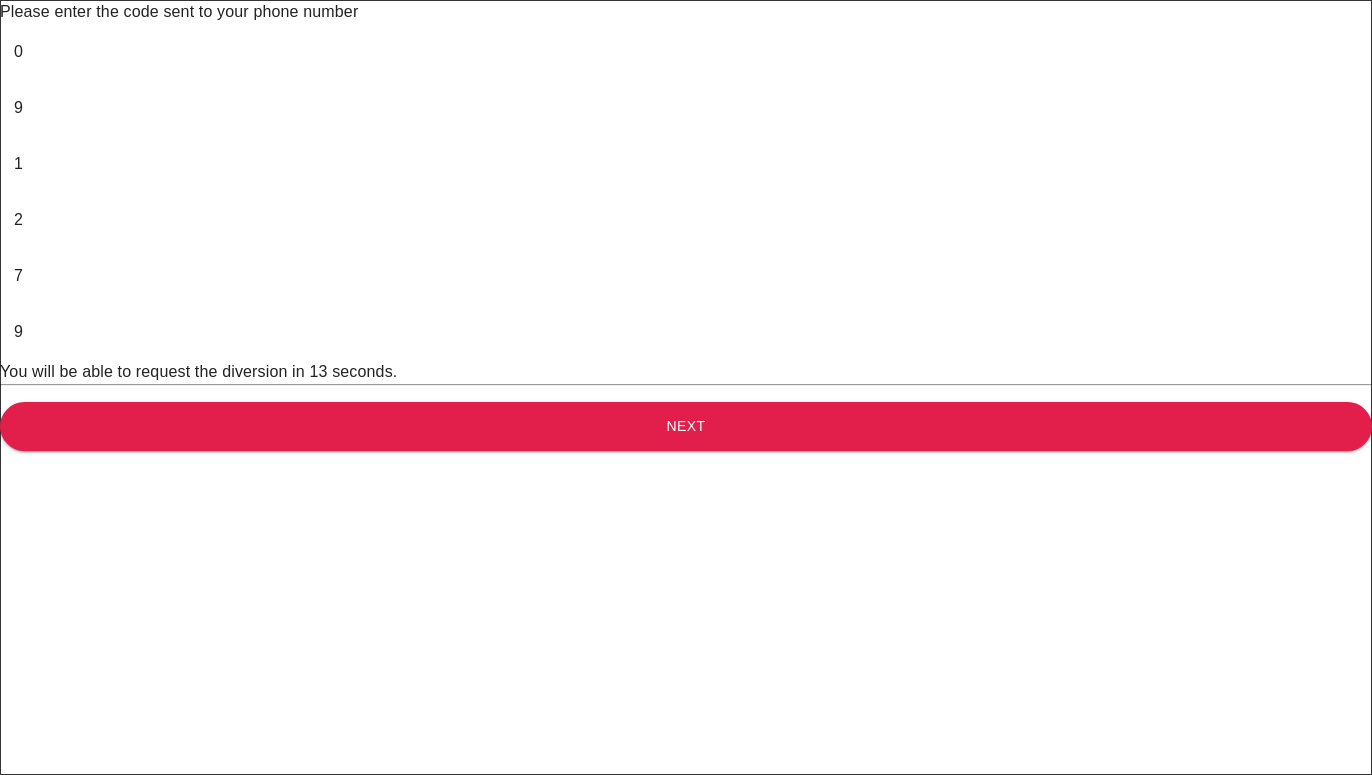 type on "9" 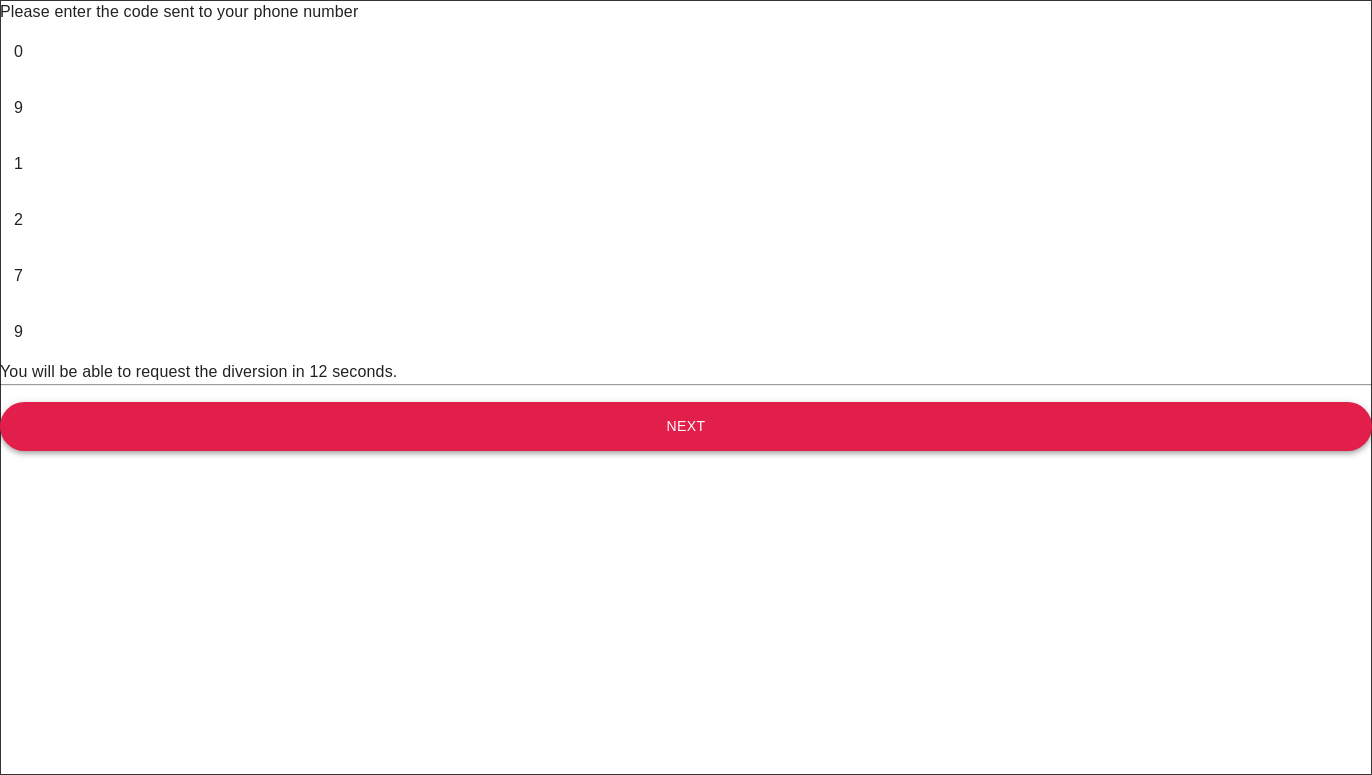 click on "Next" at bounding box center [686, 426] 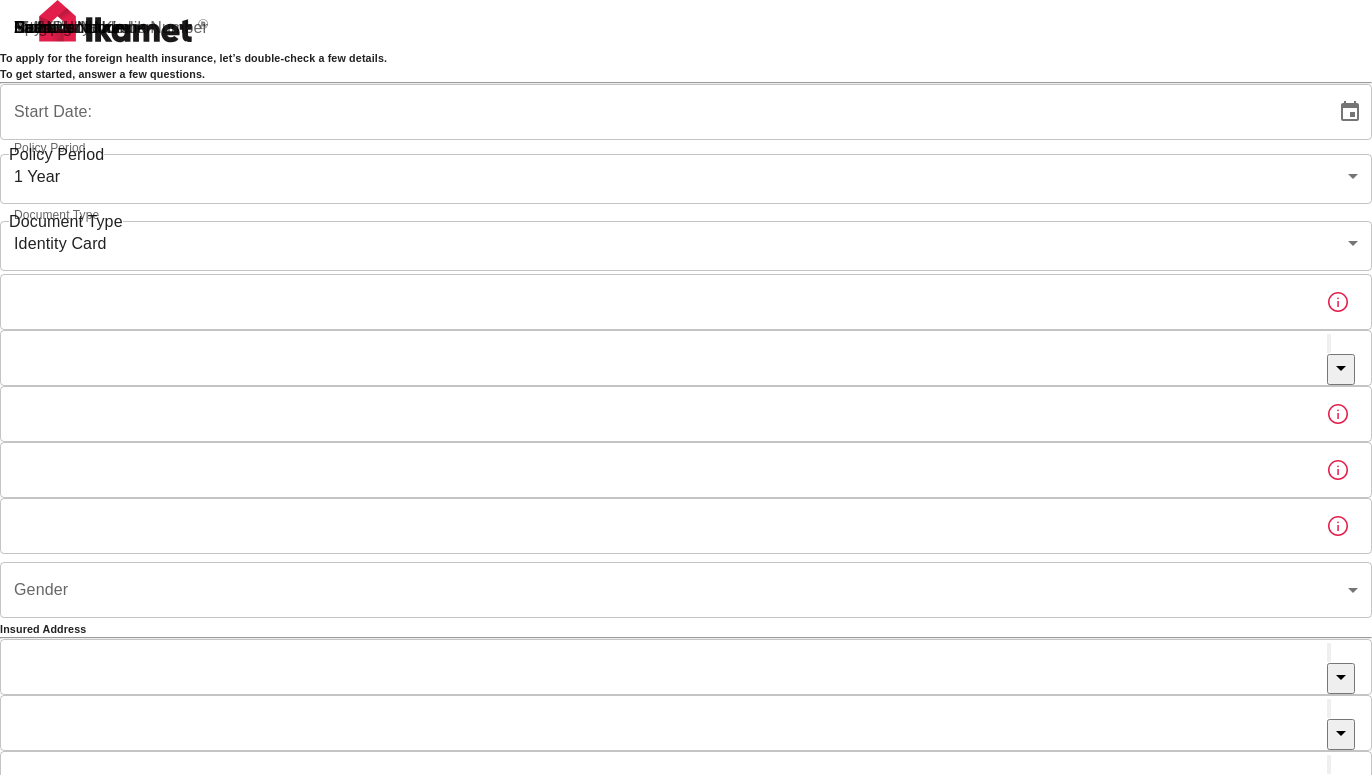 type on "[DATE]" 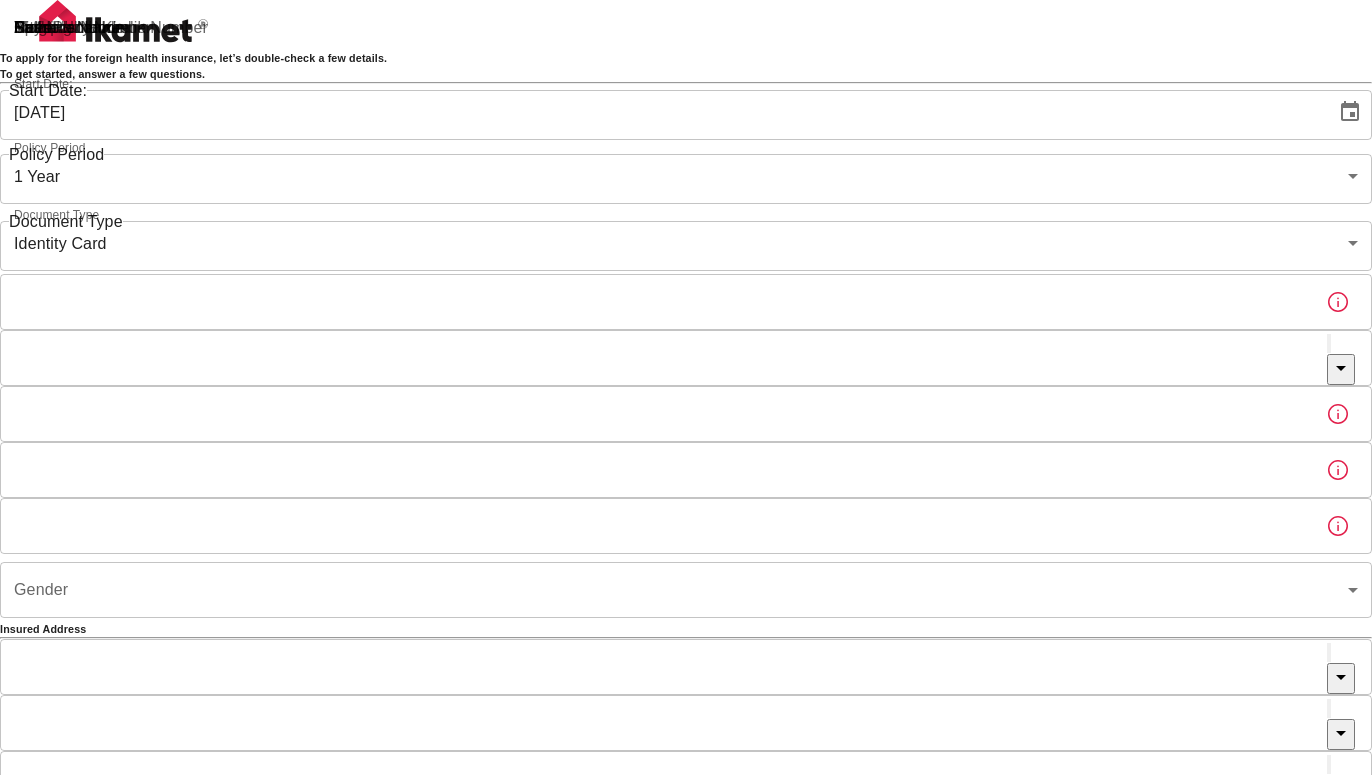 click on "To apply for the foreign health insurance, let’s double-check a few details. To get started, answer a few questions. Start Date: [DATE] Start Date: Policy Period 1 Year b7343ef8-d55e-4554-96a8-76e30347e985 Policy Period Document Type Identity Card id Document Type Passport or Kimlik Number Passport or Kimlik Number Nationality Nationality Father's Name Father's Name Mother's Name Mother's Name Birth Place Birth Place Gender ​ Gender Insured Address City City Town Town Neighborhood Neighborhood Street Street Building Number Building Number Apartment Number Apartment Number EFT Credit Card I have read and accept the  Privacy Policy and User Agreement I have read and accept the  Clarification Text I agree to recieve E-mail and SMS about this offer and campaigns. Order Summary Foreign Health “Residence Permit” 1 Year 1400 Lira Discount Applied Checkout 1400 Lira Checkout 1400 Lira" at bounding box center [686, 621] 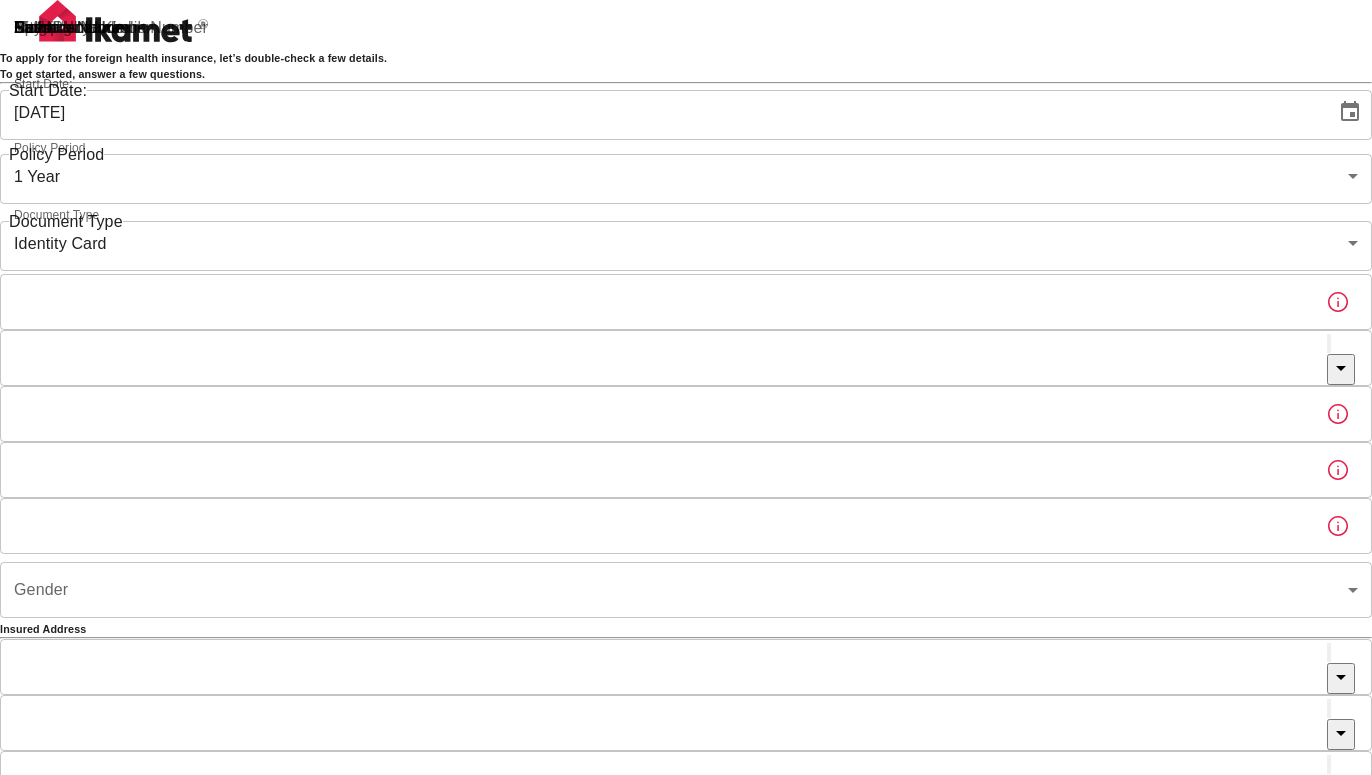 click on "To apply for the foreign health insurance, let’s double-check a few details. To get started, answer a few questions. Start Date: [DATE] Start Date: Policy Period 1 Year b7343ef8-d55e-4554-96a8-76e30347e985 Policy Period Document Type Identity Card id Document Type Passport or Kimlik Number Passport or Kimlik Number Nationality Nationality Father's Name Father's Name Mother's Name Mother's Name Birth Place Birth Place Gender ​ Gender Insured Address City City Town Town Neighborhood Neighborhood Street Street Building Number Building Number Apartment Number Apartment Number EFT Credit Card I have read and accept the  Privacy Policy and User Agreement I have read and accept the  Clarification Text I agree to recieve E-mail and SMS about this offer and campaigns. Order Summary Foreign Health “Residence Permit” 1 Year 1400 Lira Discount Applied Checkout 1400 Lira Checkout 1400 Lira" at bounding box center (686, 621) 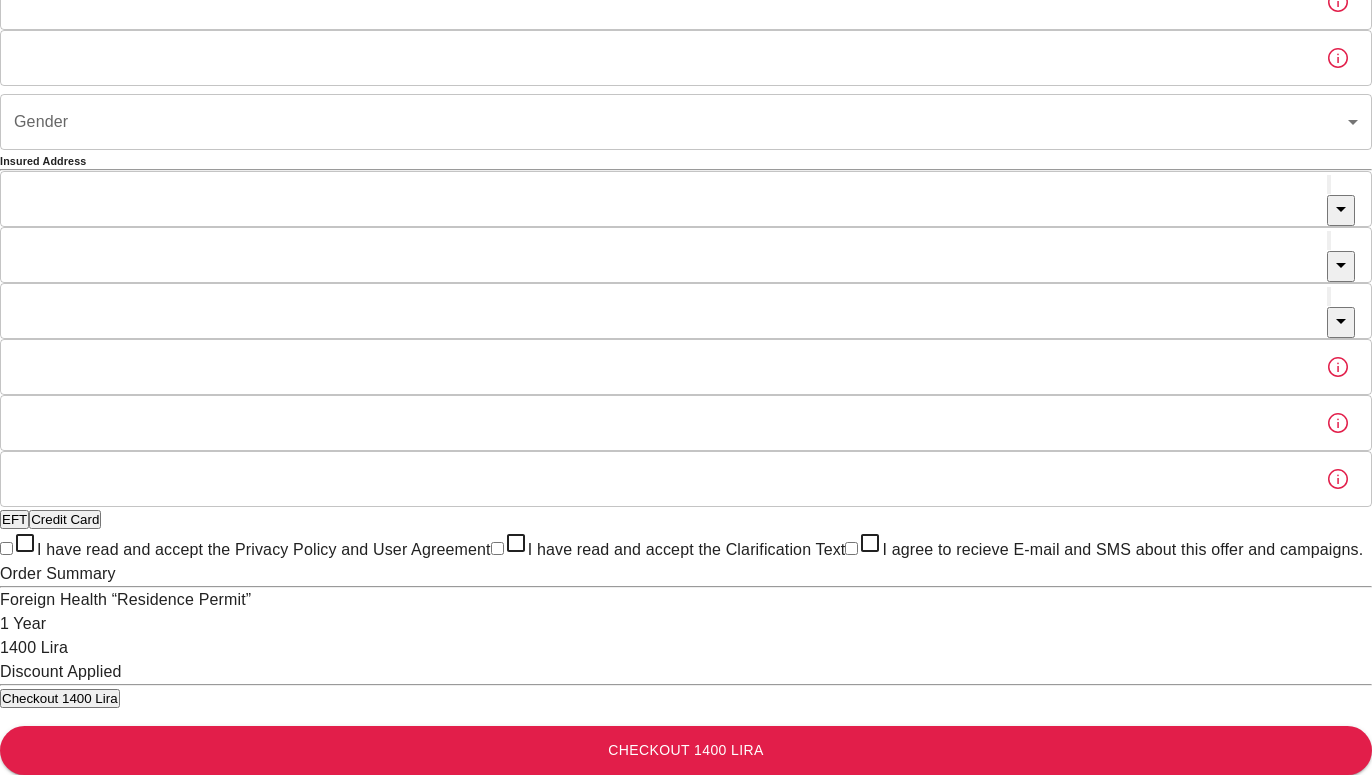scroll, scrollTop: 510, scrollLeft: 0, axis: vertical 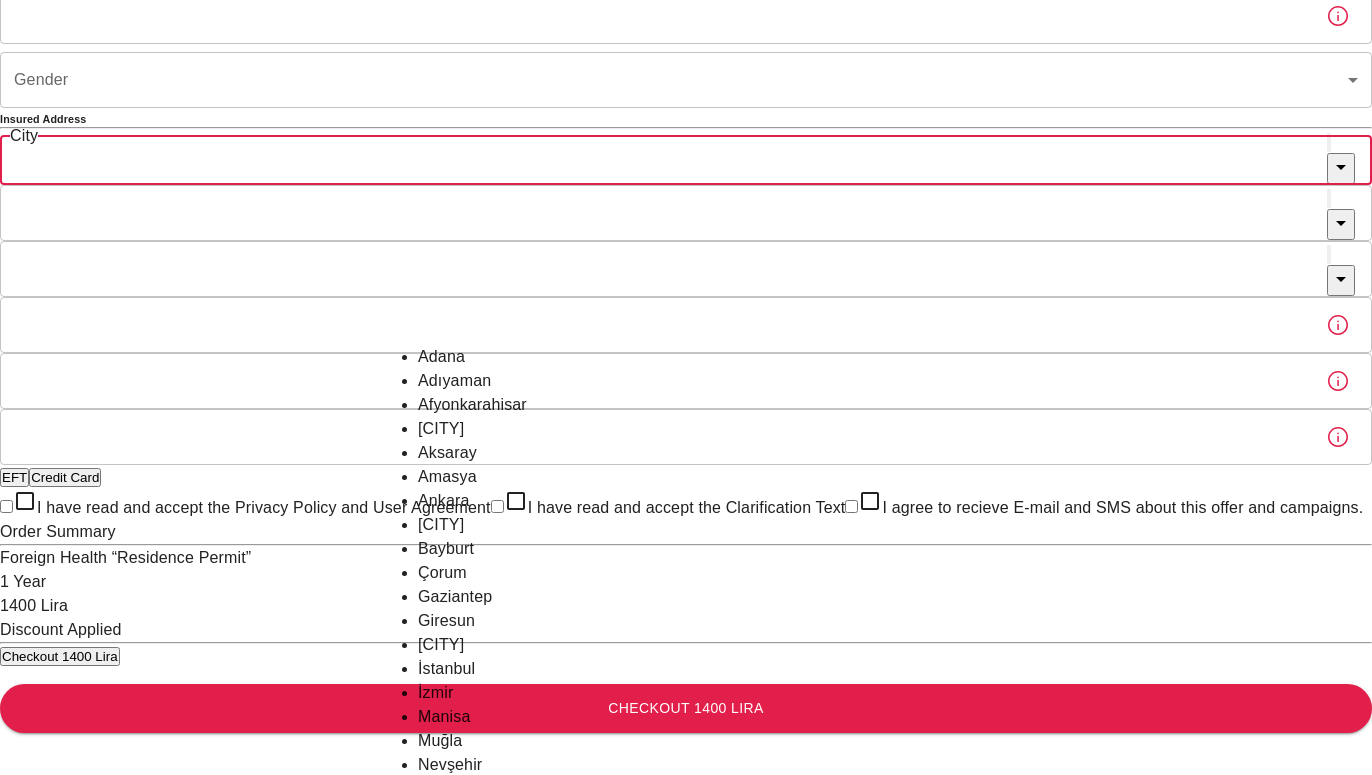 click on "City" at bounding box center [663, 157] 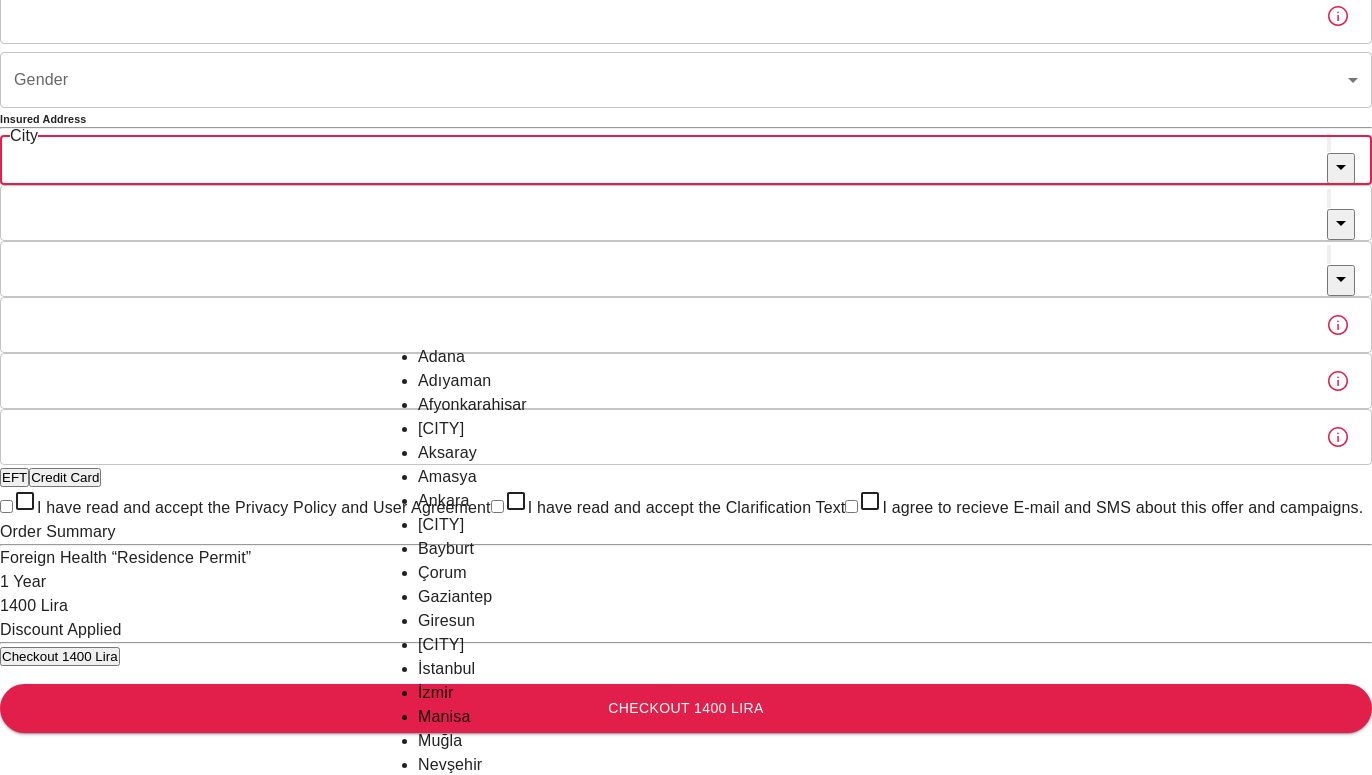 scroll, scrollTop: 408, scrollLeft: 0, axis: vertical 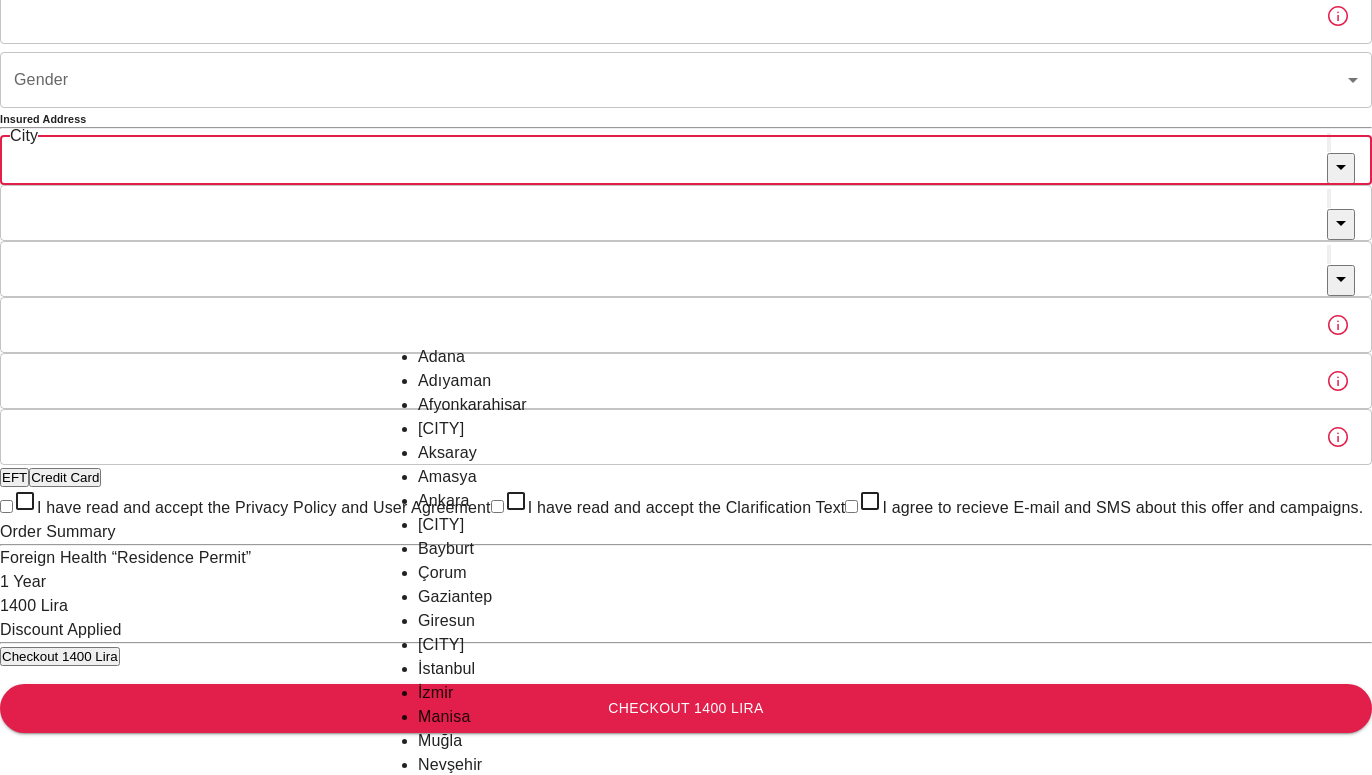 click on "İstanbul" at bounding box center [686, 669] 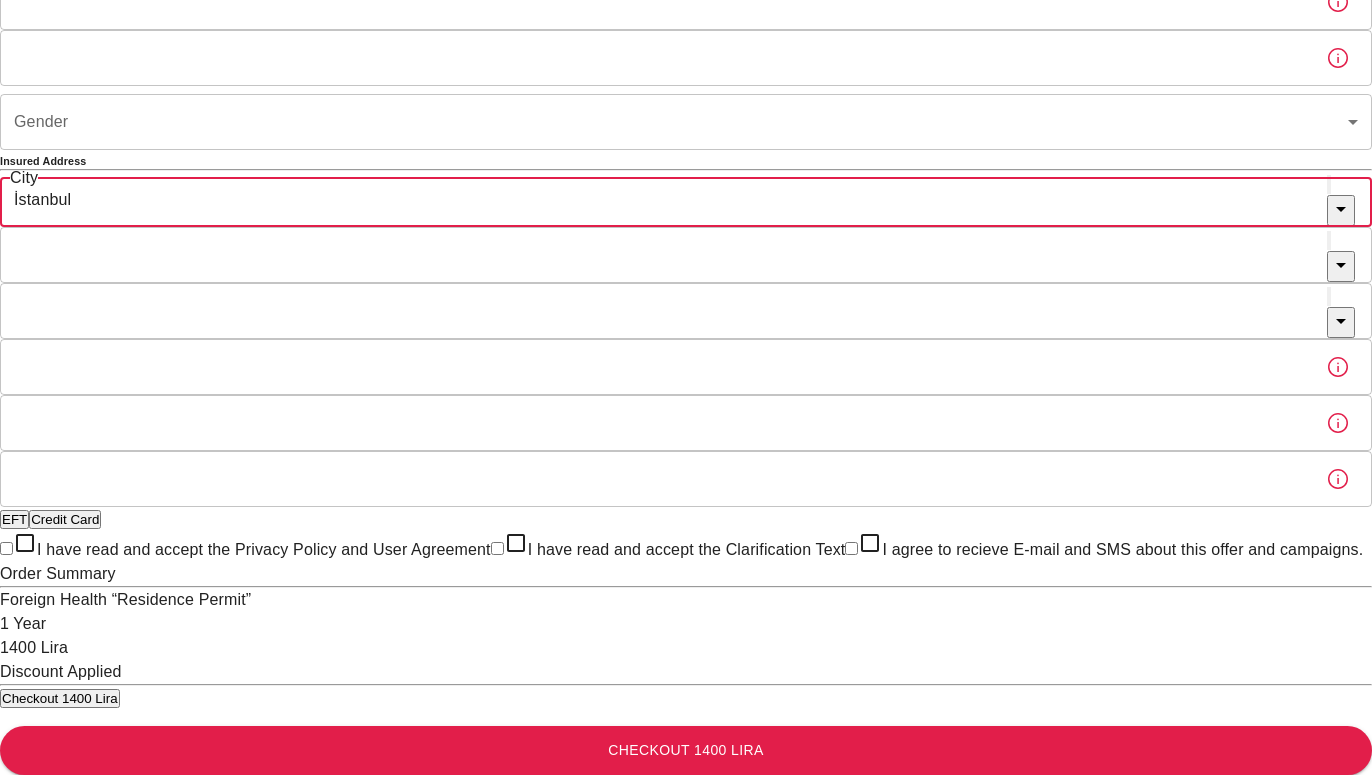type on "İstanbul" 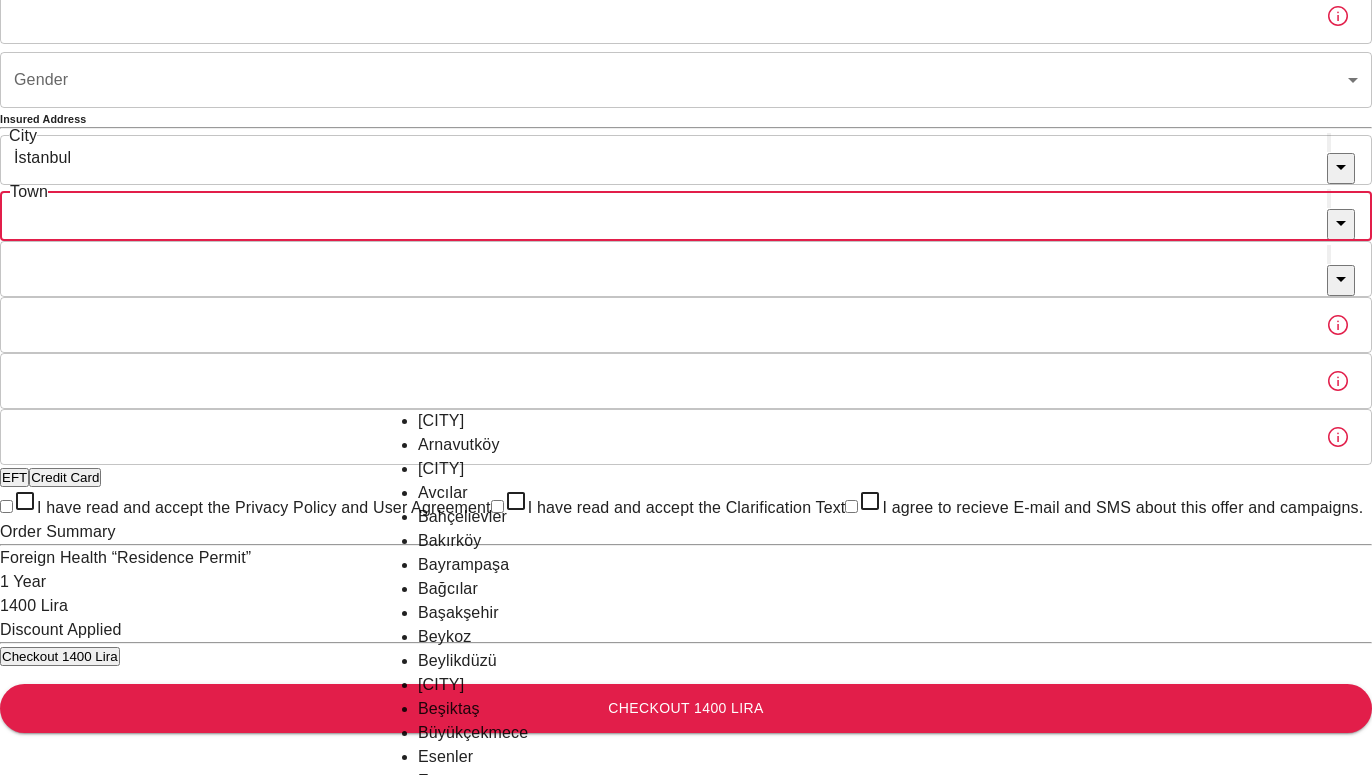 click on "Town" at bounding box center (663, 213) 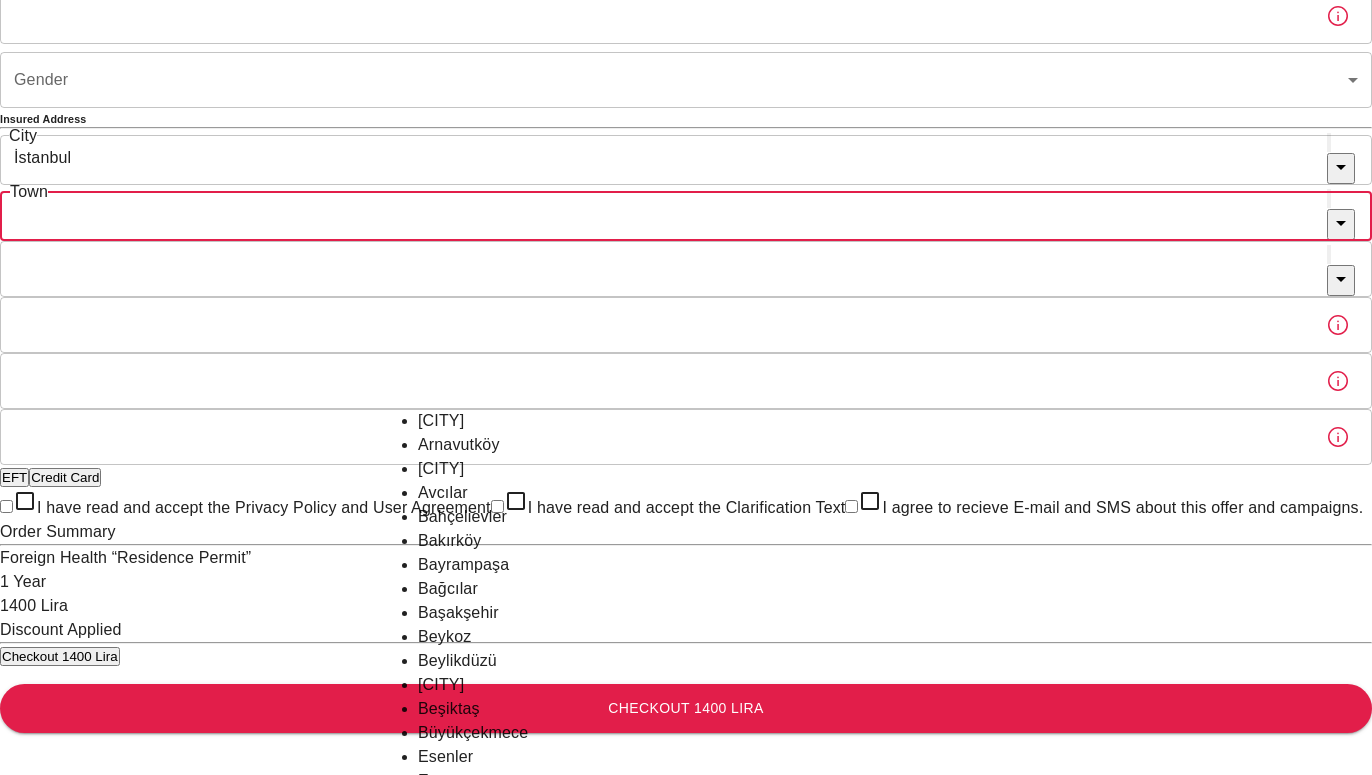 scroll, scrollTop: 918, scrollLeft: 0, axis: vertical 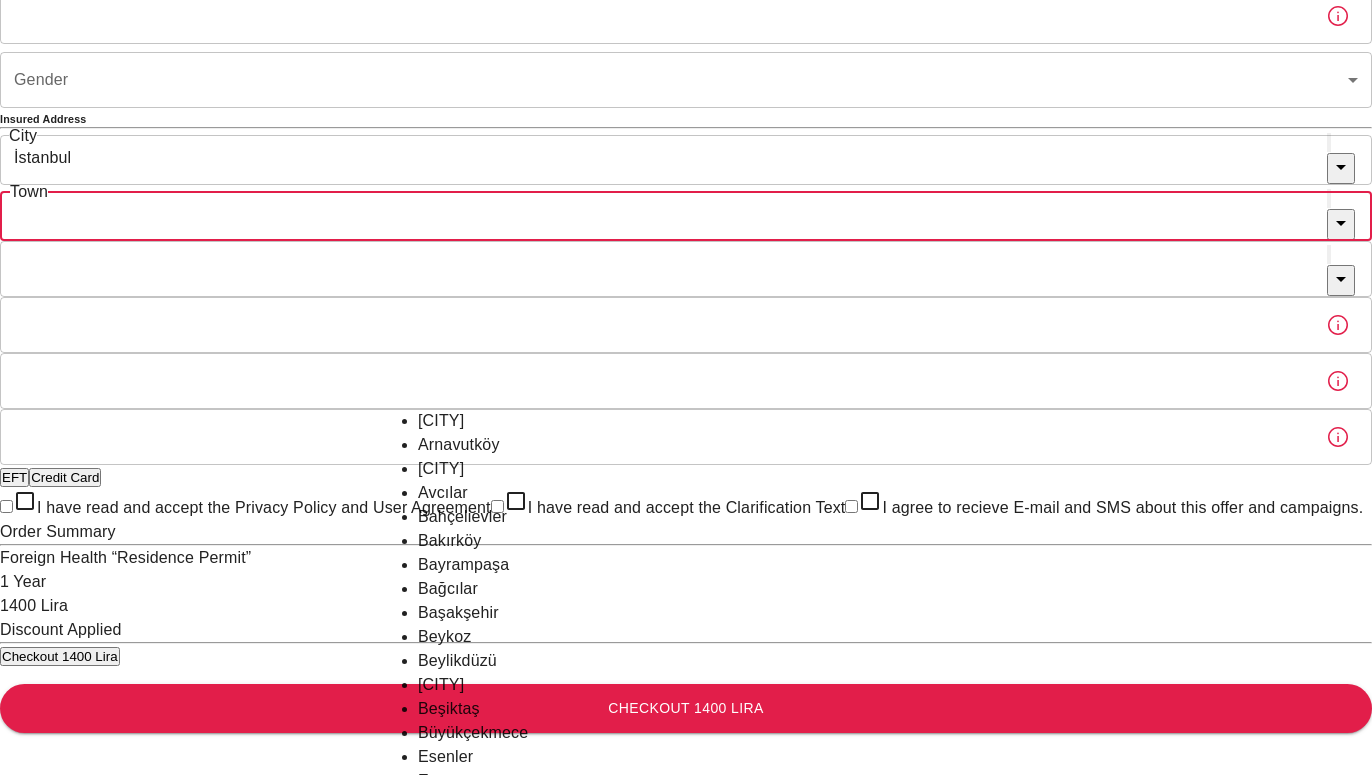 click on "Tuzla" at bounding box center (686, 1165) 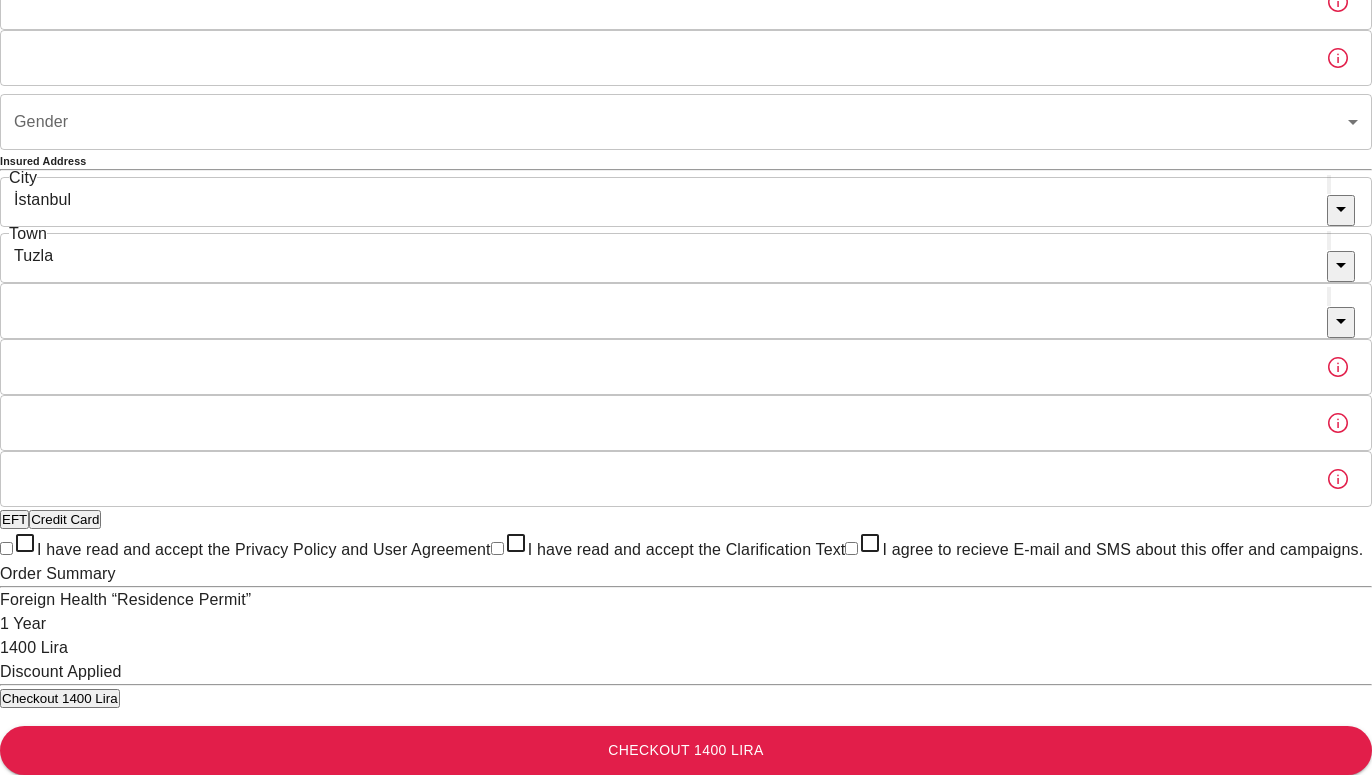 click on "To apply for the foreign health insurance, let’s double-check a few details. To get started, answer a few questions. Start Date: [DATE] Start Date: Policy Period 1 Year [UUID] Policy Period Document Type Identity Card id Document Type Passport or Kimlik Number Passport or Kimlik Number Nationality Nationality Father's Name Father's Name Mother's Name Mother's Name Birth Place Birth Place Gender ​ Gender Insured Address City [CITY] City Town Tuzla Town Neighborhood Neighborhood Street Street Building Number Building Number Apartment Number Apartment Number EFT Credit Card I have read and accept the Privacy Policy and User Agreement I have read and accept the Clarification Text I agree to recieve E-mail and SMS about this offer and campaigns. Order Summary Foreign Health “Residence Permit” 1 Year 1400 Lira Discount Applied Checkout 1400 Lira Checkout 1400 Lira" at bounding box center [686, 153] 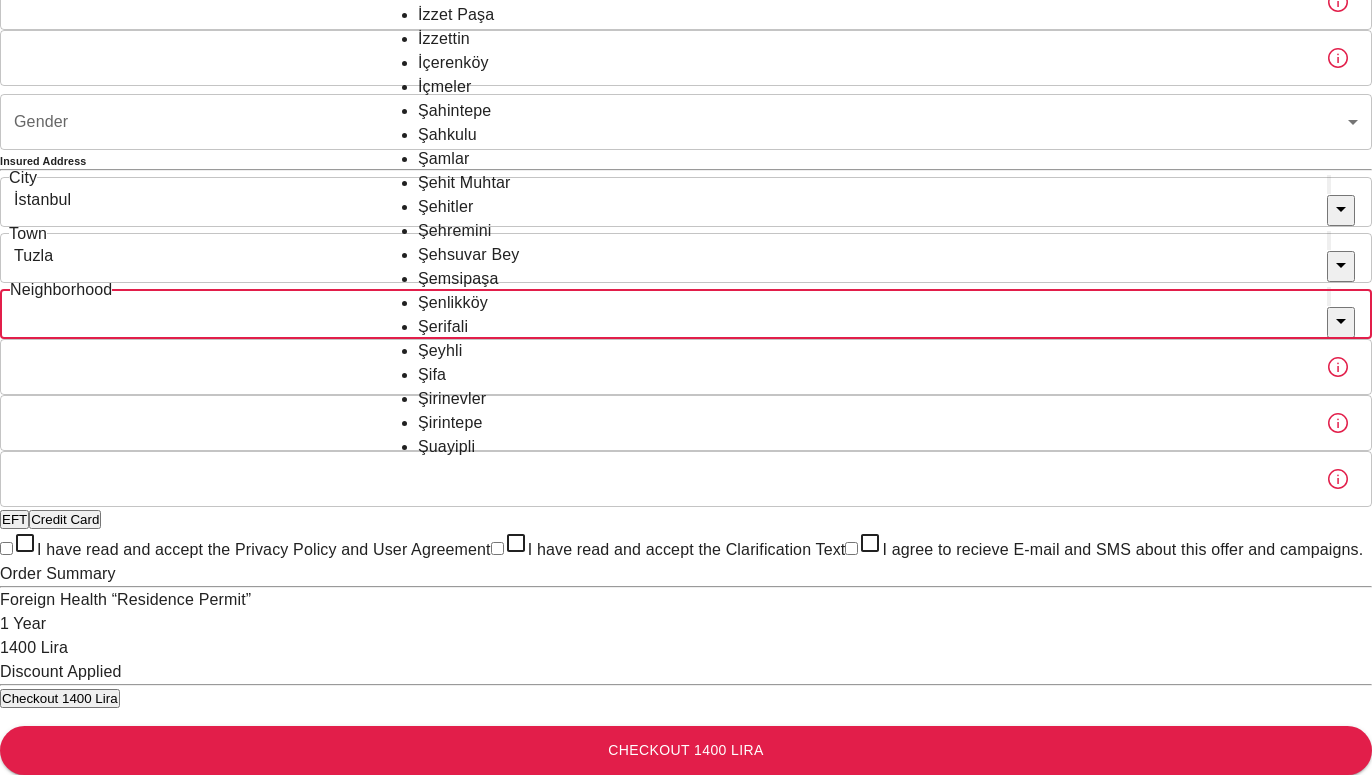 scroll, scrollTop: 1530, scrollLeft: 0, axis: vertical 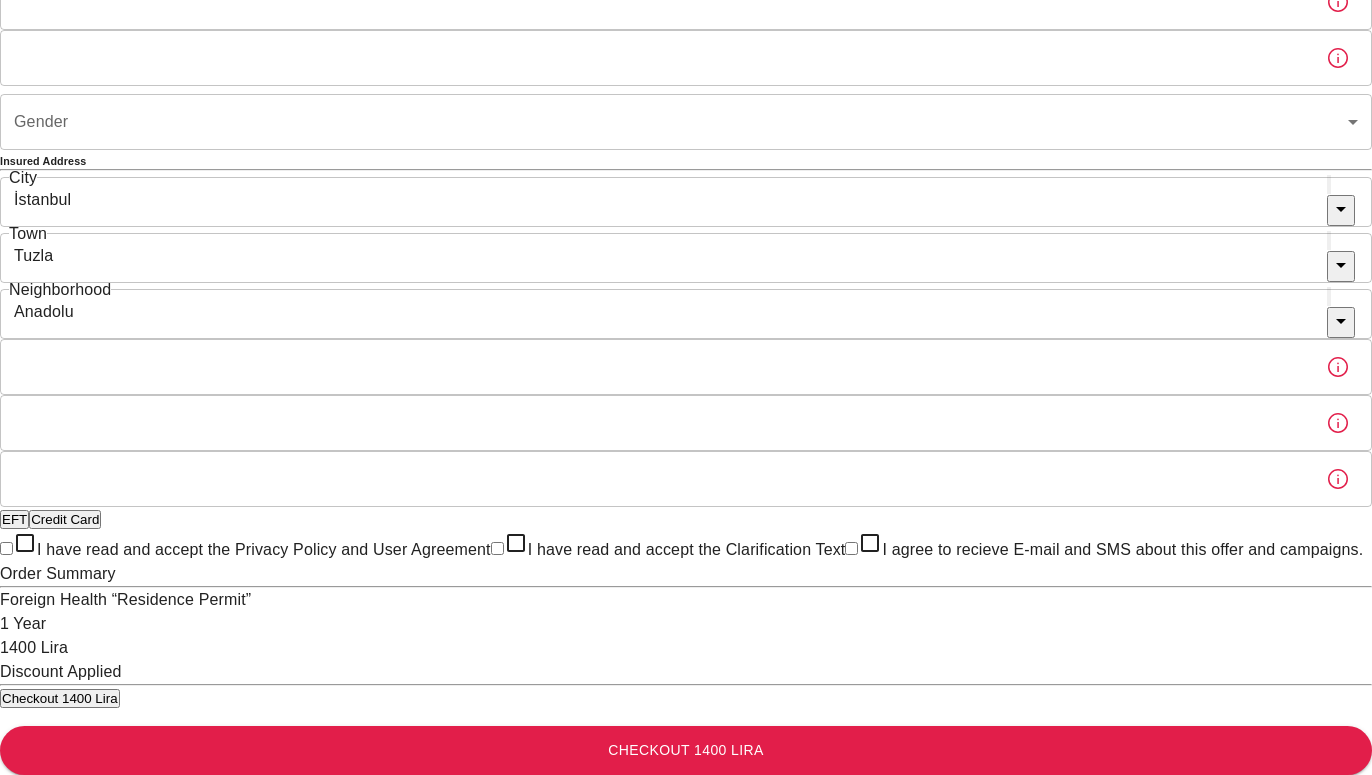 click on "To apply for the foreign health insurance, let’s double-check a few details. To get started, answer a few questions. Start Date: 03/08/2025 Start Date: Policy Period 1 Year b7343ef8-d55e-4554-96a8-76e30347e985 Policy Period Document Type Identity Card id Document Type Passport or Kimlik Number Passport or Kimlik Number Nationality [COUNTRY] Nationality Father's Name [NAME] Father's Name Mother's Name [NAME] Mother's Name Birth Place Birth Place Gender ​ Gender Insured Address City [CITY] City Town [CITY] Town Neighborhood [NEIGHBORHOOD] Neighborhood Street Street Building Number Building Number Apartment Number Apartment Number EFT Credit Card I have read and accept the Privacy Policy and User Agreement I have read and accept the Clarification Text I agree to recieve E-mail and SMS about this offer and campaigns. Order Summary Foreign Health “Residence Permit” 1 Year 1400 Lira Discount Applied Checkout 1400 Lira Checkout 1400 Lira" at bounding box center [686, 153] 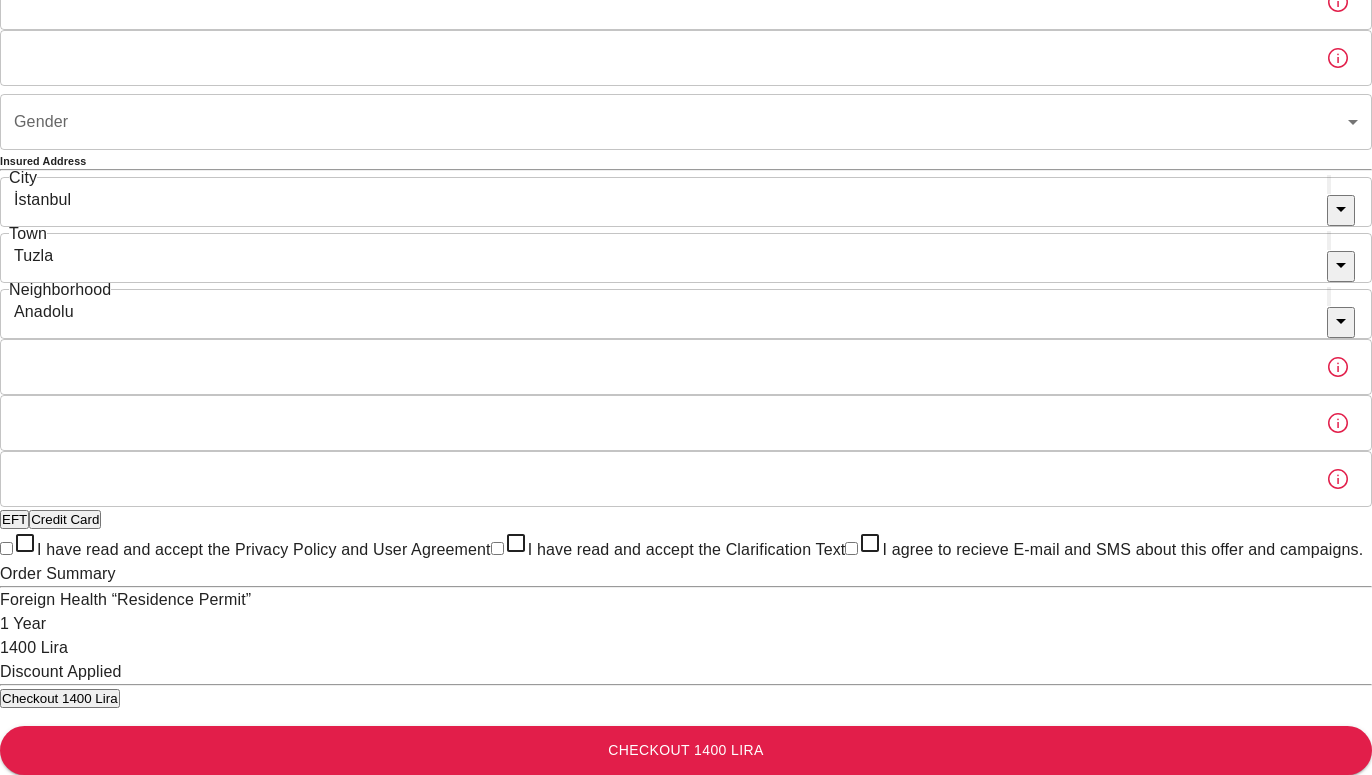 scroll, scrollTop: 612, scrollLeft: 0, axis: vertical 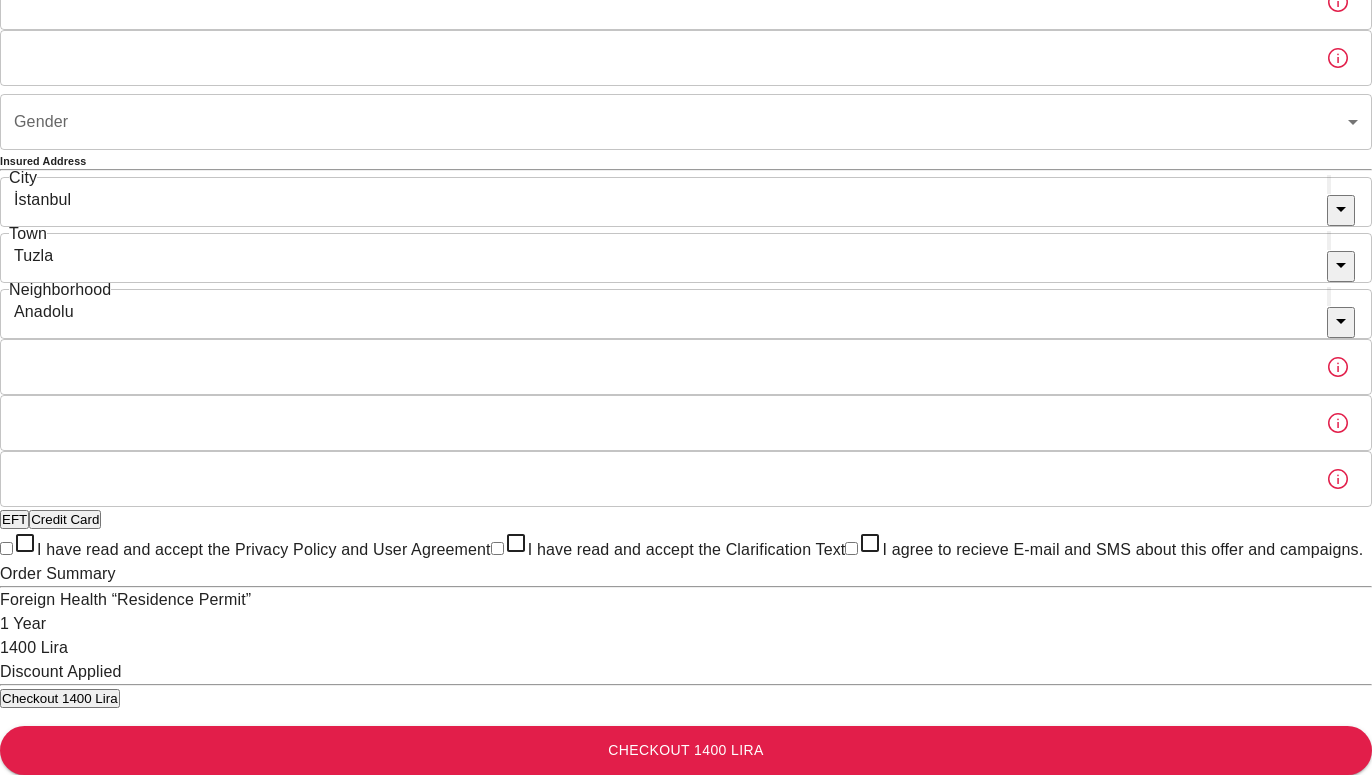 click on "Street" at bounding box center [655, 367] 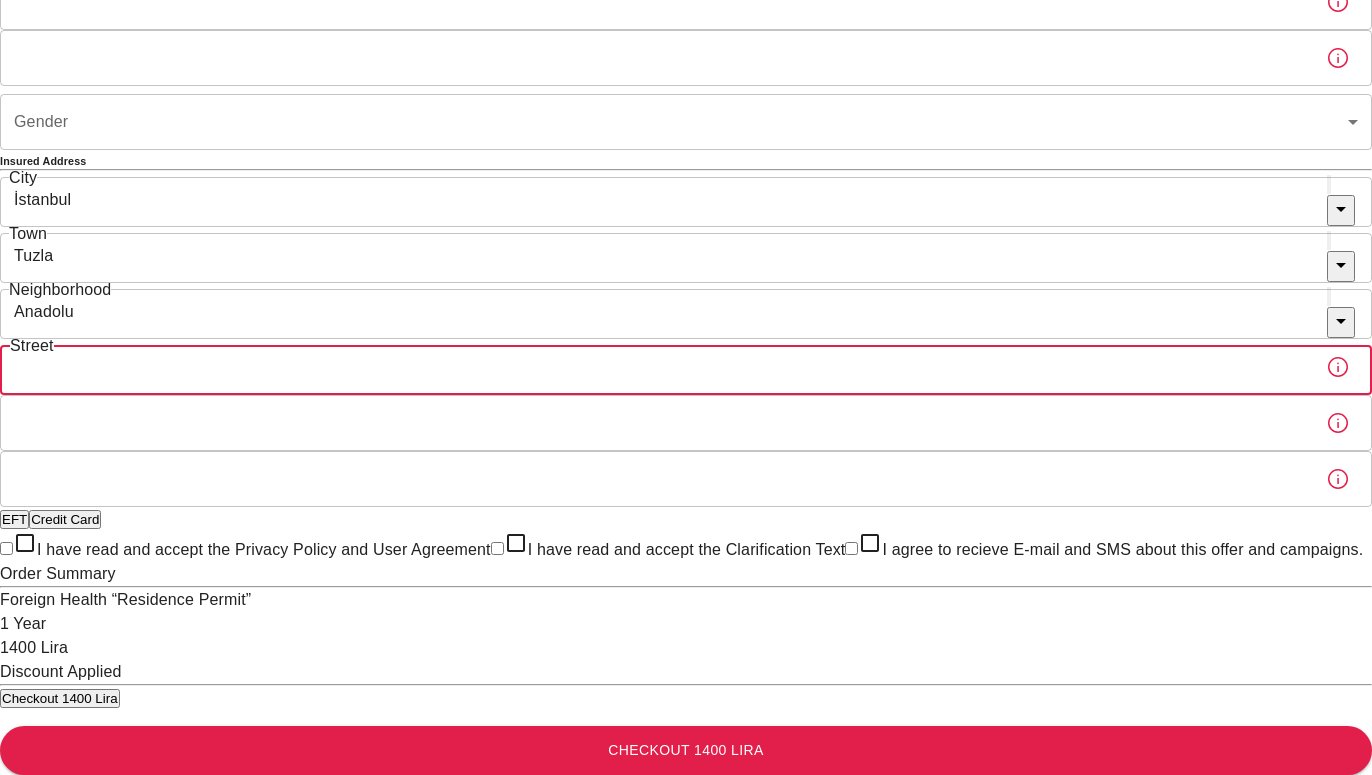 click on "Street" at bounding box center (655, 367) 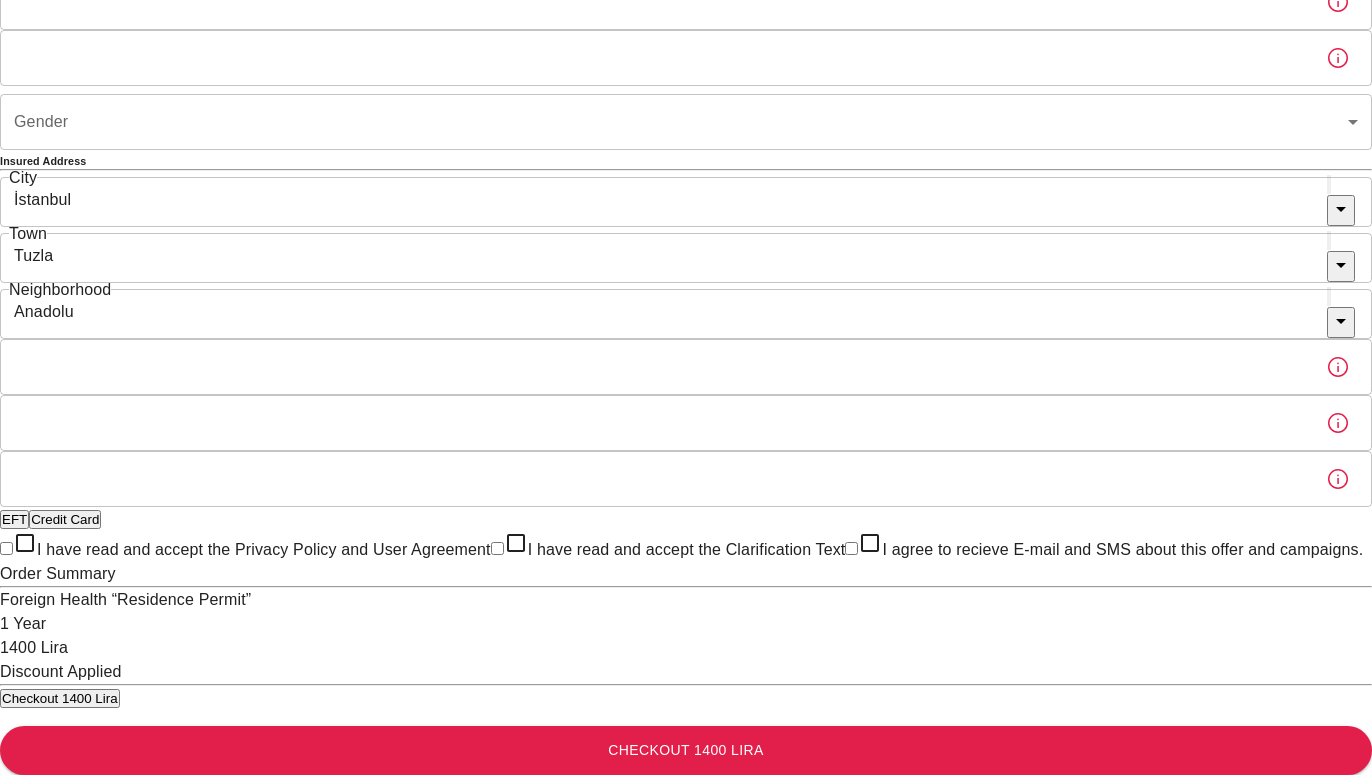 click on "To apply for the foreign health insurance, let’s double-check a few details. To get started, answer a few questions. Start Date: 03/08/2025 Start Date: Policy Period 1 Year b7343ef8-d55e-4554-96a8-76e30347e985 Policy Period Document Type Identity Card id Document Type Passport or Kimlik Number Passport or Kimlik Number Nationality [COUNTRY] Nationality Father's Name [NAME] Father's Name Mother's Name [NAME] Mother's Name Birth Place Birth Place Gender ​ Gender Insured Address City [CITY] City Town [CITY] Town Neighborhood [NEIGHBORHOOD] Neighborhood Street Street Building Number Building Number Apartment Number Apartment Number EFT Credit Card I have read and accept the Privacy Policy and User Agreement I have read and accept the Clarification Text I agree to recieve E-mail and SMS about this offer and campaigns. Order Summary Foreign Health “Residence Permit” 1 Year 1400 Lira Discount Applied Checkout 1400 Lira Checkout 1400 Lira" at bounding box center [686, 153] 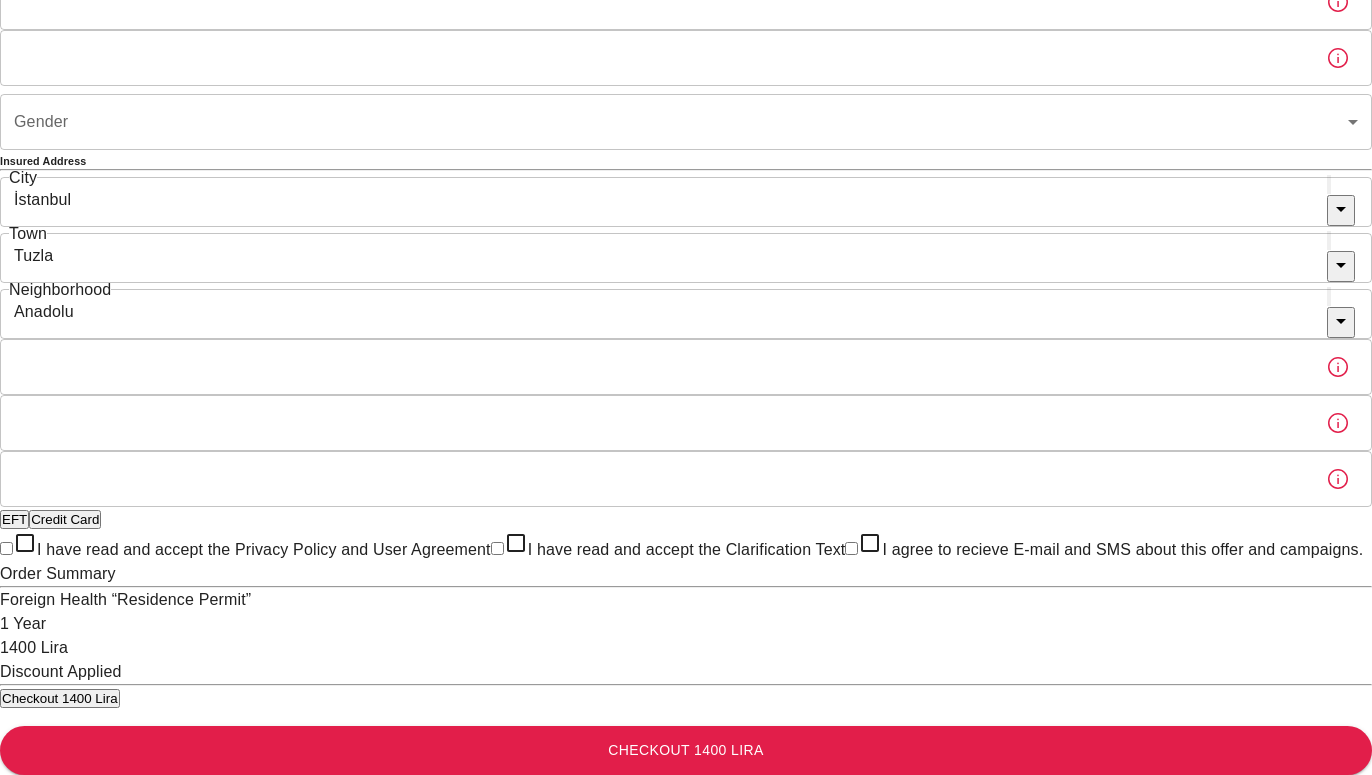 scroll, scrollTop: 775, scrollLeft: 0, axis: vertical 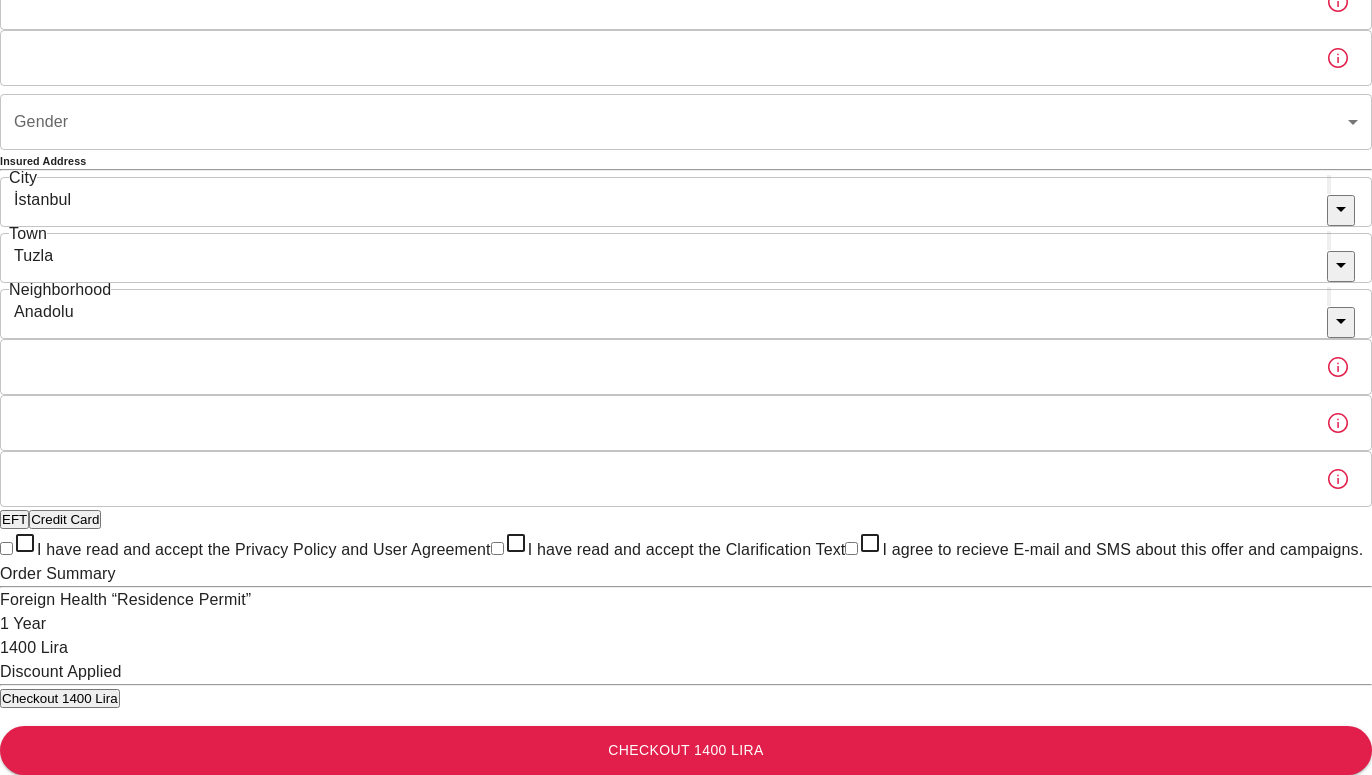 click on "I have read and accept the  Privacy Policy and User Agreement" at bounding box center [6, 548] 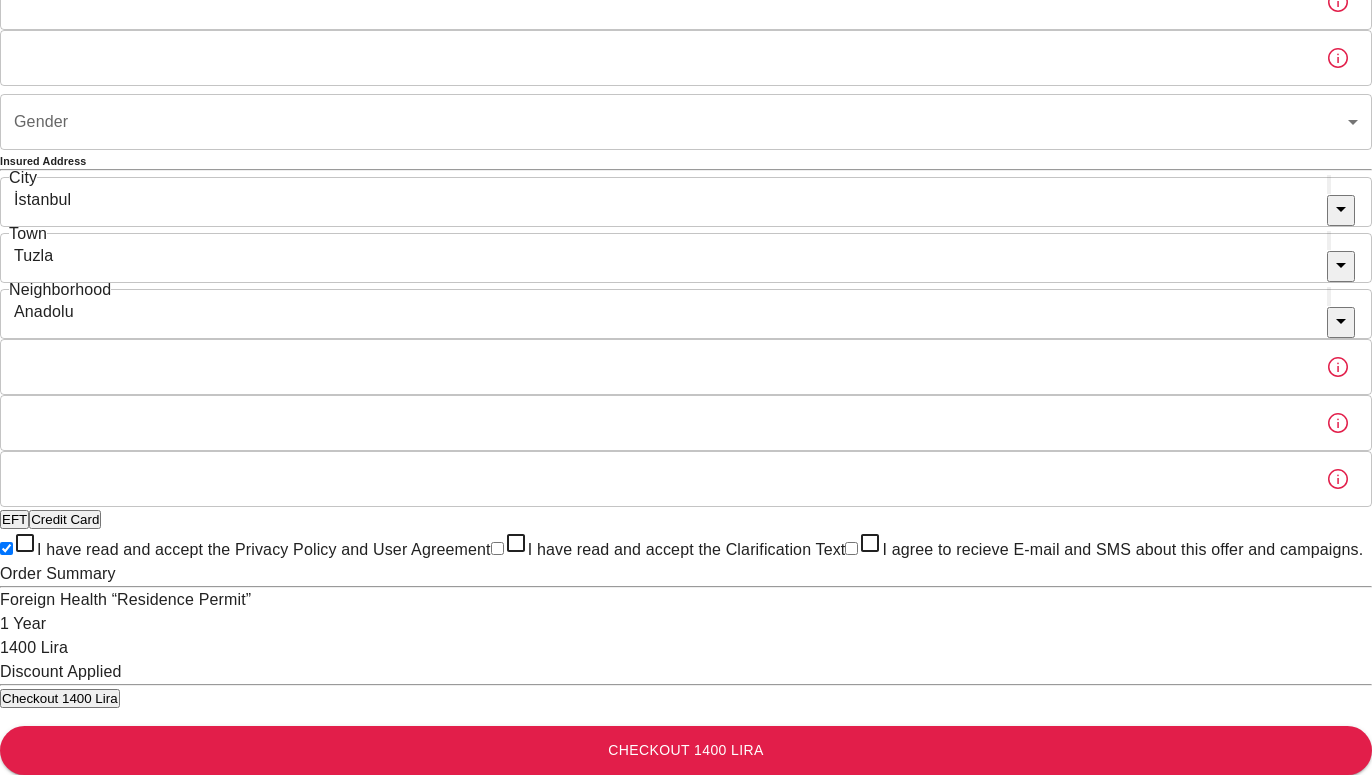 checkbox on "true" 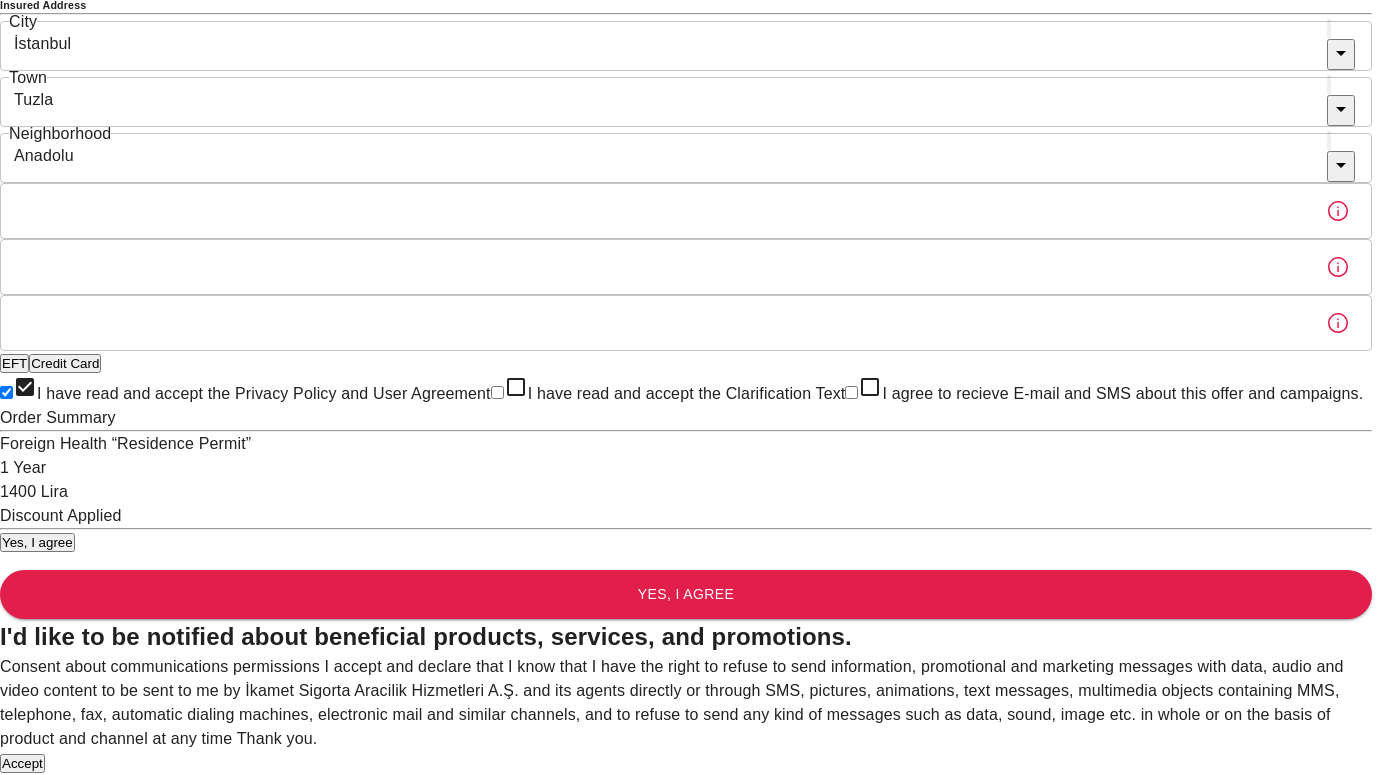 click on "Accept" at bounding box center (22, 763) 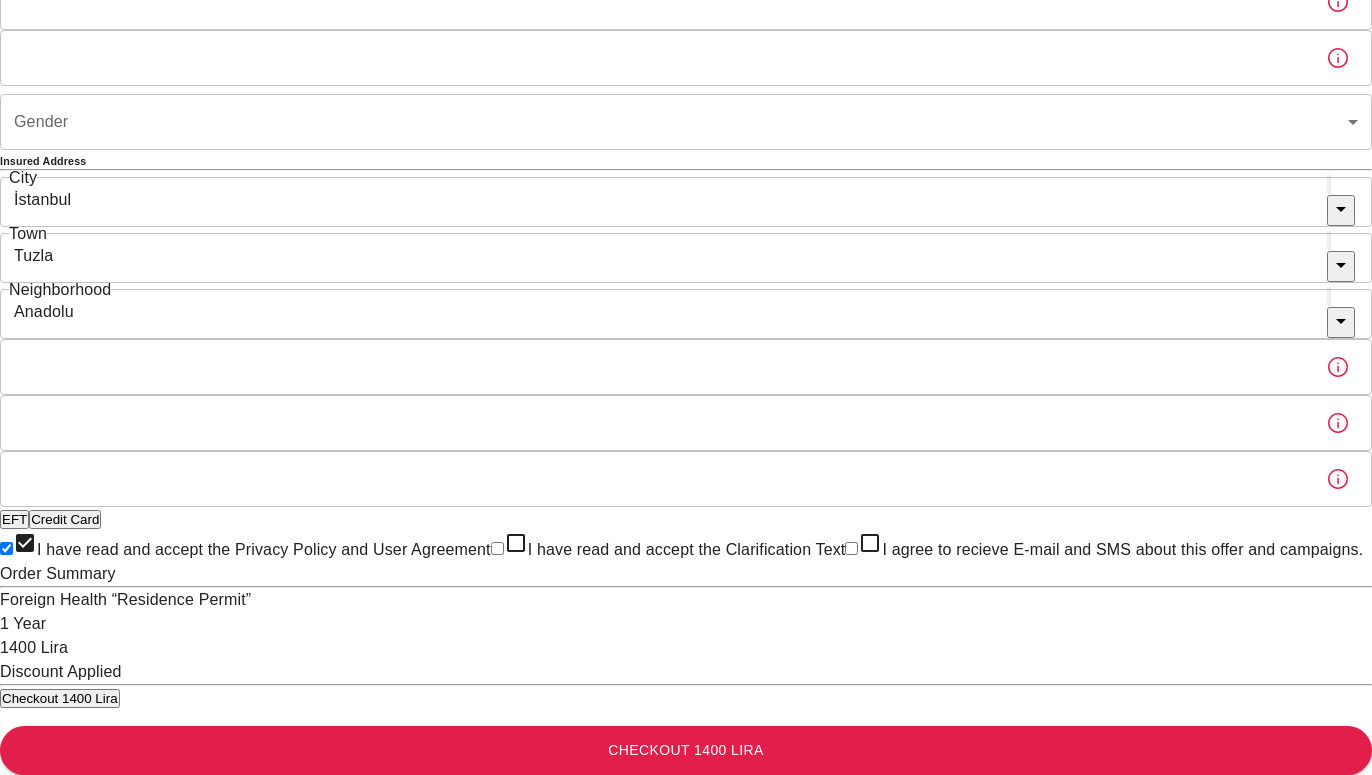 click on "I have read and accept the  Clarification Text" at bounding box center [497, 548] 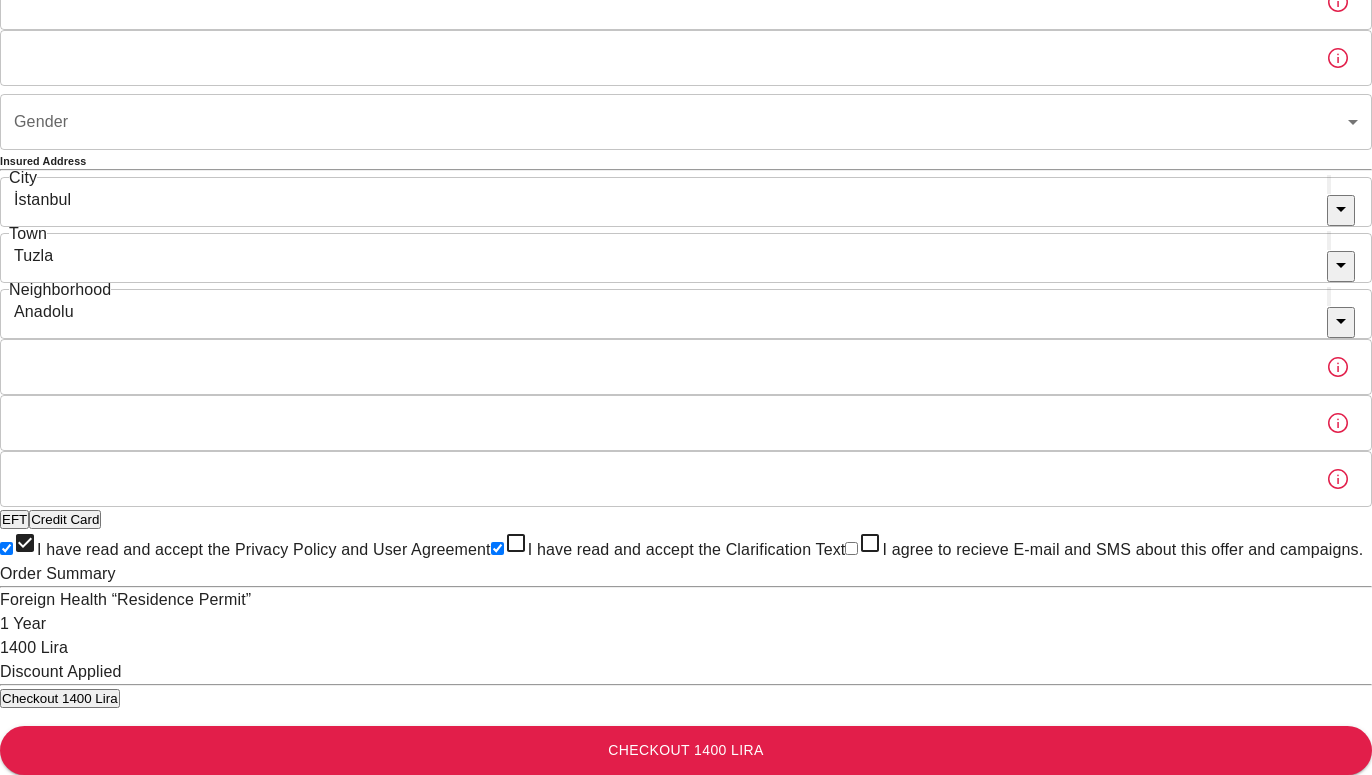 checkbox on "true" 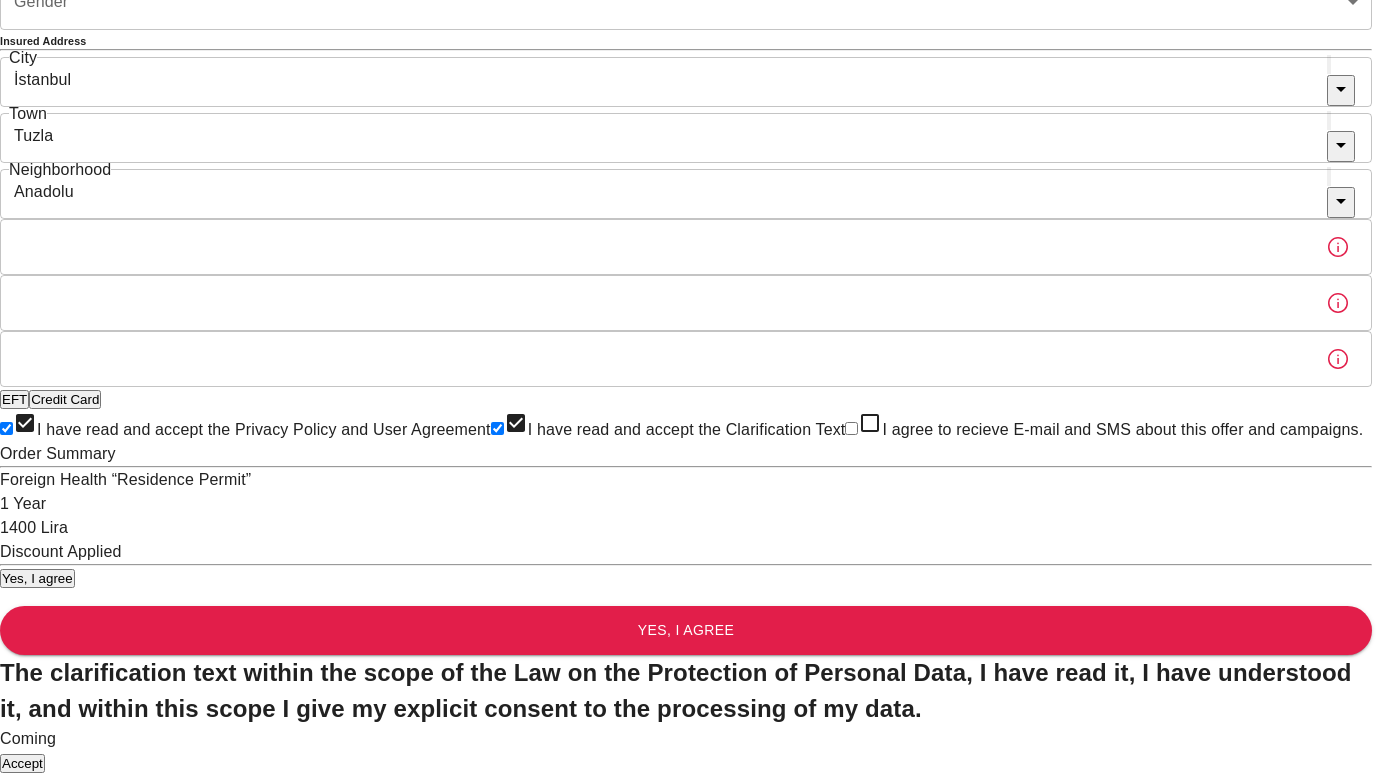 click on "Accept" at bounding box center [22, 763] 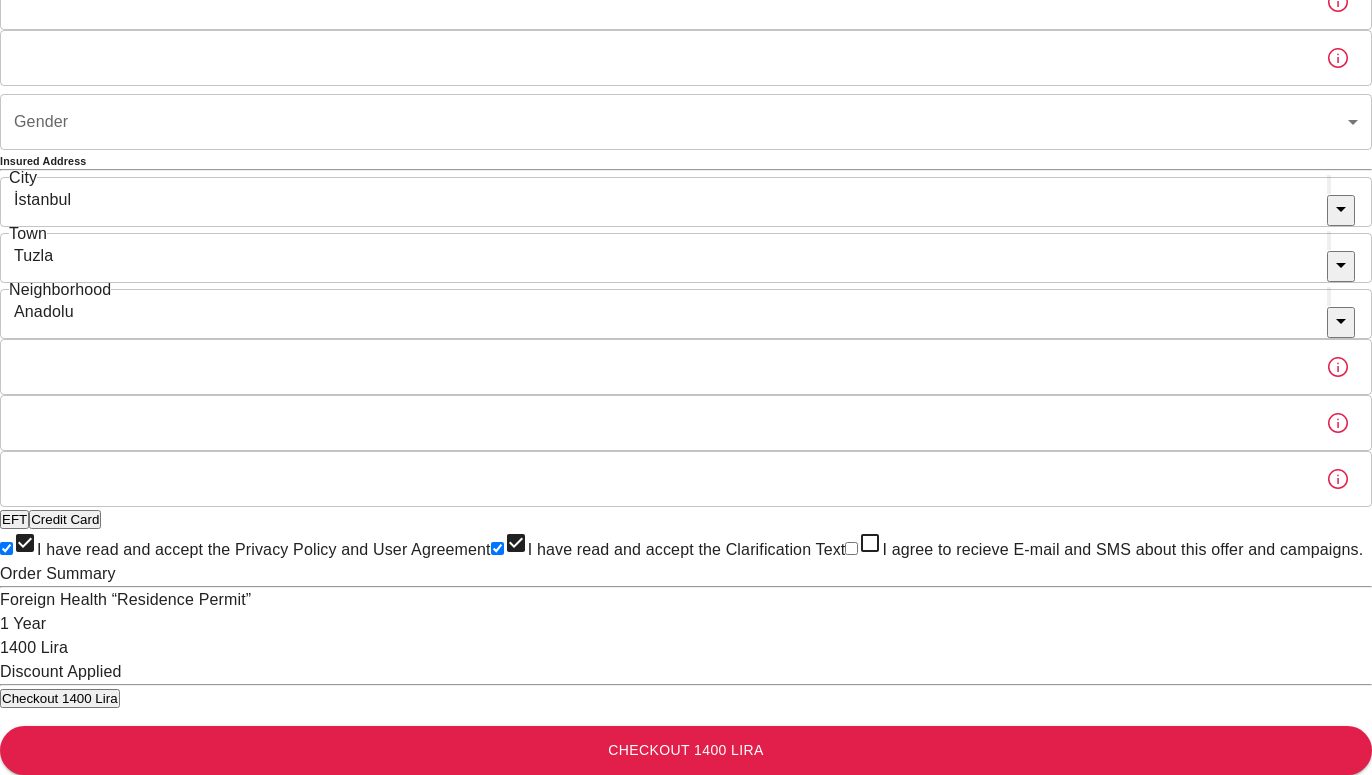 click on "I agree to recieve E-mail and SMS about this offer and campaigns." at bounding box center (851, 548) 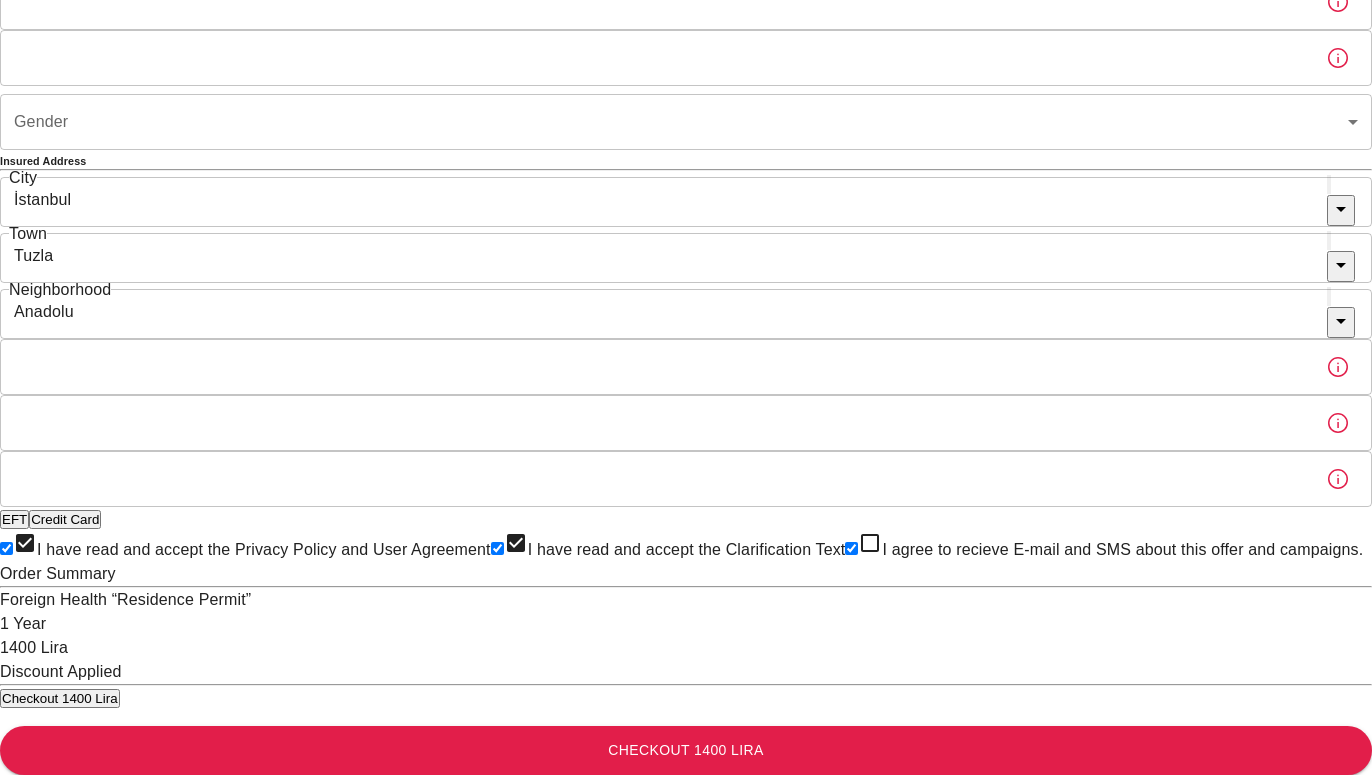 checkbox on "true" 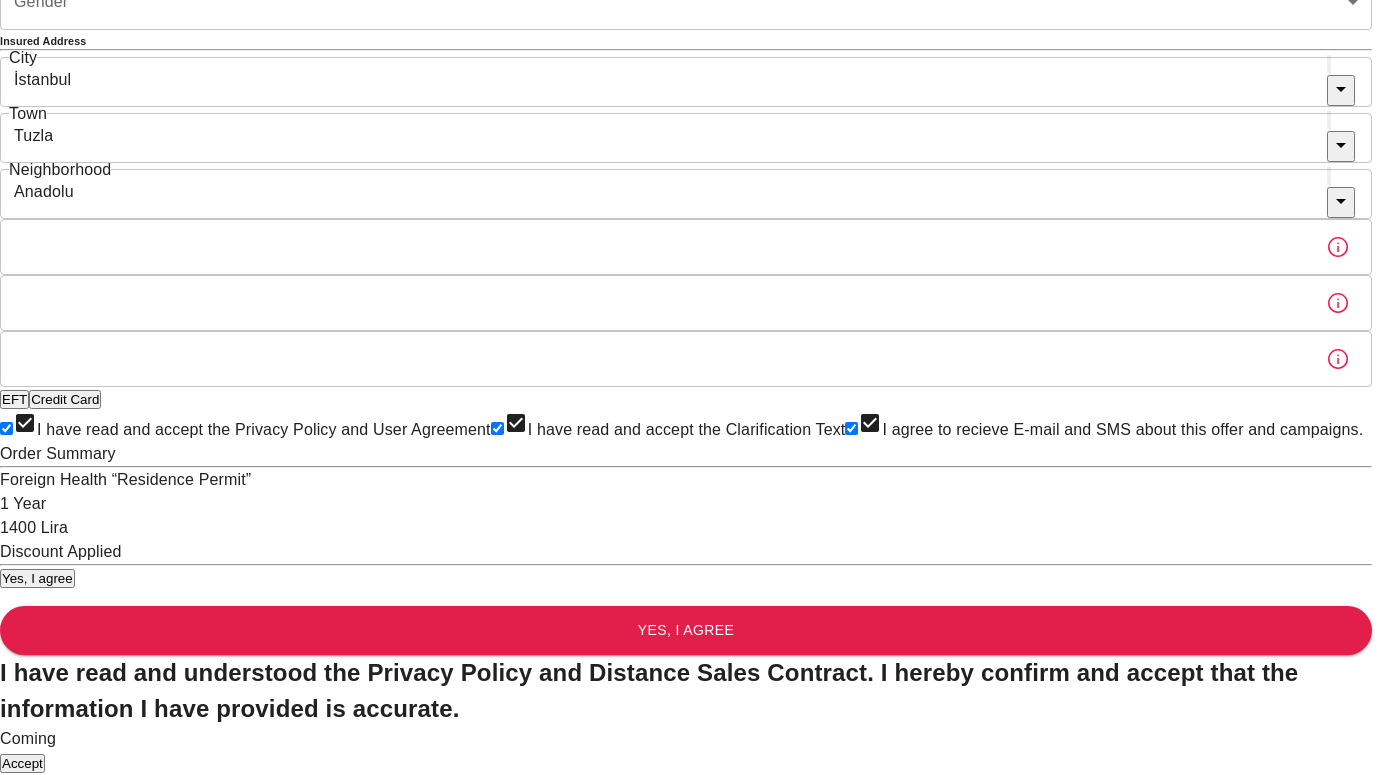 click on "Accept" at bounding box center (22, 763) 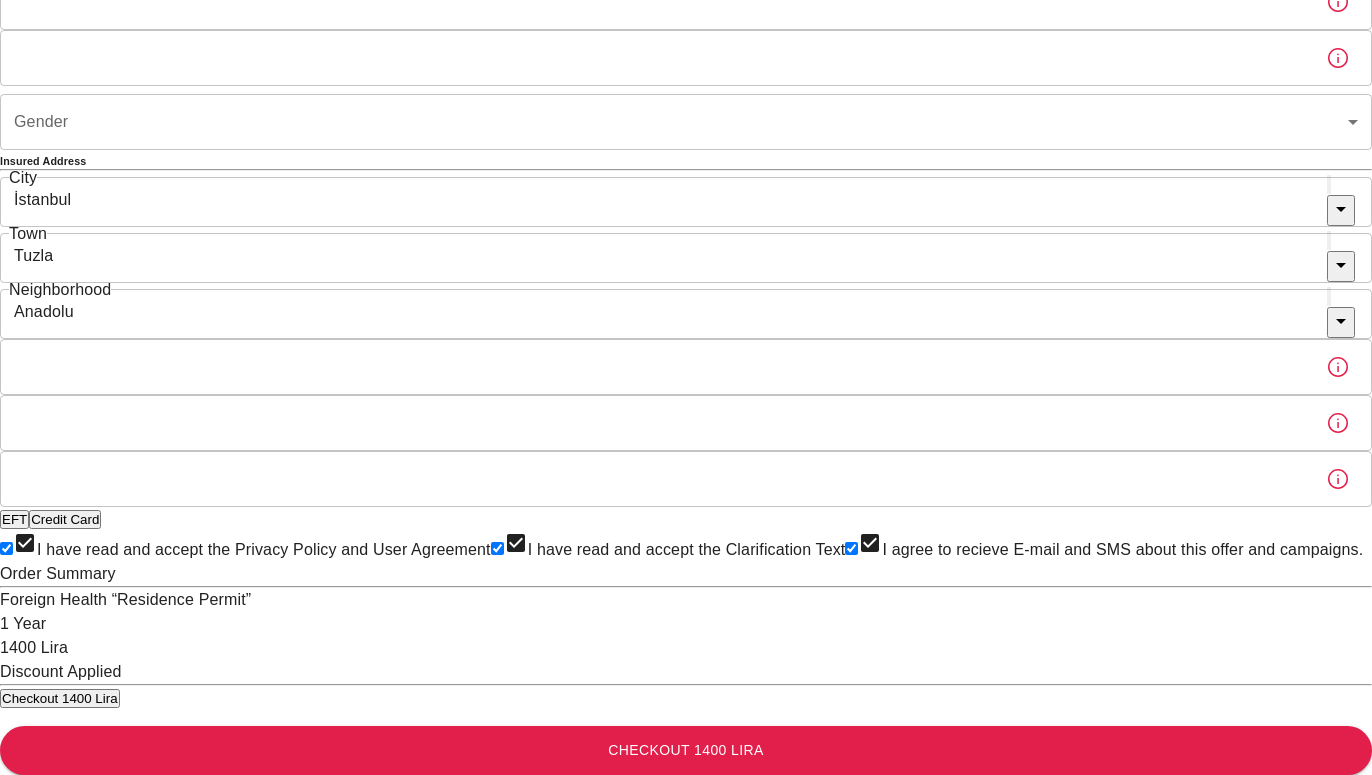 click on "To apply for the foreign health insurance, let’s double-check a few details. To get started, answer a few questions. Start Date: 03/08/2025 Start Date: Policy Period 1 Year b7343ef8-d55e-4554-96a8-76e30347e985 Policy Period Document Type Identity Card id Document Type Passport or Kimlik Number Passport or Kimlik Number Nationality [COUNTRY] Nationality Father's Name [NAME] Father's Name Mother's Name [NAME] Mother's Name Birth Place Birth Place Gender ​ Gender Insured Address City [CITY] City Town [CITY] Town Neighborhood [NEIGHBORHOOD] Neighborhood Street Street Building Number Building Number Apartment Number Apartment Number EFT Credit Card I have read and accept the Privacy Policy and User Agreement I have read and accept the Clarification Text I agree to recieve E-mail and SMS about this offer and campaigns. Order Summary Foreign Health “Residence Permit” 1 Year 1400 Lira Discount Applied Checkout 1400 Lira Checkout 1400 Lira" at bounding box center [686, 153] 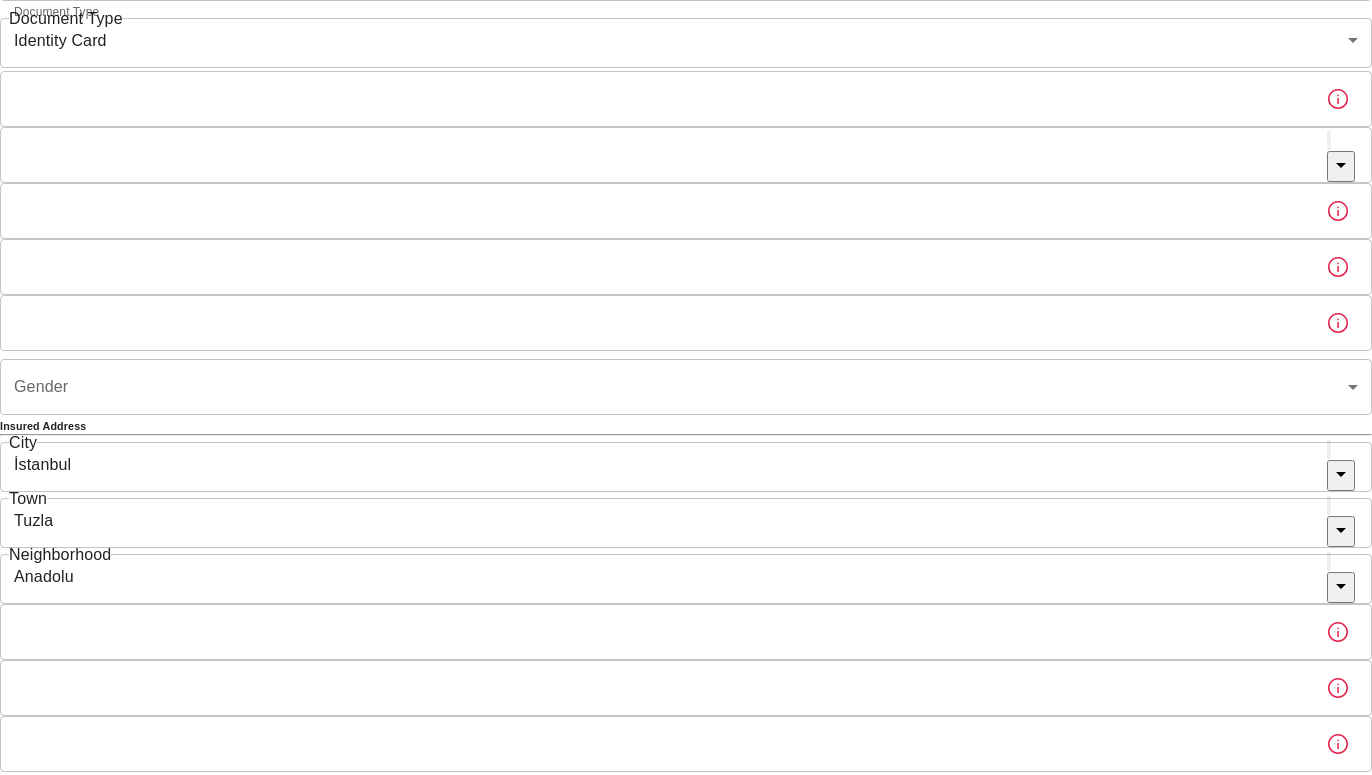 scroll, scrollTop: 204, scrollLeft: 0, axis: vertical 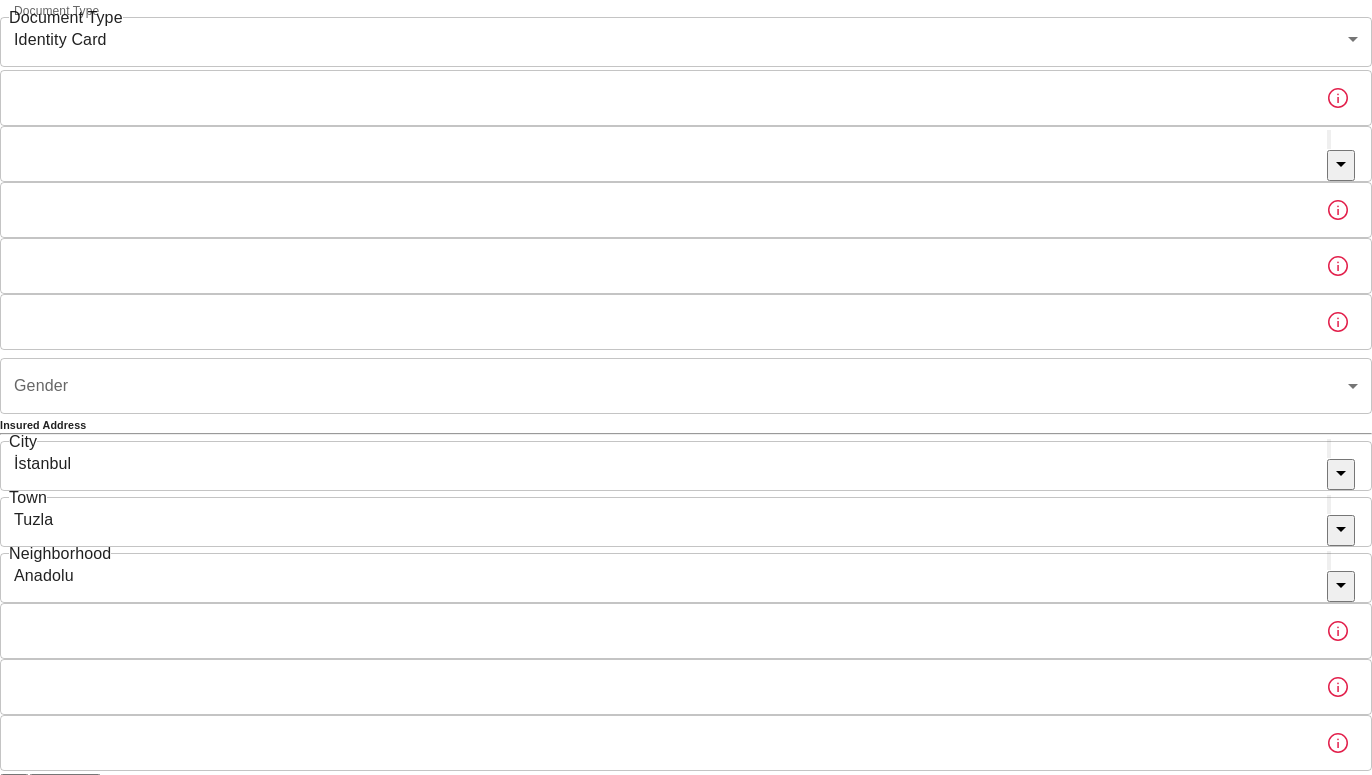 click on "To apply for the foreign health insurance, let’s double-check a few details. To get started, answer a few questions. Start Date: [DATE] Start Date: Policy Period 1 Year b7343ef8-d55e-4554-96a8-76e30347e985 Policy Period Document Type Identity Card id Document Type Passport or Kimlik Number Passport or Kimlik Number Nationality Nationality Father's Name Father's Name Mother's Name Mother's Name Birth Place Birth Place Gender ​ Gender Insured Address City İstanbul City Town Tuzla Town Neighborhood Anadolu Neighborhood Street Street Building Number Building Number Apartment Number Apartment Number EFT Credit Card I have read and accept the  Privacy Policy and User Agreement I have read and accept the  Clarification Text I agree to recieve E-mail and SMS about this offer and campaigns. Order Summary Foreign Health “Residence Permit” 1 Year 1400 Lira Discount Applied Checkout 1400 Lira Checkout 1400 Lira
Ikamet Sigorta | Personal Information" at bounding box center (686, 417) 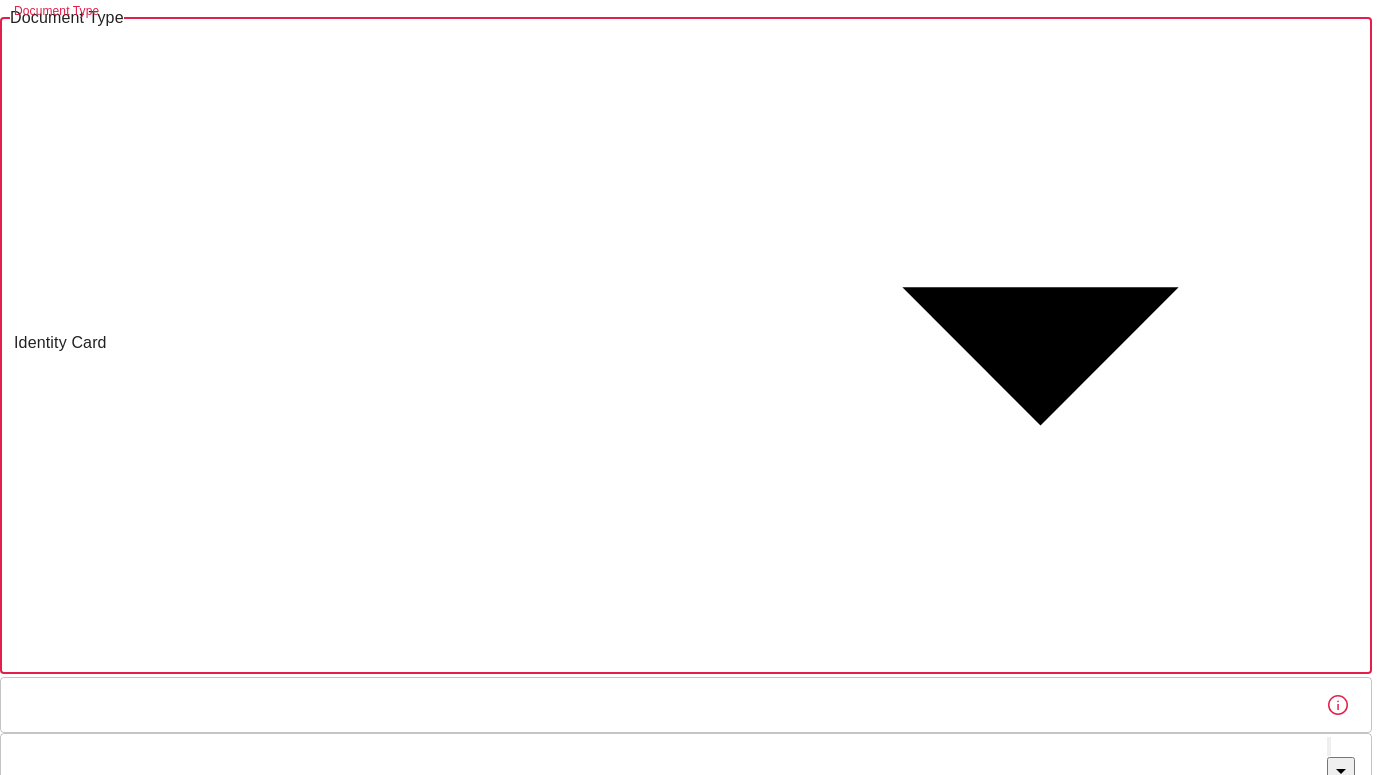 click on "Passport" at bounding box center (686, 1658) 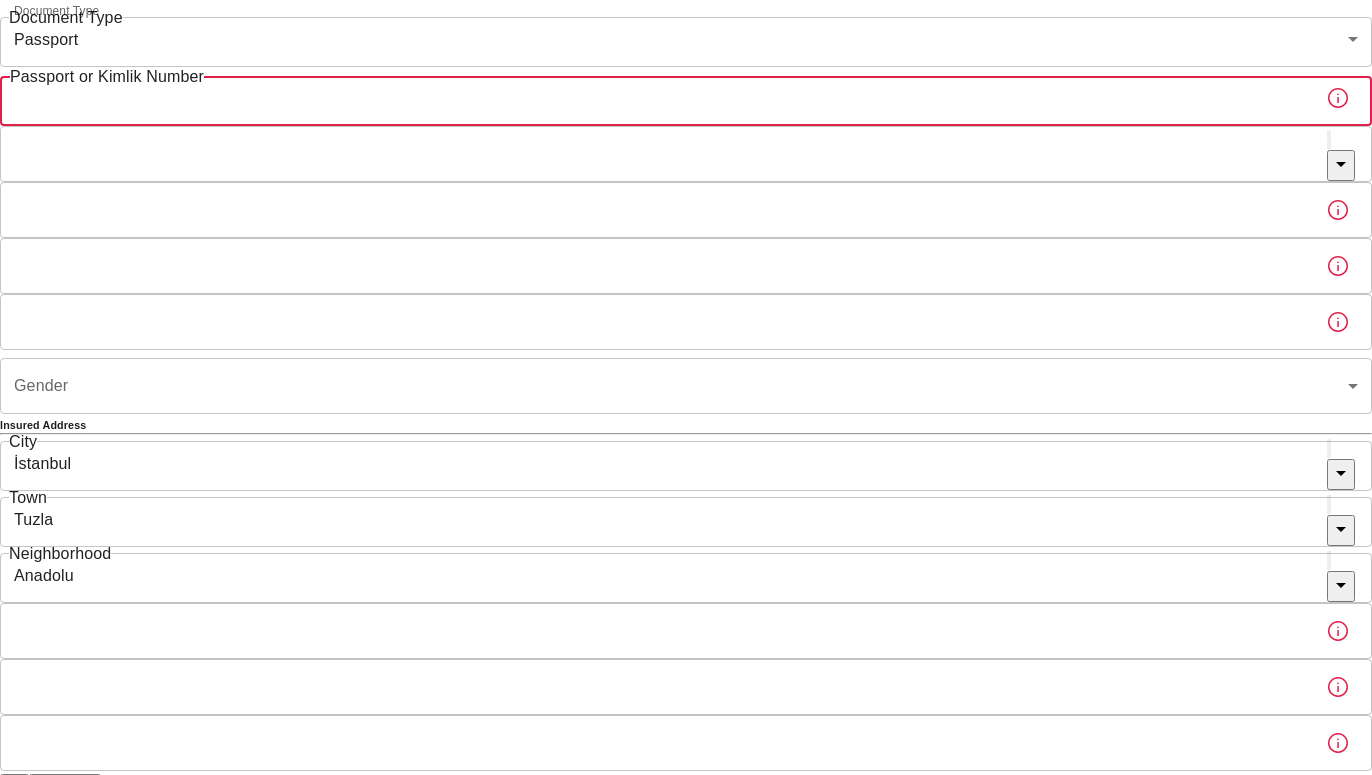 click on "Passport or Kimlik Number" at bounding box center (655, 98) 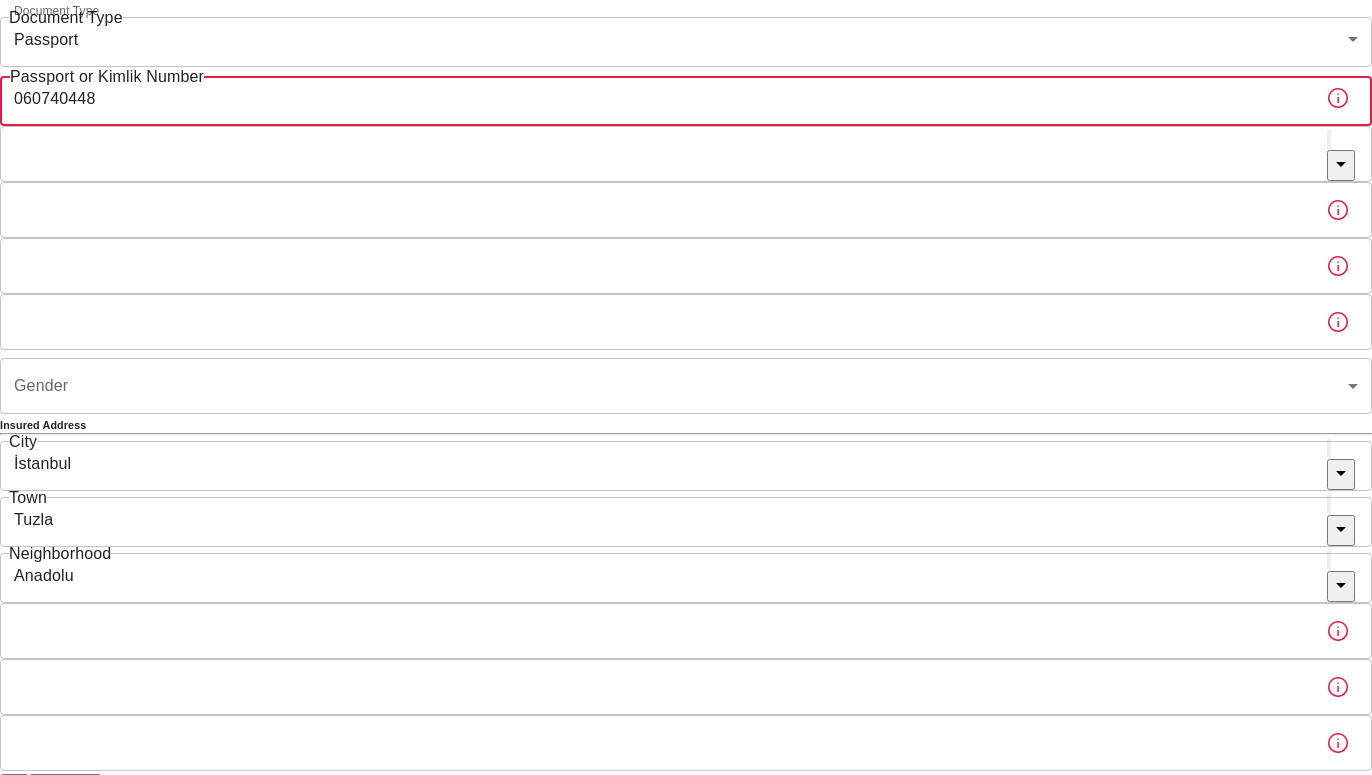 type on "060740448" 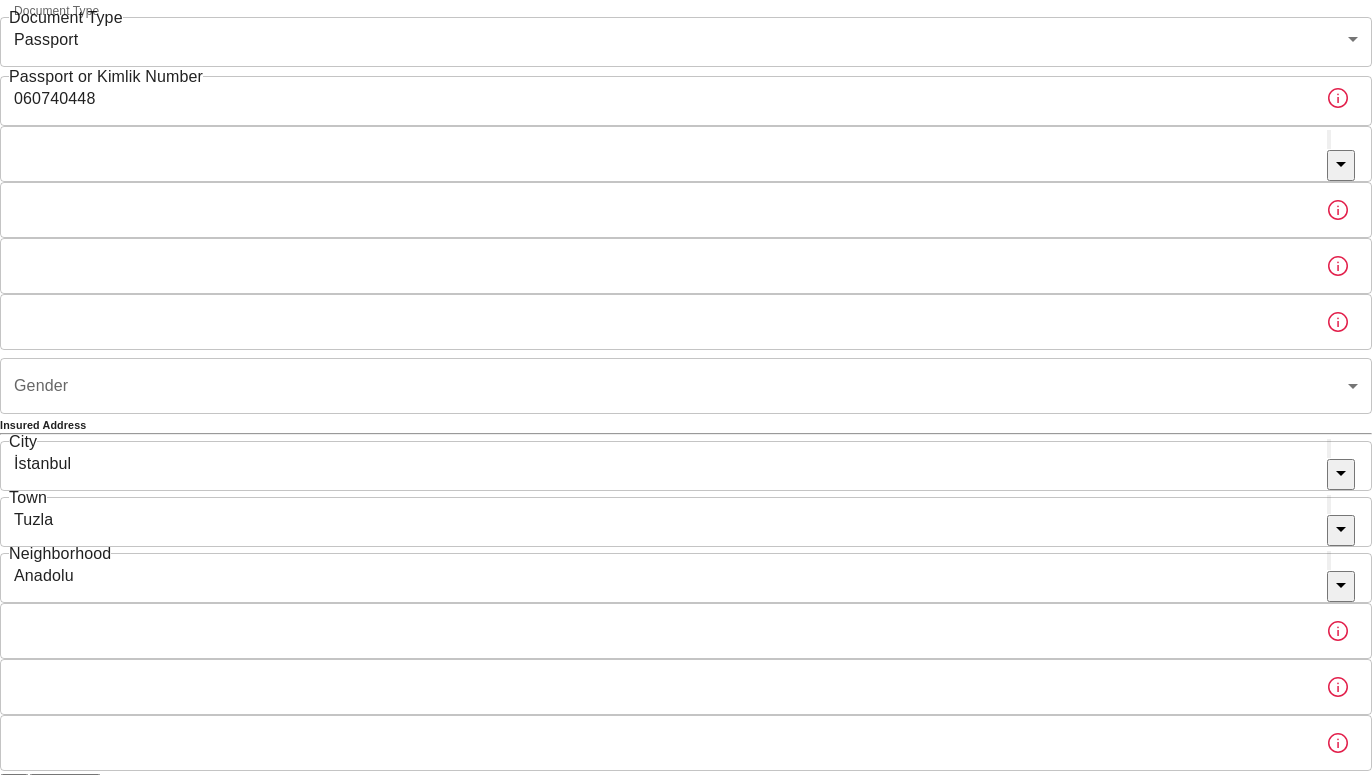click on "To apply for the foreign health insurance, let’s double-check a few details. To get started, answer a few questions. Start Date: 03/08/2025 Start Date: Policy Period 1 Year b7343ef8-d55e-4554-96a8-76e30347e985 Policy Period Document Type Passport passport Document Type Passport or Kimlik Number [SSN] Passport or Kimlik Number Nationality [COUNTRY] Nationality Father's Name [NAME] Father's Name Mother's Name [NAME] Mother's Name Birth Place Birth Place Gender ​ Gender Insured Address City [CITY] City Town [CITY] Town Neighborhood [NEIGHBORHOOD] Neighborhood Street Street Building Number Building Number Apartment Number Apartment Number EFT Credit Card I have read and accept the Privacy Policy and User Agreement I have read and accept the Clarification Text I agree to recieve E-mail and SMS about this offer and campaigns. Order Summary Foreign Health “Residence Permit” 1 Year 1400 Lira Discount Applied Checkout 1400 Lira Checkout 1400 Lira" at bounding box center [686, 417] 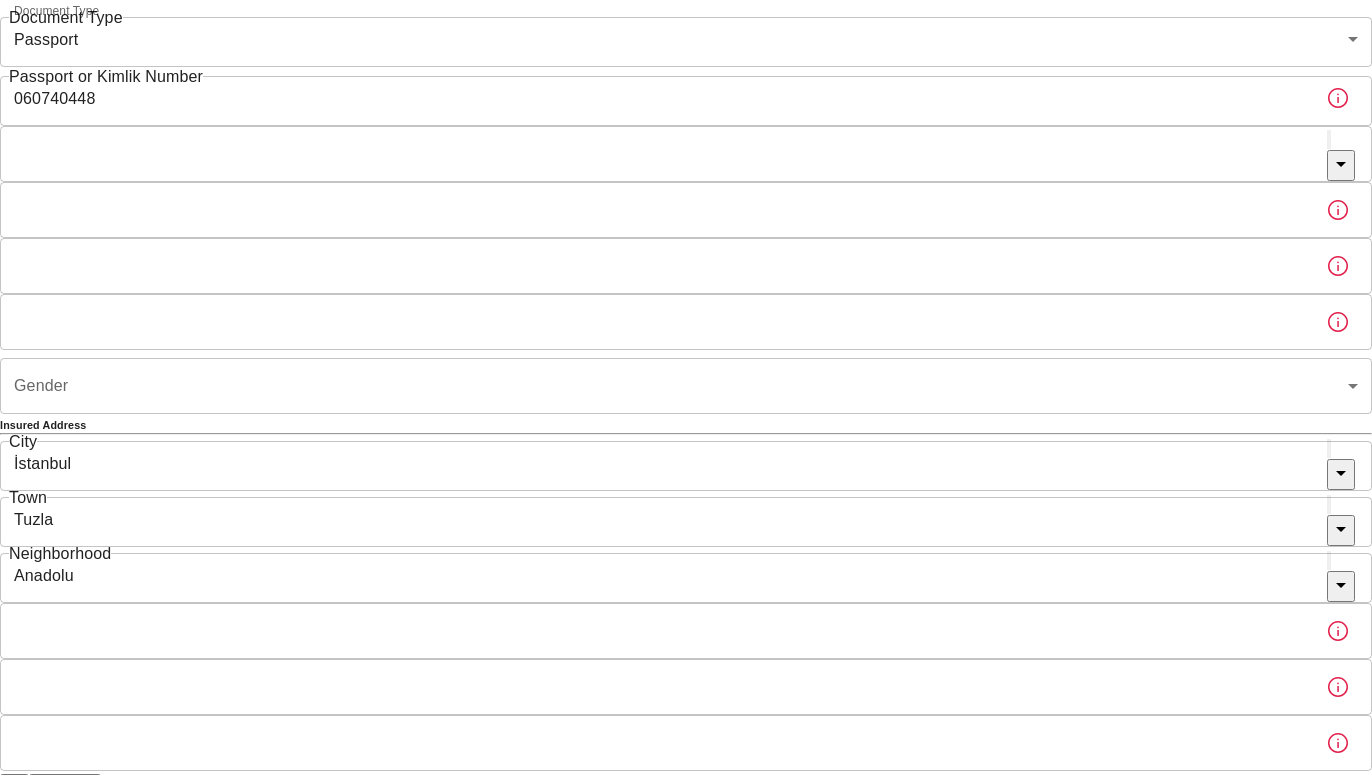 click on "Nationality" at bounding box center (663, 154) 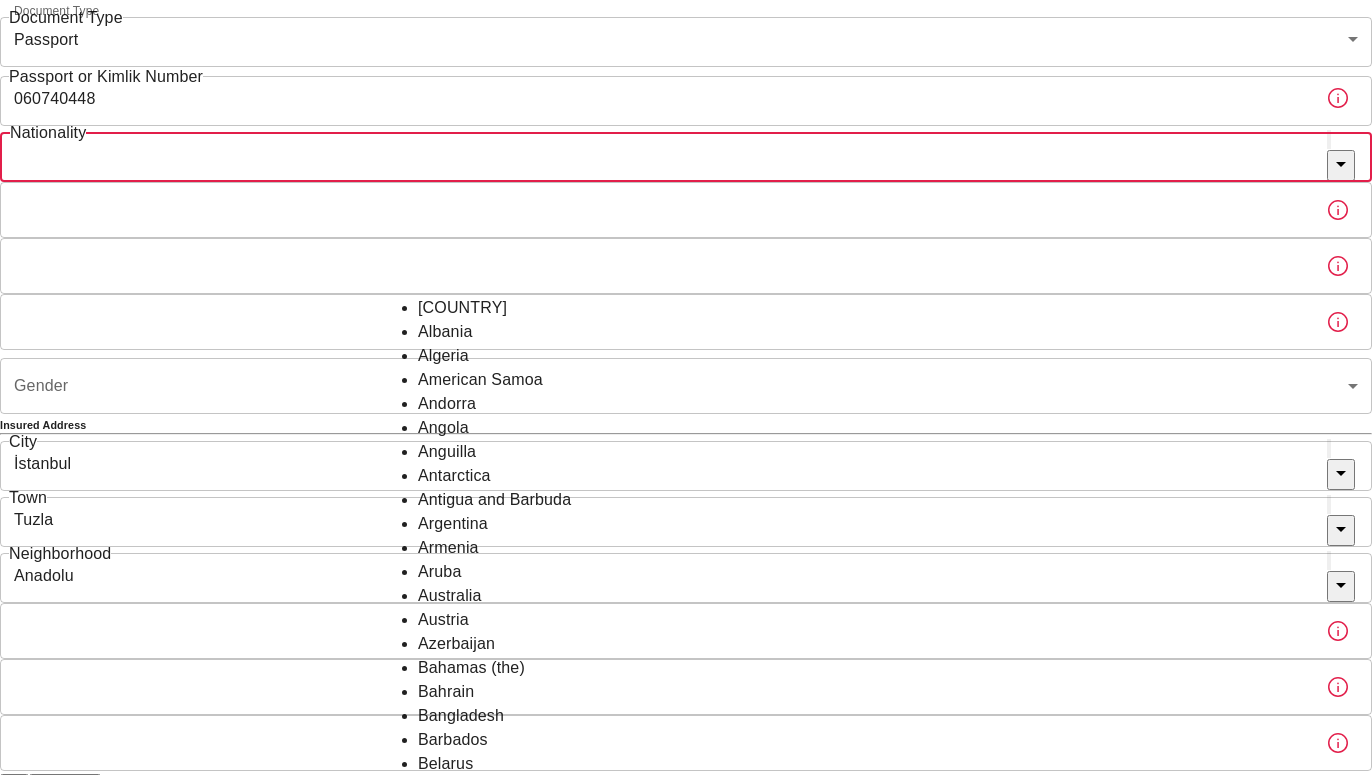 scroll, scrollTop: 6426, scrollLeft: 0, axis: vertical 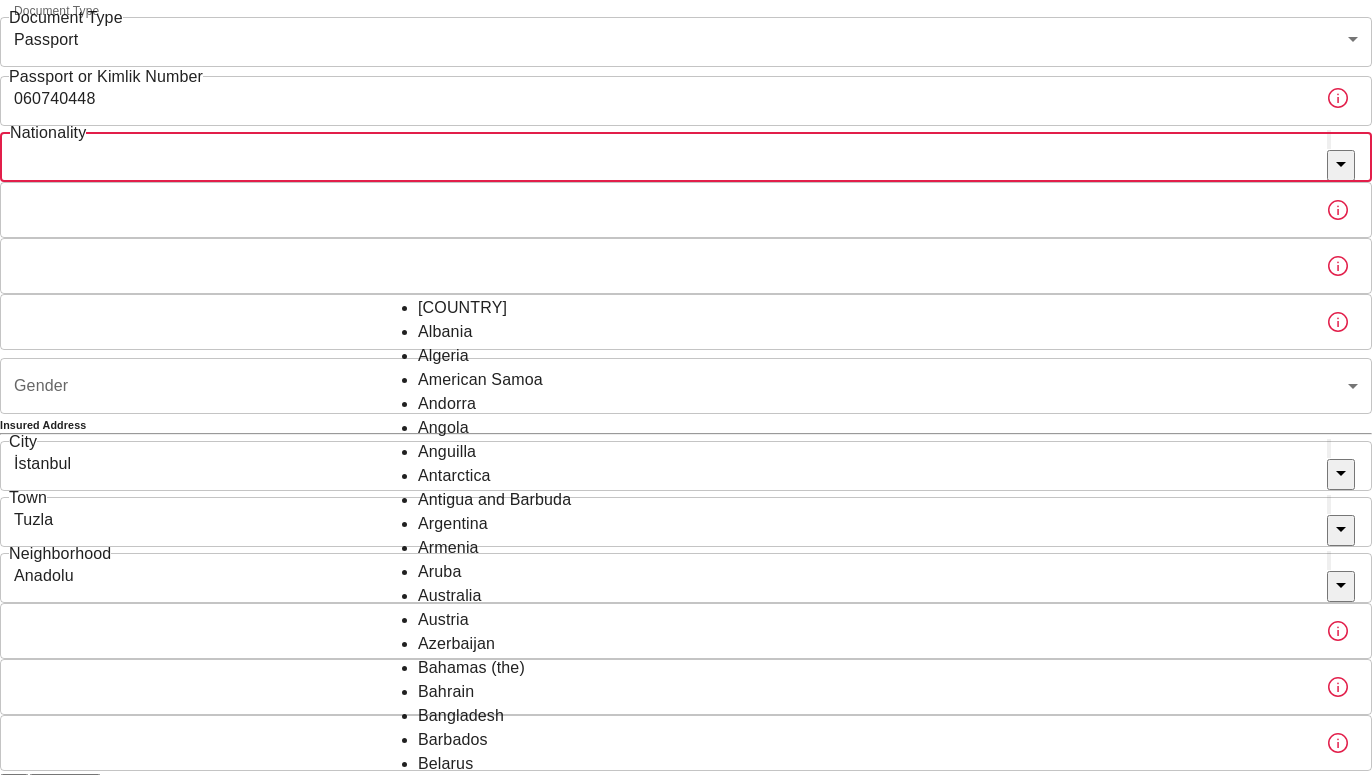 drag, startPoint x: 502, startPoint y: 379, endPoint x: 395, endPoint y: 379, distance: 107 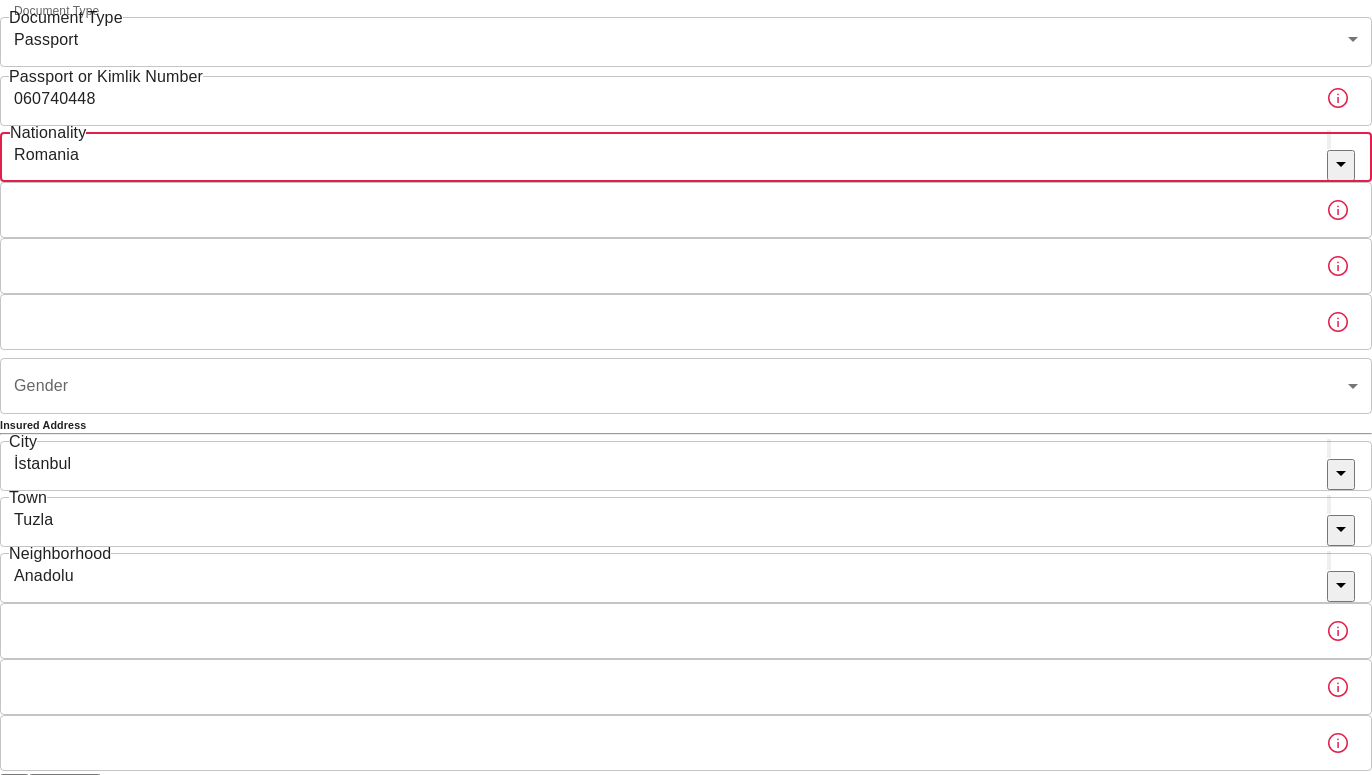click on "To apply for the foreign health insurance, let’s double-check a few details. To get started, answer a few questions. Start Date: [DATE] Start Date: Policy Period 1 Year b7343ef8-d55e-4554-96a8-76e30347e985 Policy Period Document Type Passport passport Document Type Passport or Kimlik Number 060740448 Passport or Kimlik Number Nationality Romania Nationality Father's Name Father's Name Mother's Name Mother's Name Birth Place Birth Place Gender ​ Gender Insured Address City İstanbul City Town Tuzla Town Neighborhood Anadolu Neighborhood Street Street Building Number Building Number Apartment Number Apartment Number EFT Credit Card I have read and accept the  Privacy Policy and User Agreement I have read and accept the  Clarification Text I agree to recieve E-mail and SMS about this offer and campaigns. Order Summary Foreign Health “Residence Permit” 1 Year 1400 Lira Discount Applied Checkout 1400 Lira Checkout 1400 Lira" at bounding box center [686, 417] 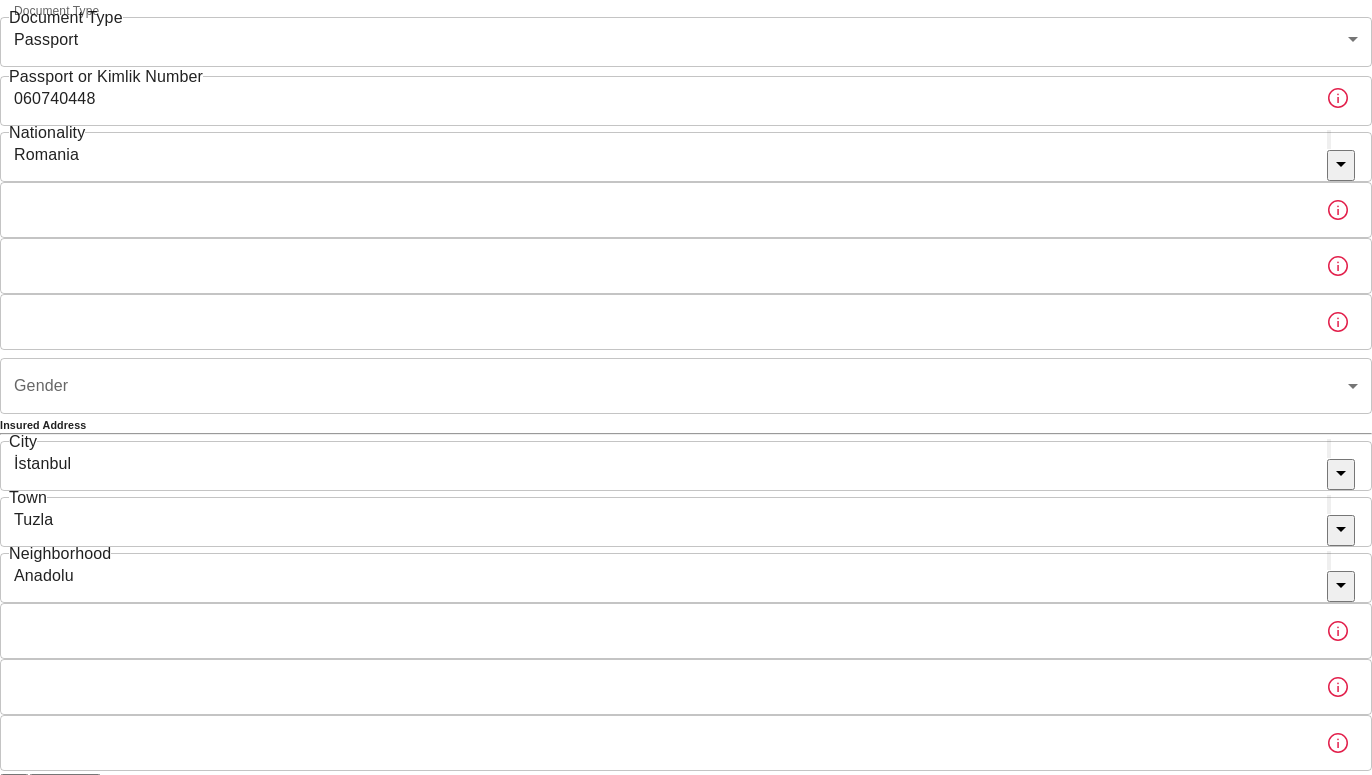 click on "Father's Name" at bounding box center (655, 210) 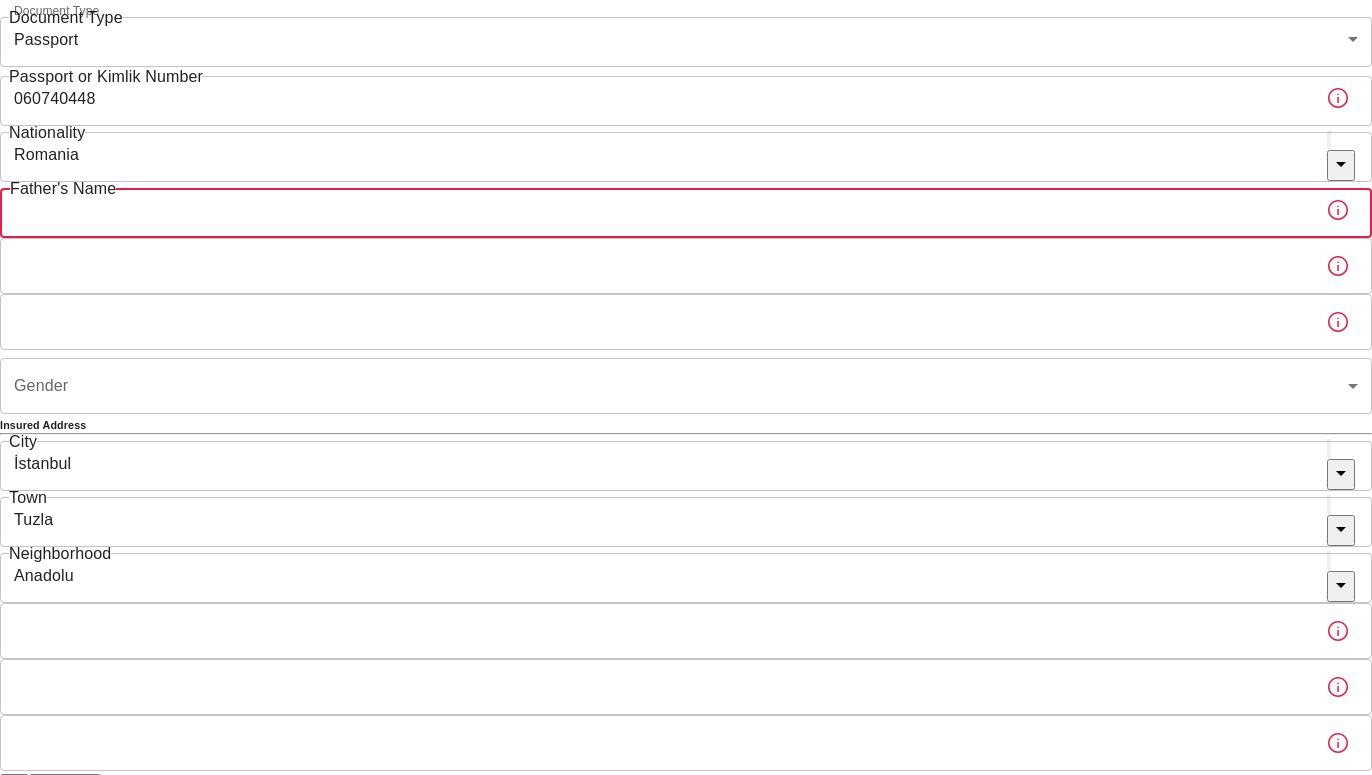 click on "Father's Name" at bounding box center [655, 210] 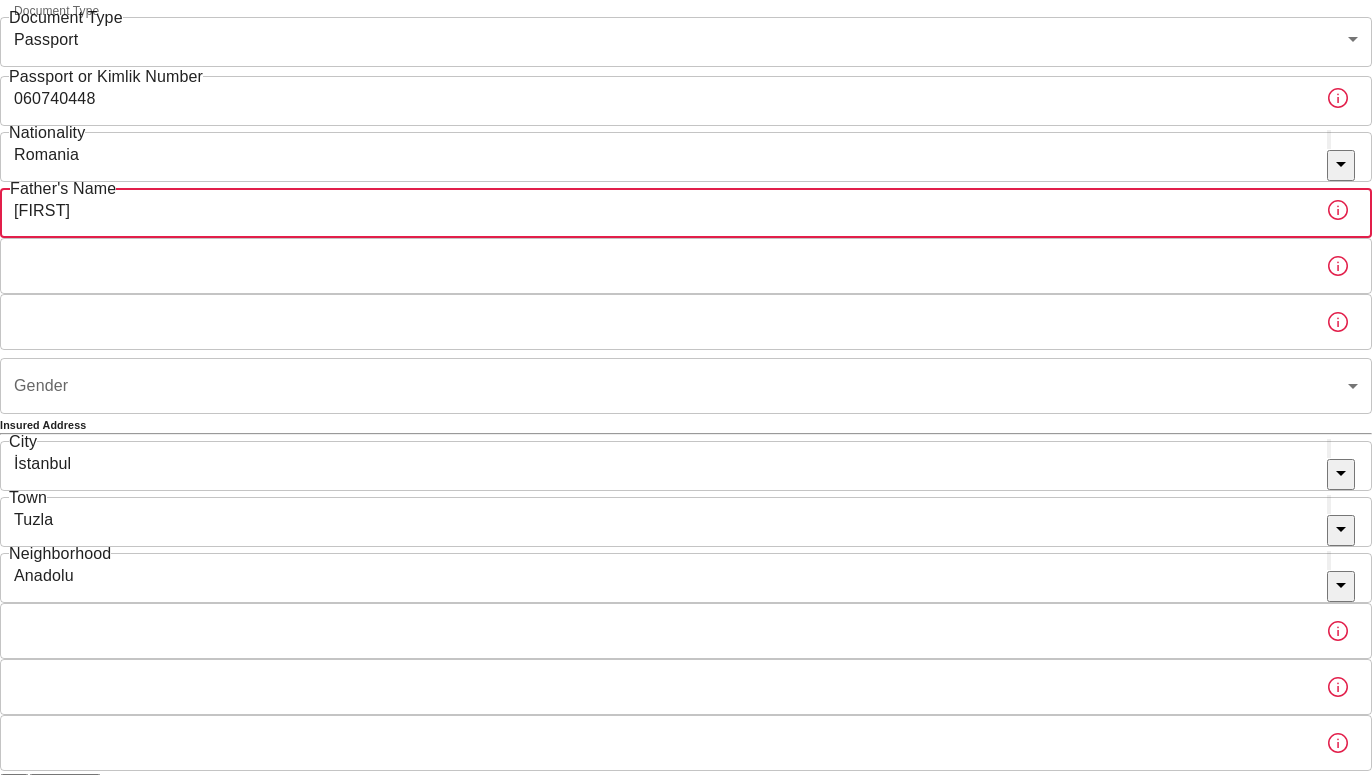 type on "[FIRST]" 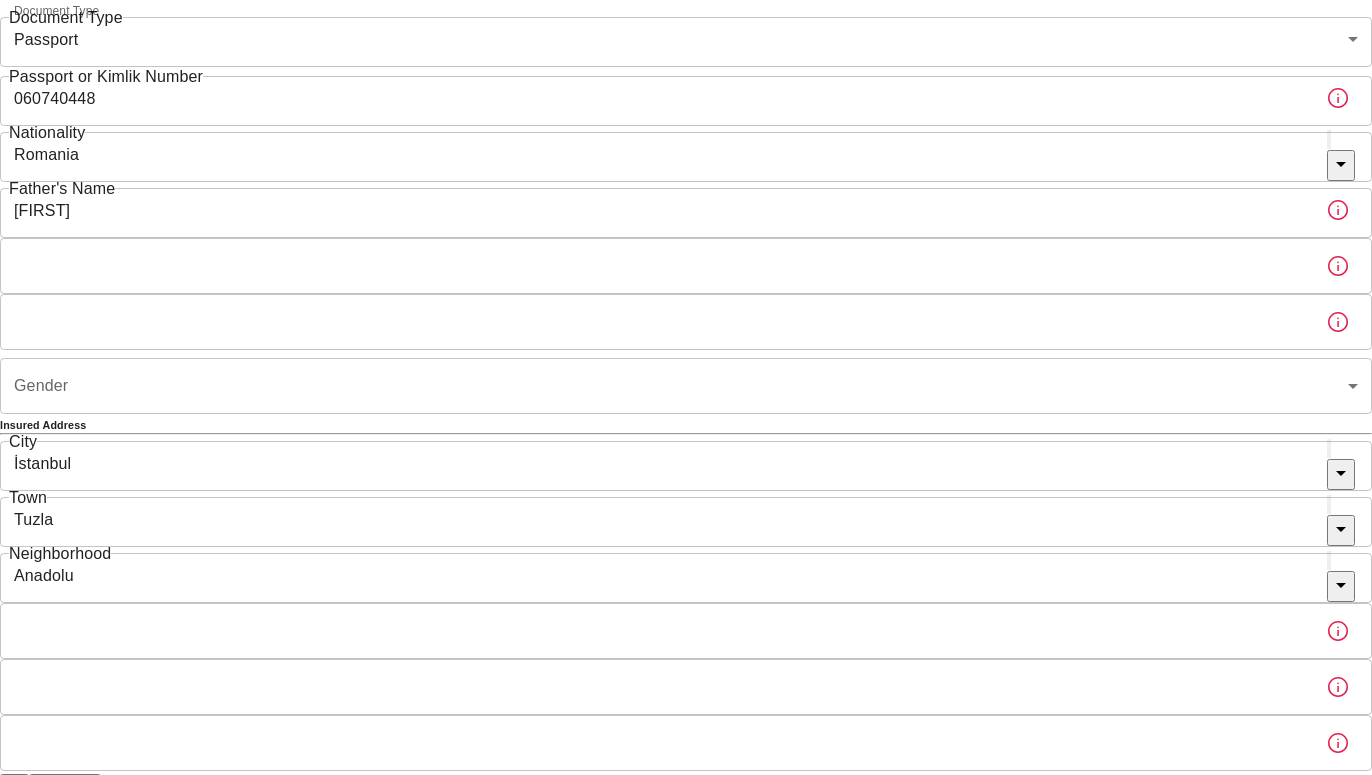 click on "To apply for the foreign health insurance, let’s double-check a few details. To get started, answer a few questions. Start Date: [DATE] Start Date: Policy Period 1 Year [UUID] Policy Period Document Type Identity Card id Document Type Passport or Kimlik Number Passport or Kimlik Number Nationality Nationality Father's Name Father's Name Mother's Name Mother's Name Birth Place Birth Place Gender ​ Gender Insured Address City [CITY] City Town Tuzla Town Neighborhood Neighborhood Street Street Building Number Building Number Apartment Number Apartment Number EFT Credit Card I have read and accept the Privacy Policy and User Agreement I have read and accept the Clarification Text I agree to recieve E-mail and SMS about this offer and campaigns. Order Summary Foreign Health “Residence Permit” 1 Year 1400 Lira Discount Applied Checkout 1400 Lira Checkout 1400 Lira" at bounding box center (686, 417) 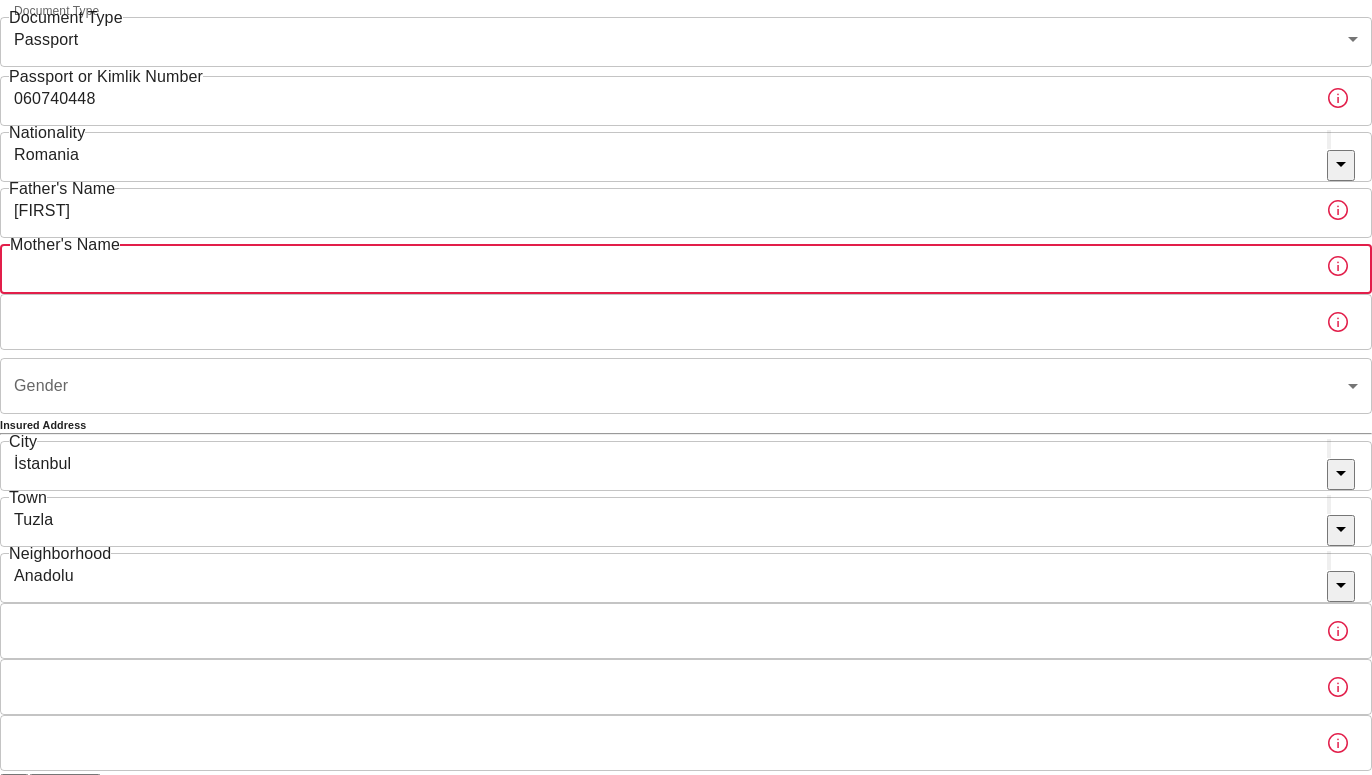 click on "Mother's Name" at bounding box center (655, 266) 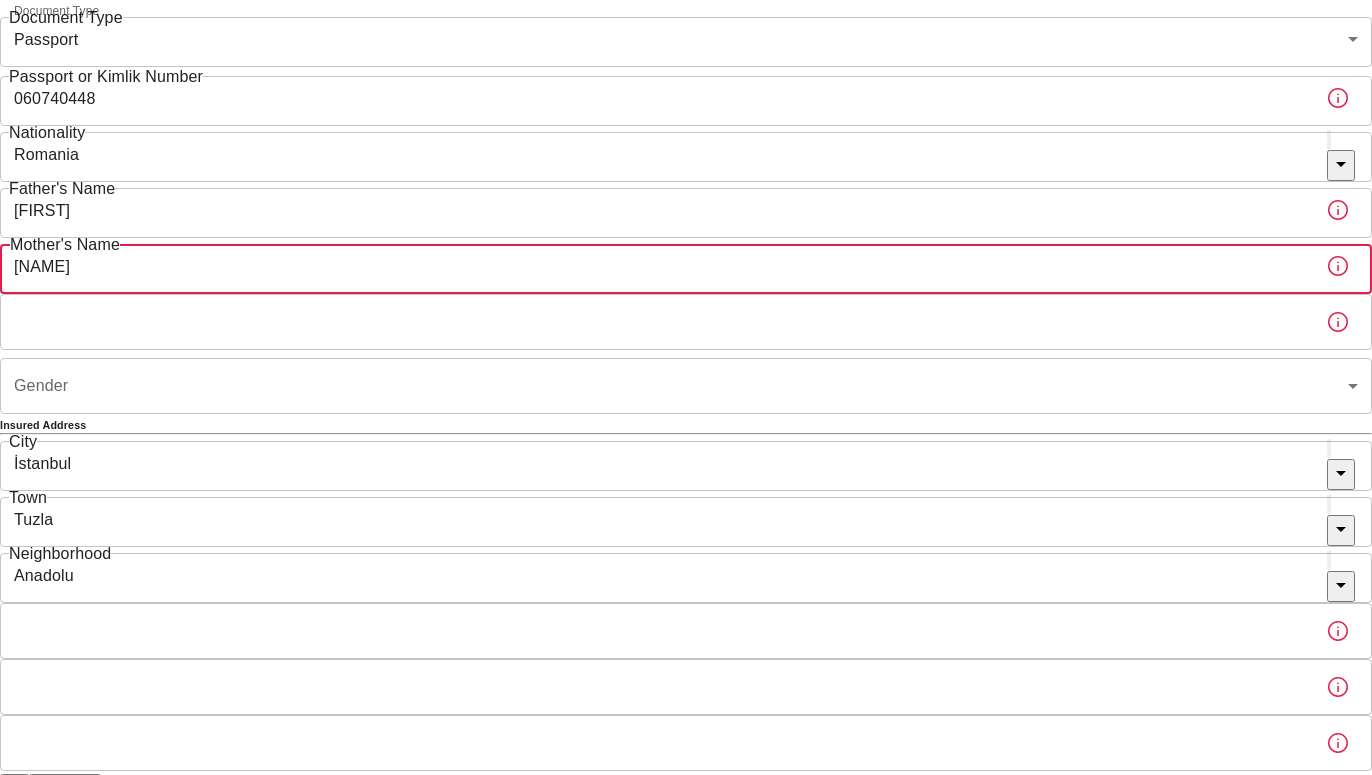 type on "[NAME]" 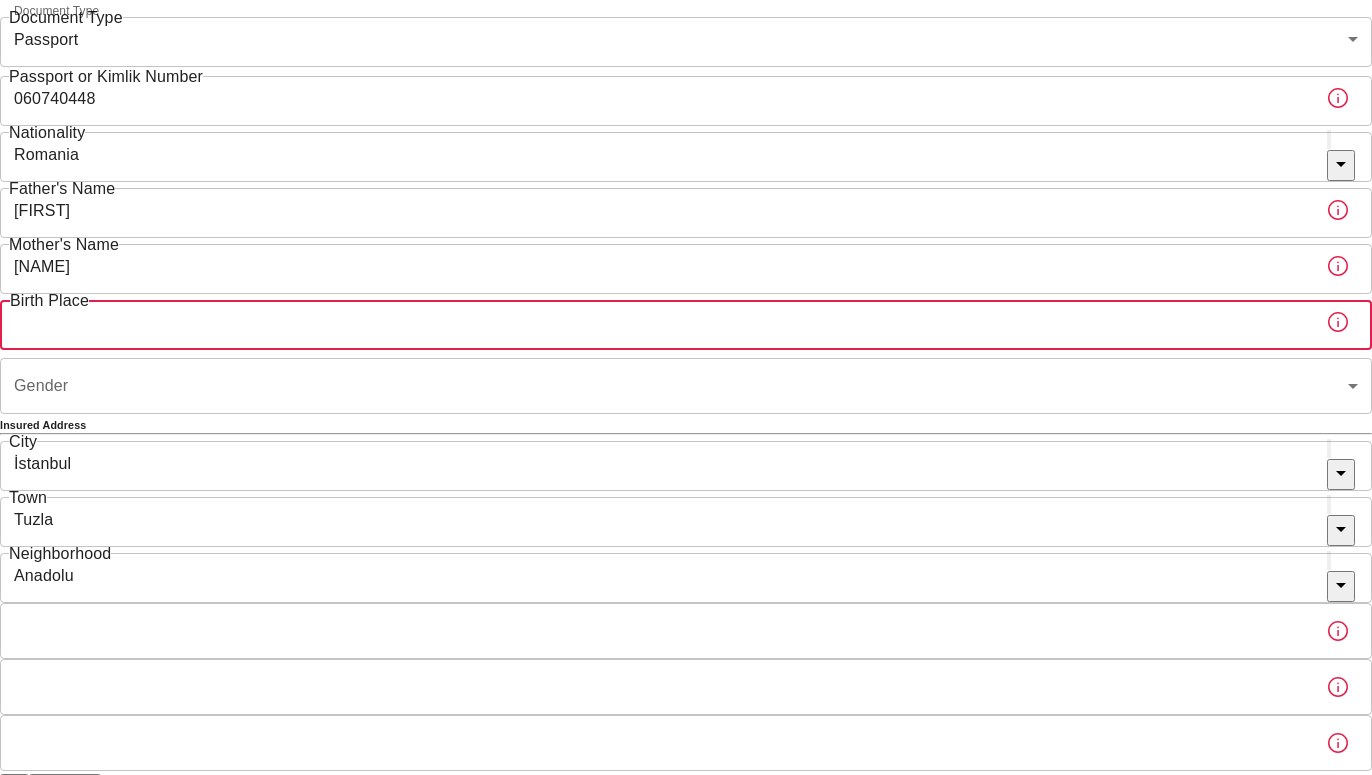 click on "Birth Place" at bounding box center [655, 322] 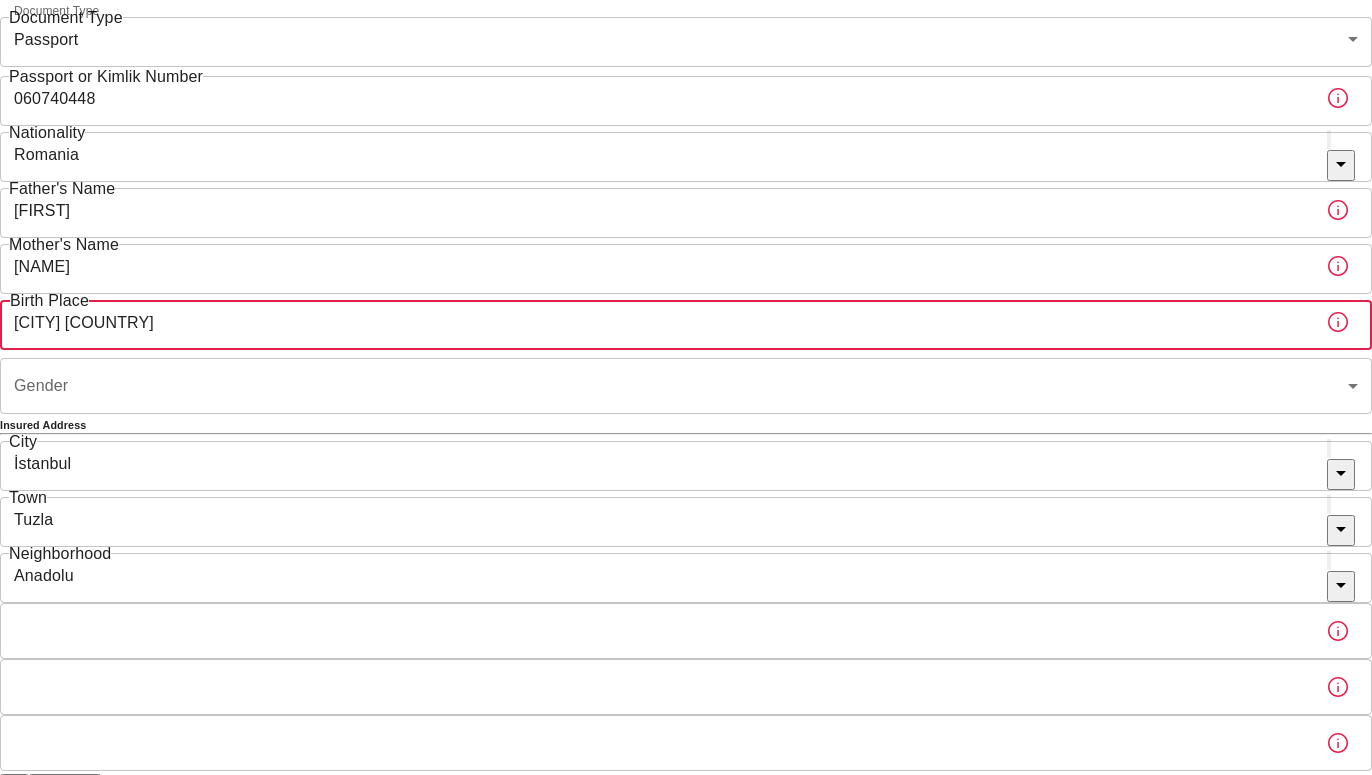 type on "[CITY] [COUNTRY]" 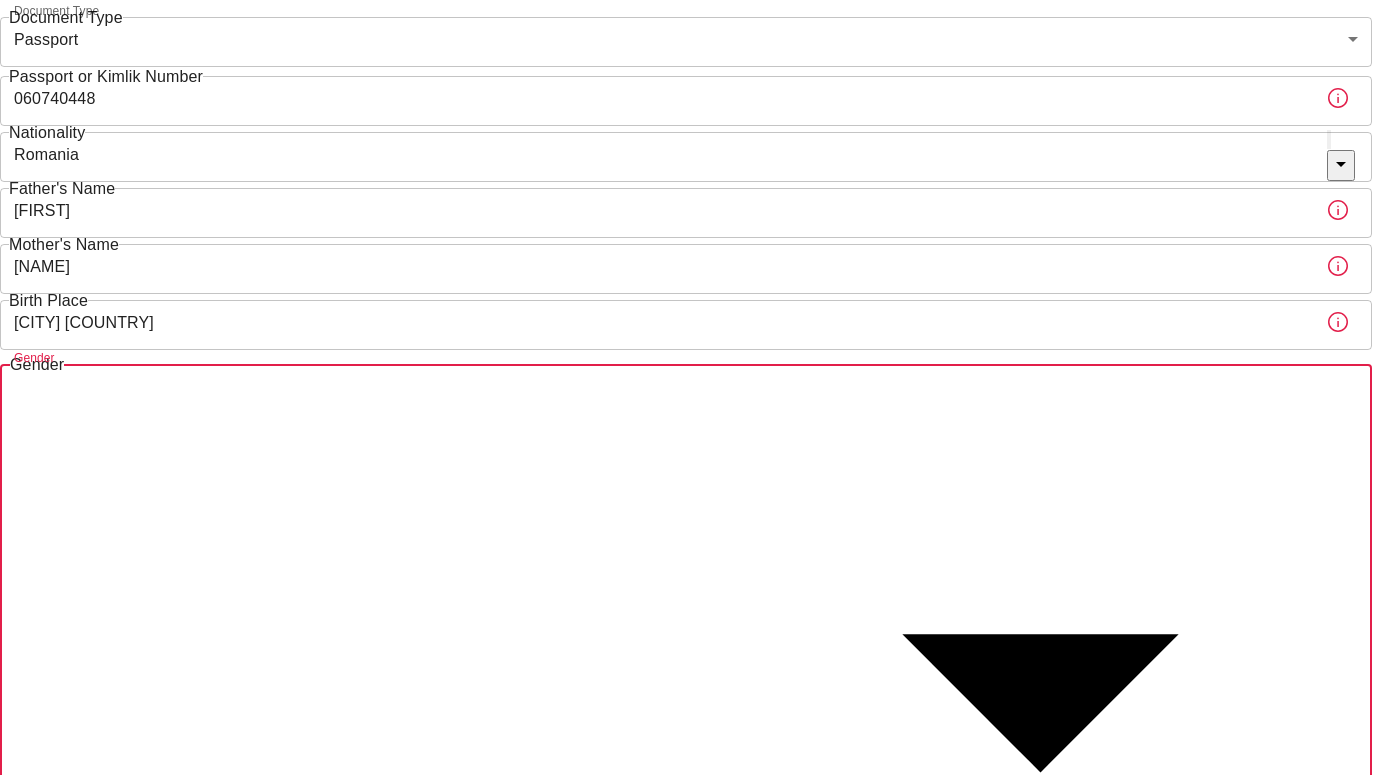click on "To apply for the foreign health insurance, let’s double-check a few details. To get started, answer a few questions. Start Date: 03/08/2025 Start Date: Policy Period 1 Year b7343ef8-d55e-4554-96a8-76e30347e985 Policy Period Document Type Passport passport Document Type Passport or Kimlik Number [SSN] Passport or Kimlik Number Nationality [COUNTRY] Nationality Father's Name [NAME] Father's Name Mother's Name [NAME] Mother's Name Birth Place [CITY] [COUNTRY] Birth Place Gender ​ Gender Insured Address City [CITY] City Town [CITY] Town Neighborhood [NEIGHBORHOOD] Neighborhood Street Street Building Number Building Number Apartment Number Apartment Number EFT Credit Card I have read and accept the Privacy Policy and User Agreement I have read and accept the Clarification Text I agree to recieve E-mail and SMS about this offer and campaigns. Order Summary Foreign Health “Residence Permit” 1 Year 1400 Lira Discount Applied Checkout 1400 Lira Checkout 1400 Lira
Ikamet Sigorta | Personal Information" at bounding box center (694, 745) 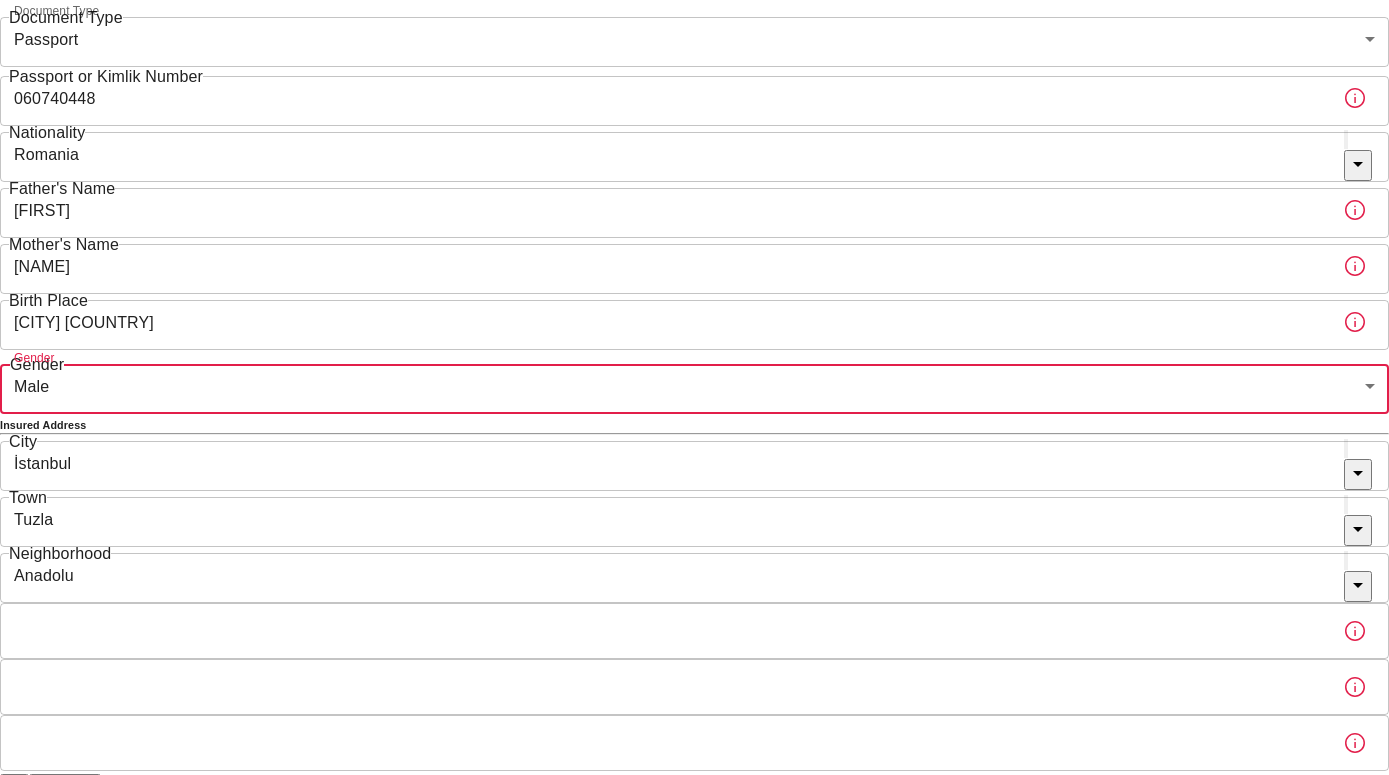 type on "male" 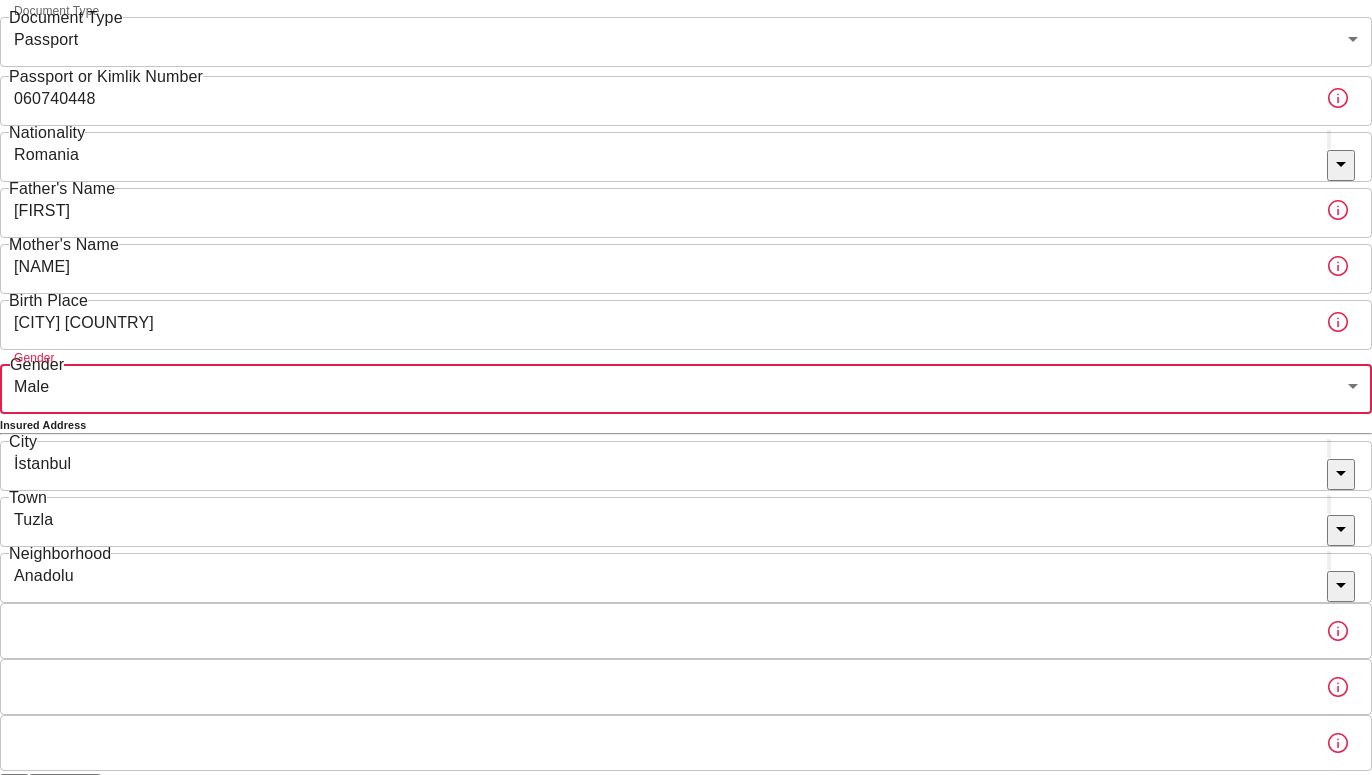 click on "To apply for the foreign health insurance, let’s double-check a few details. To get started, answer a few questions. Start Date: [DATE] Start Date: Policy Period 1 Year [UUID] Policy Period Document Type Passport passport Document Type Passport or Kimlik Number [NUMBER] Passport or Kimlik Number Nationality Romania Nationality Father's Name [FIRST] Father's Name Mother's Name [FIRST] Mother's Name Birth Place Bucharest Romania Birth Place Gender Male male Gender Insured Address City [CITY] City Town Tuzla Town Neighborhood Anadolu Neighborhood Street Street Building Number Building Number Apartment Number Apartment Number EFT Credit Card I have read and accept the Privacy Policy and User Agreement I have read and accept the Clarification Text I agree to recieve E-mail and SMS about this offer and campaigns. Order Summary Foreign Health “Residence Permit” 1 Year 1400 Lira Discount Applied Checkout 1400 Lira Checkout 1400 Lira" at bounding box center (686, 417) 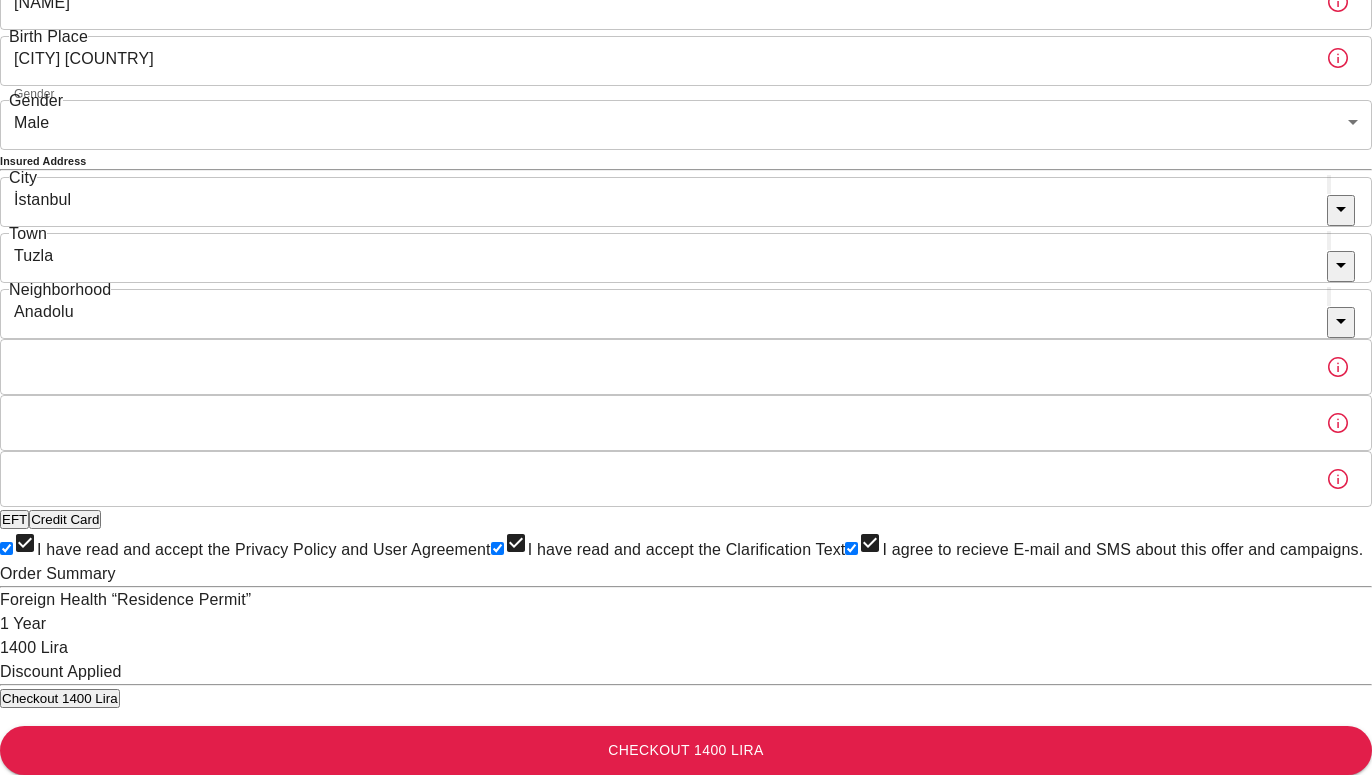 scroll, scrollTop: 714, scrollLeft: 0, axis: vertical 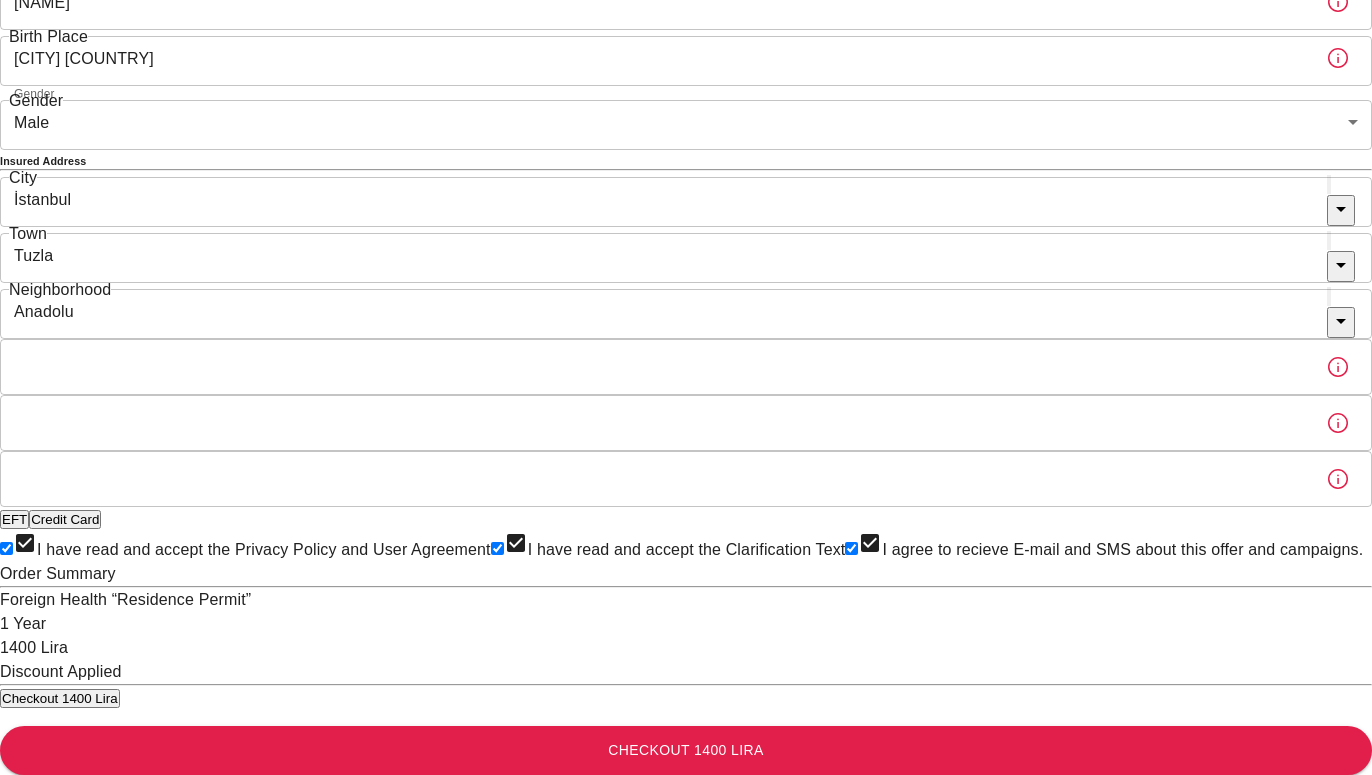 click 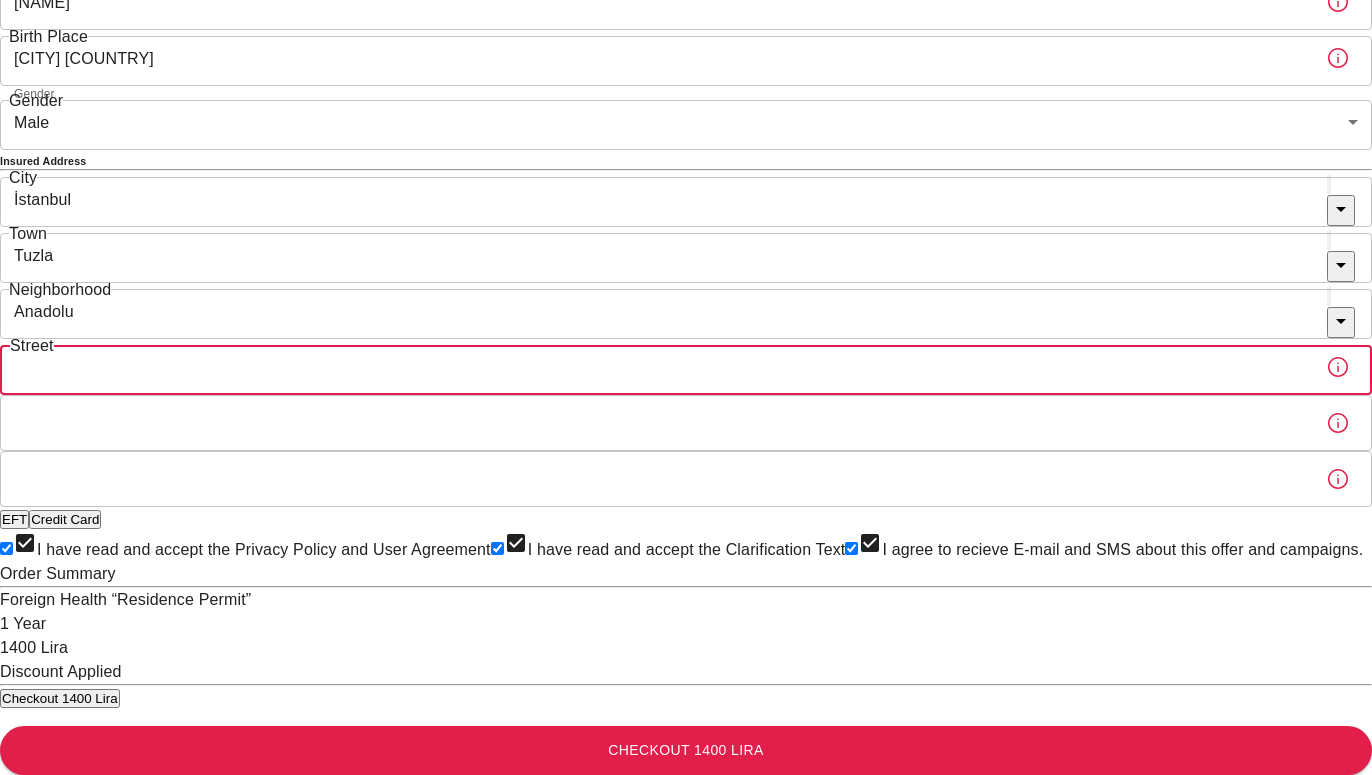 click on "To apply for the foreign health insurance, let’s double-check a few details. To get started, answer a few questions. Start Date: [DATE] Start Date: Policy Period 1 Year [UUID] Policy Period Document Type Passport passport Document Type Passport or Kimlik Number [NUMBER] Passport or Kimlik Number Nationality Romania Nationality Father's Name [FIRST] Father's Name Mother's Name [FIRST] Mother's Name Birth Place Bucharest Romania Birth Place Gender Male male Gender Insured Address City [CITY] City Town Tuzla Town Neighborhood Anadolu Neighborhood Street Street Building Number Building Number Apartment Number Apartment Number EFT Credit Card I have read and accept the Privacy Policy and User Agreement I have read and accept the Clarification Text I agree to recieve E-mail and SMS about this offer and campaigns. Order Summary Foreign Health “Residence Permit” 1 Year 1400 Lira Discount Applied Checkout 1400 Lira Checkout 1400 Lira" at bounding box center (686, 153) 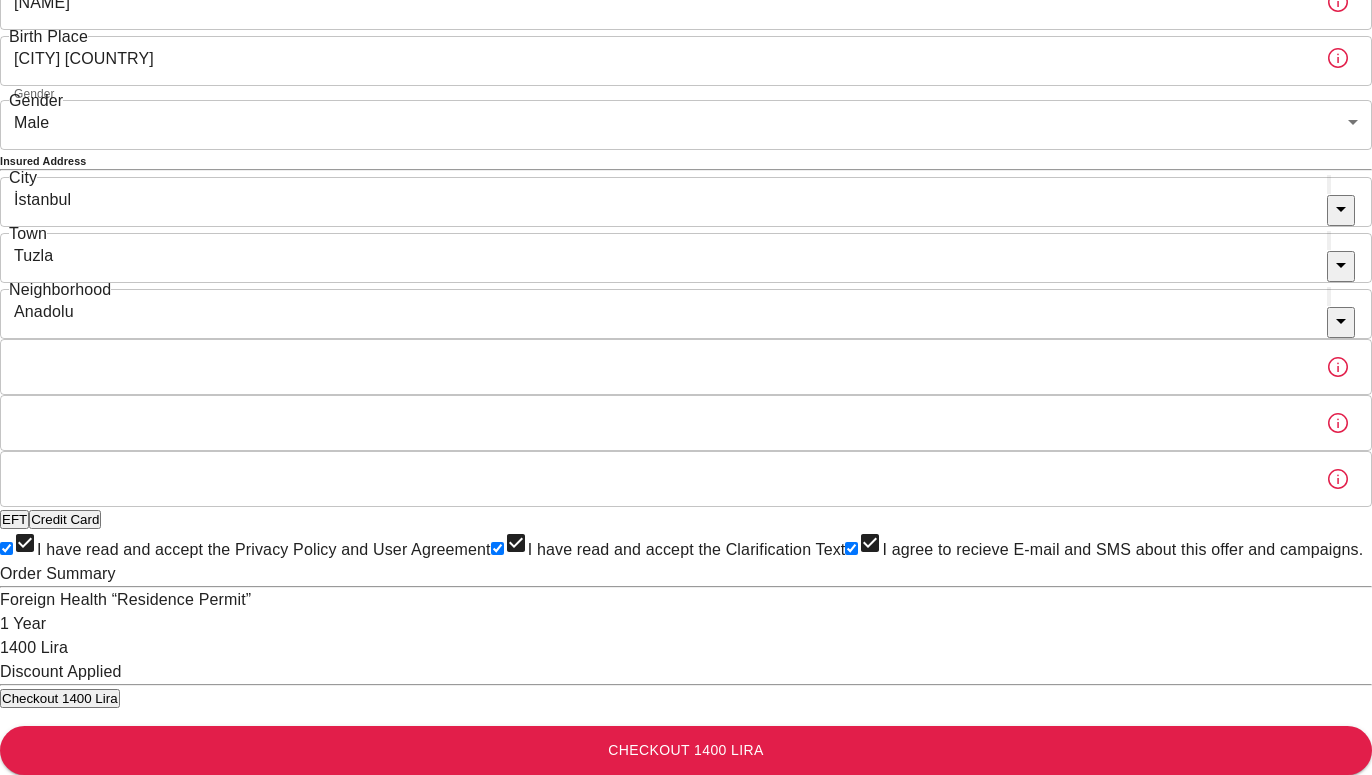 scroll, scrollTop: 714, scrollLeft: 0, axis: vertical 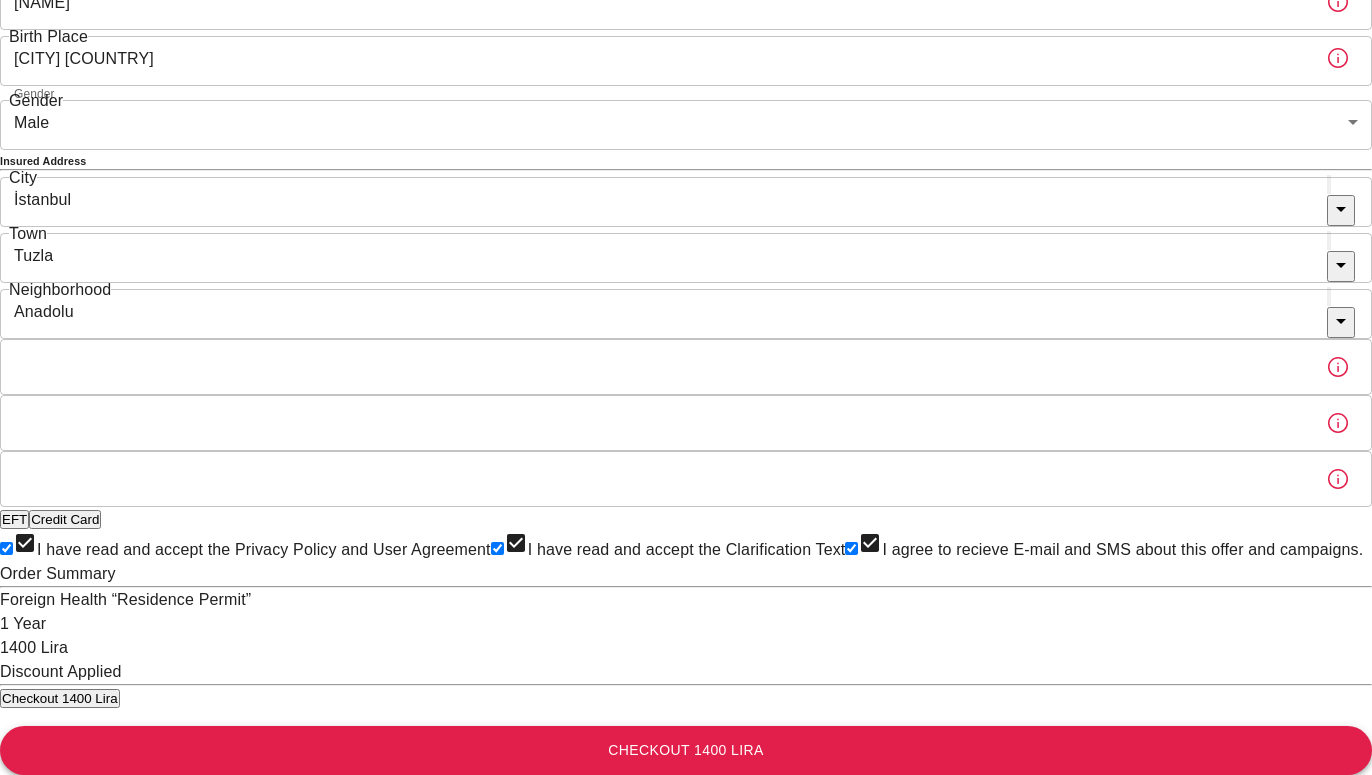 click on "Checkout 1400 Lira" at bounding box center (686, 750) 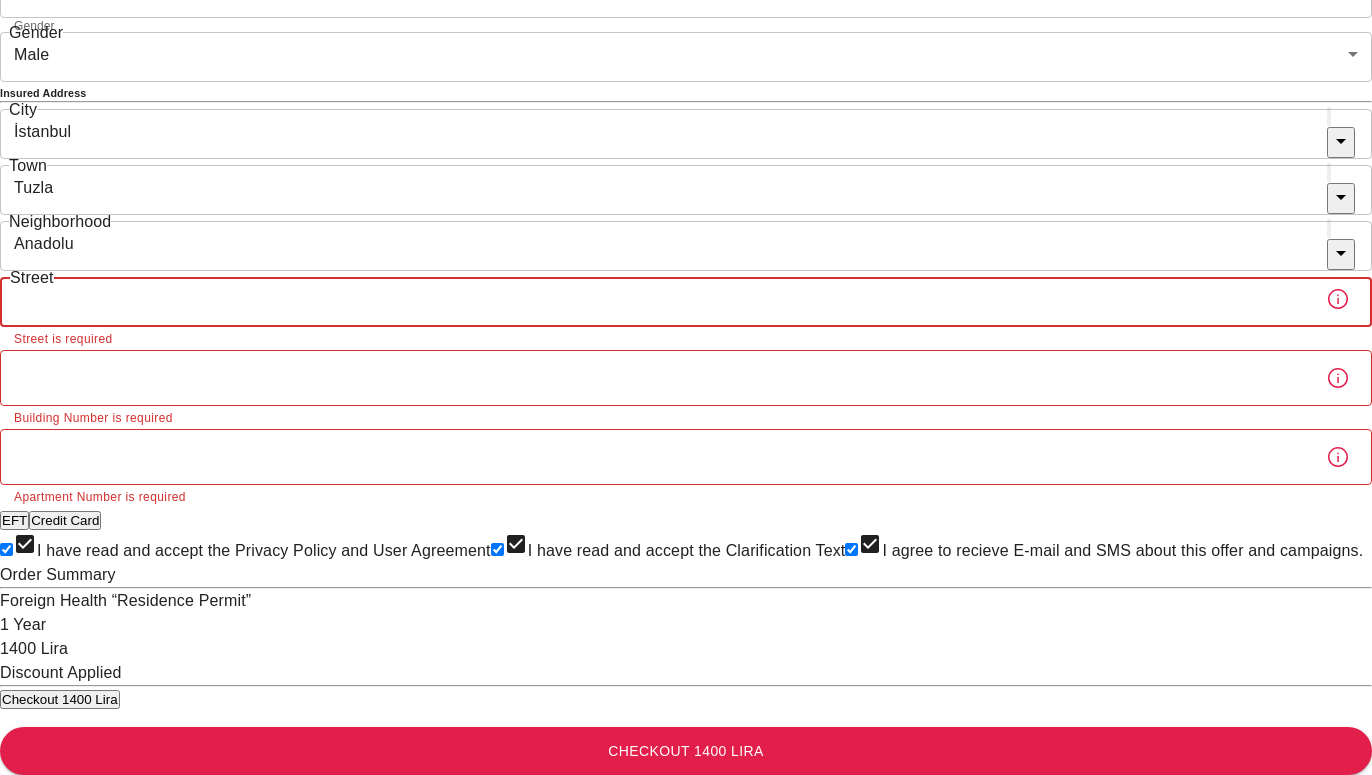 click on "To apply for the foreign health insurance, let’s double-check a few details. To get started, answer a few questions. Start Date: 03/08/2025 Start Date: Policy Period 1 Year b7343ef8-d55e-4554-96a8-76e30347e985 Policy Period Document Type Passport passport Document Type Passport or Kimlik Number [SSN] Passport or Kimlik Number Nationality [COUNTRY] Nationality Father's Name [NAME] Father's Name Mother's Name [NAME] Mother's Name Birth Place [CITY] [COUNTRY] Birth Place Gender Male male Gender Insured Address City [CITY] City Town [CITY] Town Neighborhood [NEIGHBORHOOD] Neighborhood Street Street Street is required Building Number Building Number Building Number is required Apartment Number Apartment Number Apartment Number is required EFT Credit Card I have read and accept the Privacy Policy and User Agreement I have read and accept the Clarification Text I agree to recieve E-mail and SMS about this offer and campaigns. Order Summary Foreign Health “Residence Permit” 1 Year 1400 Lira Discount Applied" at bounding box center [686, 119] 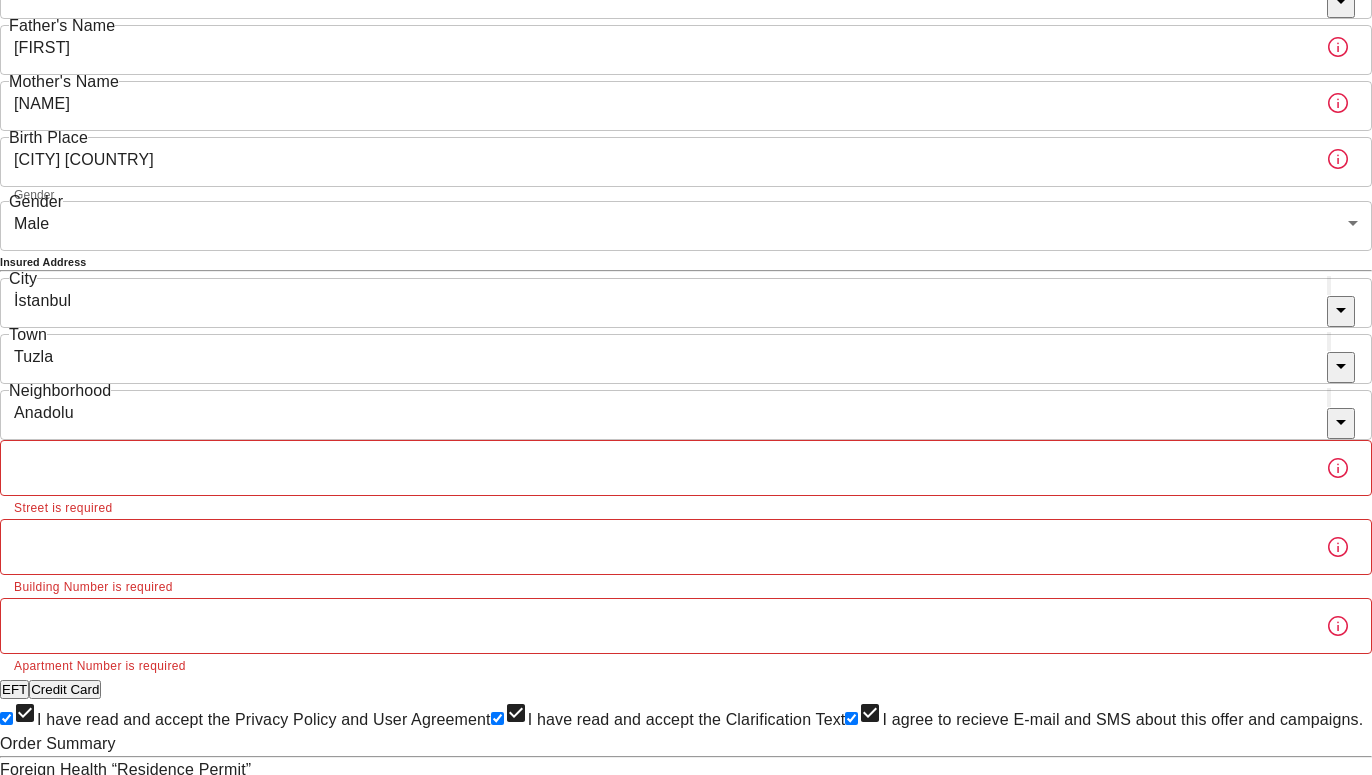 scroll, scrollTop: 0, scrollLeft: 0, axis: both 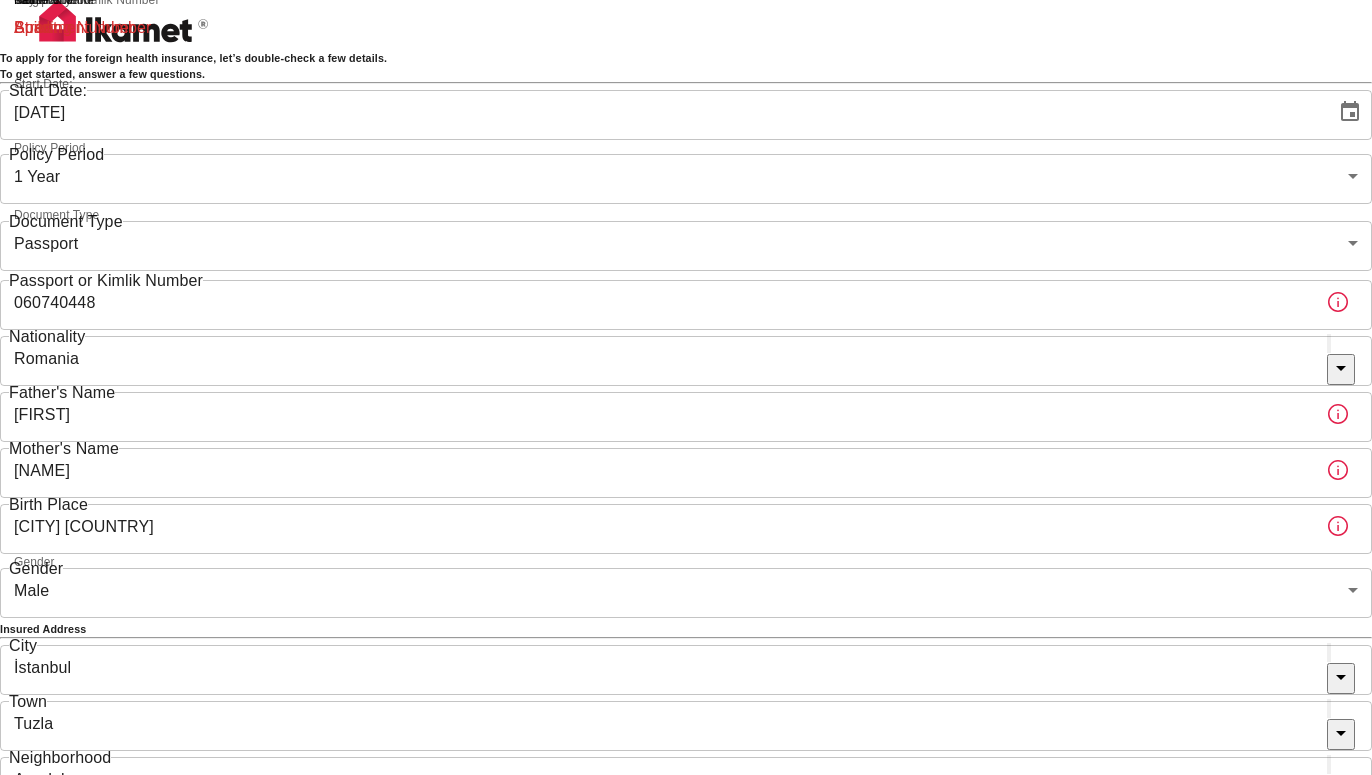 click on "To apply for the foreign health insurance, let’s double-check a few details. To get started, answer a few questions. Start Date: 03/08/2025 Start Date: Policy Period 1 Year b7343ef8-d55e-4554-96a8-76e30347e985 Policy Period Document Type Passport passport Document Type Passport or Kimlik Number [SSN] Passport or Kimlik Number Nationality [COUNTRY] Nationality Father's Name [NAME] Father's Name Mother's Name [NAME] Mother's Name Birth Place [CITY] [COUNTRY] Birth Place Gender Male male Gender Insured Address City [CITY] City Town [CITY] Town Neighborhood [NEIGHBORHOOD] Neighborhood Street Street Street is required Building Number Building Number Building Number is required Apartment Number Apartment Number Apartment Number is required EFT Credit Card I have read and accept the Privacy Policy and User Agreement I have read and accept the Clarification Text I agree to recieve E-mail and SMS about this offer and campaigns. Order Summary Foreign Health “Residence Permit” 1 Year 1400 Lira Discount Applied" at bounding box center [686, 655] 